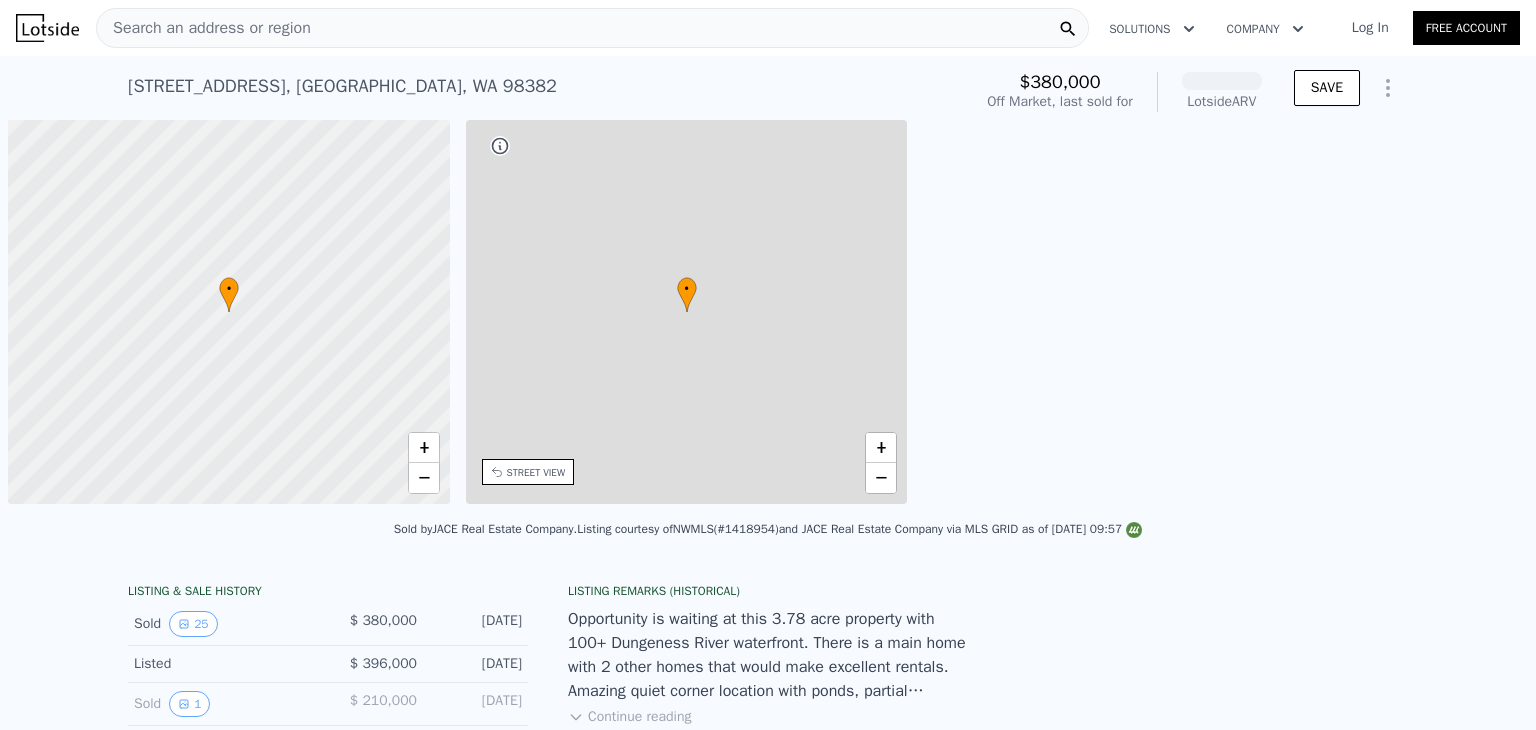 scroll, scrollTop: 0, scrollLeft: 0, axis: both 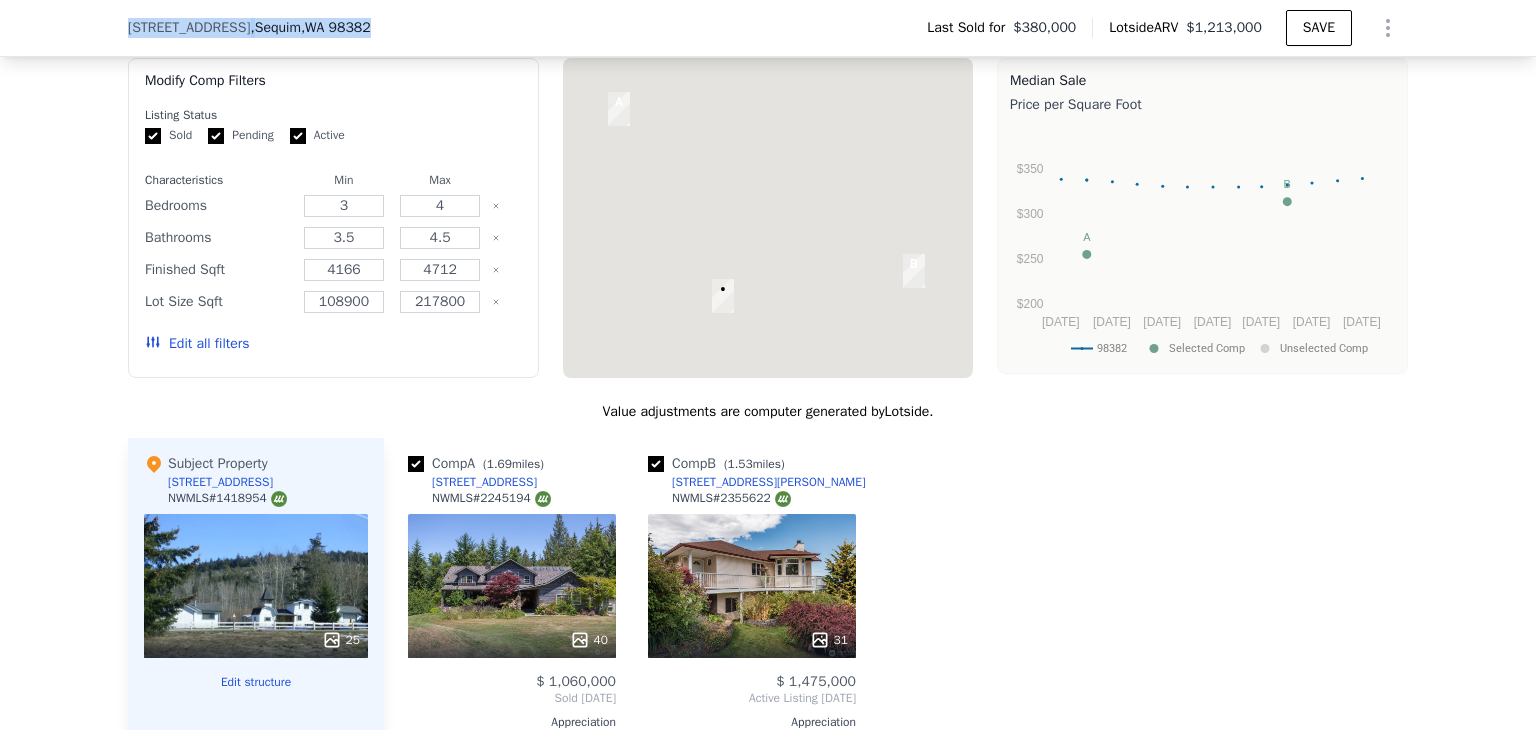 drag, startPoint x: 266, startPoint y: 35, endPoint x: 120, endPoint y: 39, distance: 146.05478 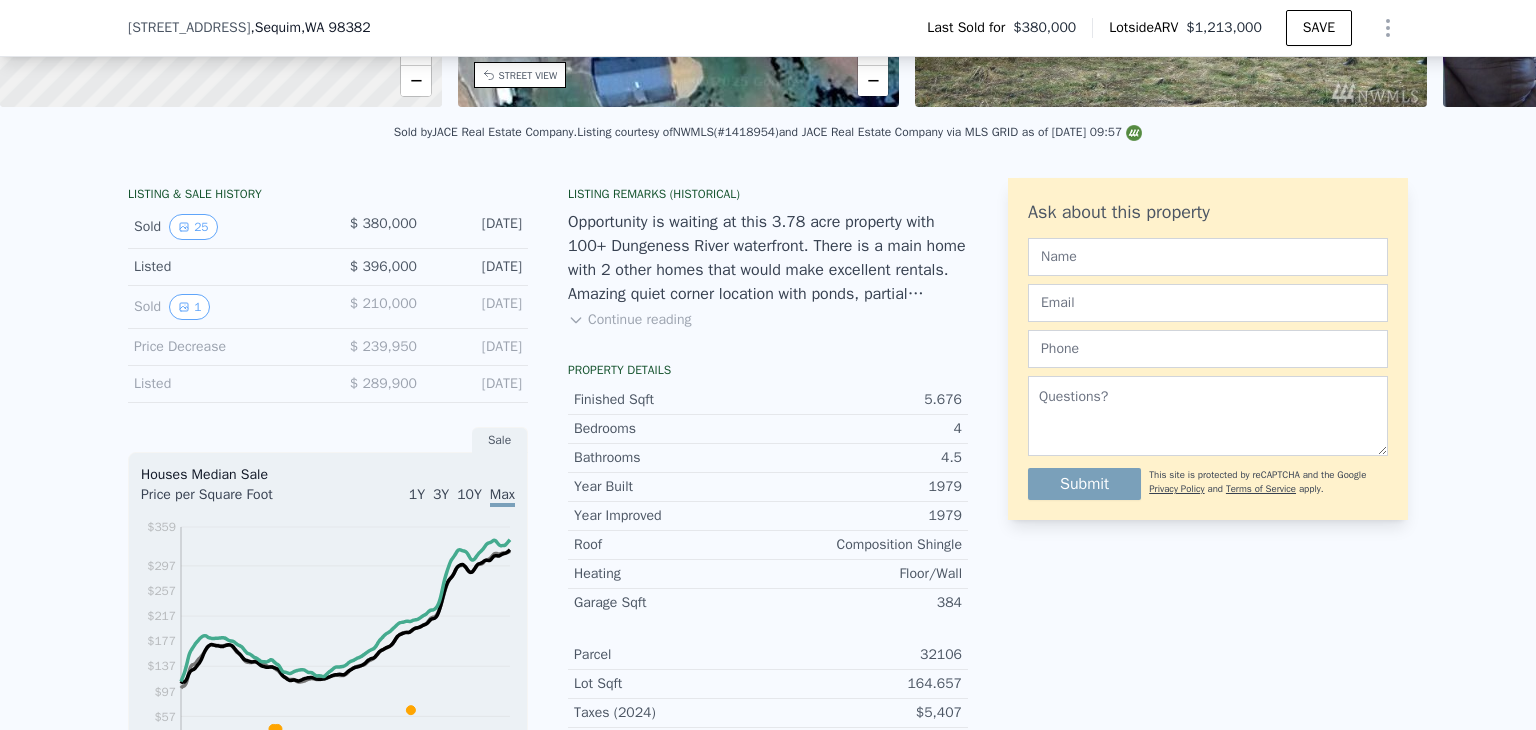 scroll, scrollTop: 400, scrollLeft: 0, axis: vertical 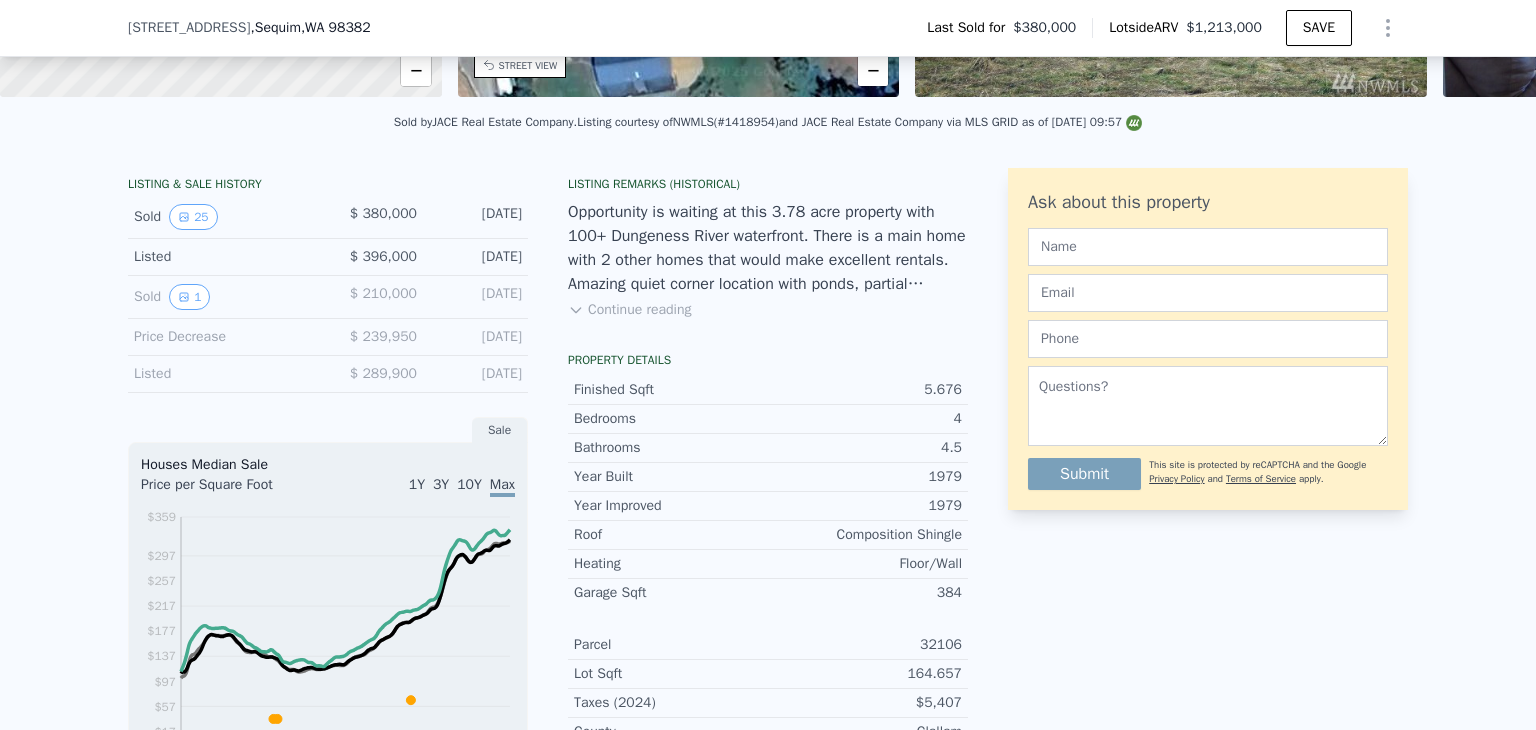 click on "$380,000" at bounding box center (1044, 28) 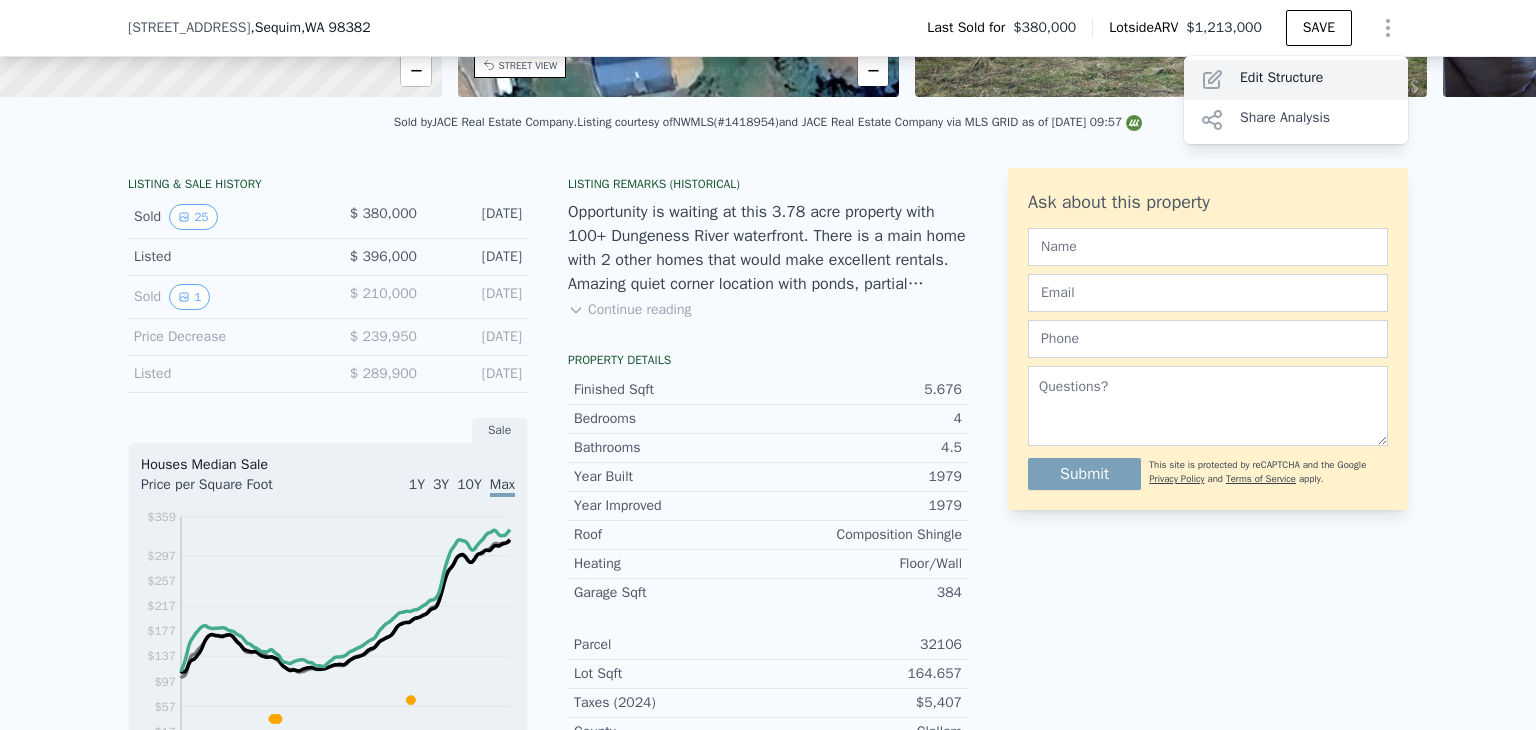click on "Edit Structure" at bounding box center (1296, 80) 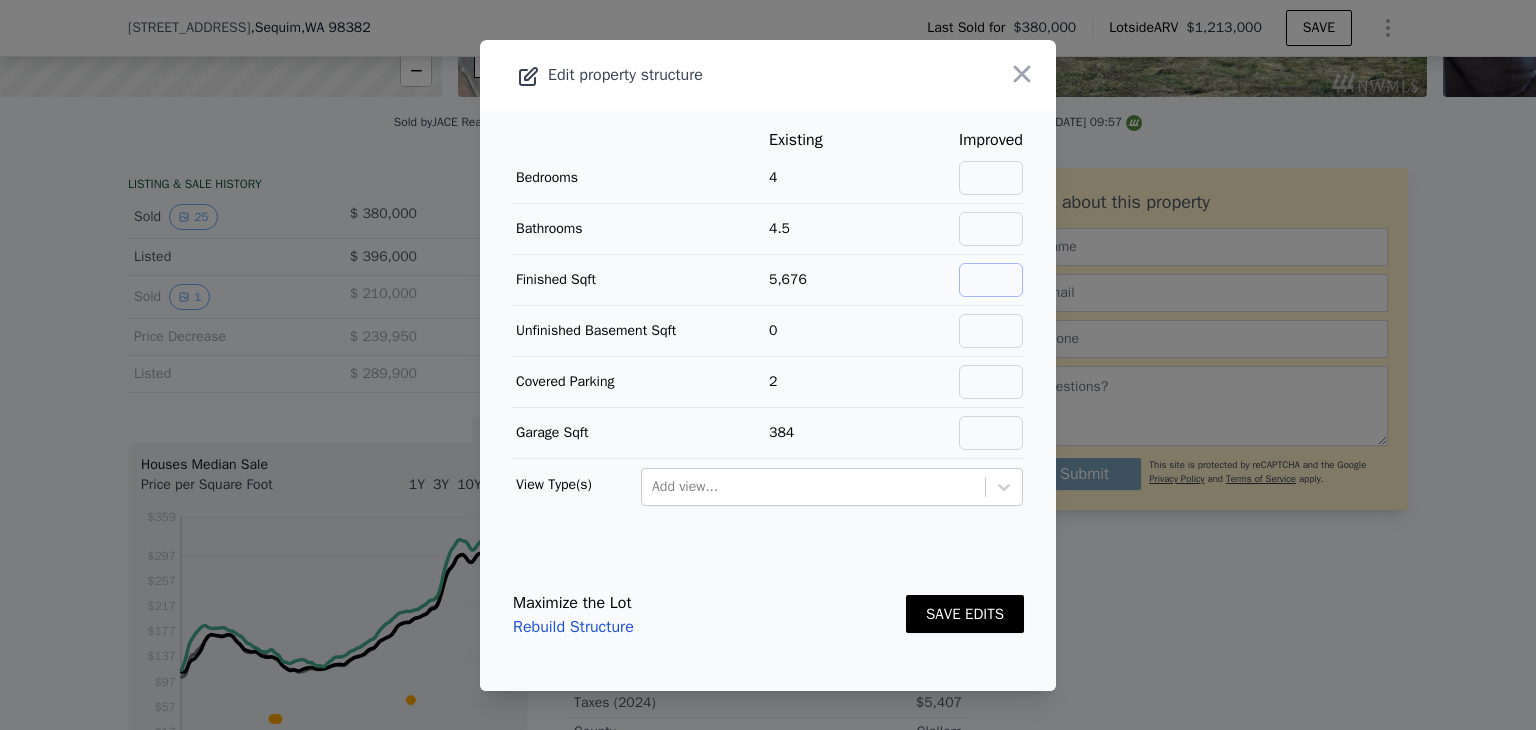 click at bounding box center [991, 280] 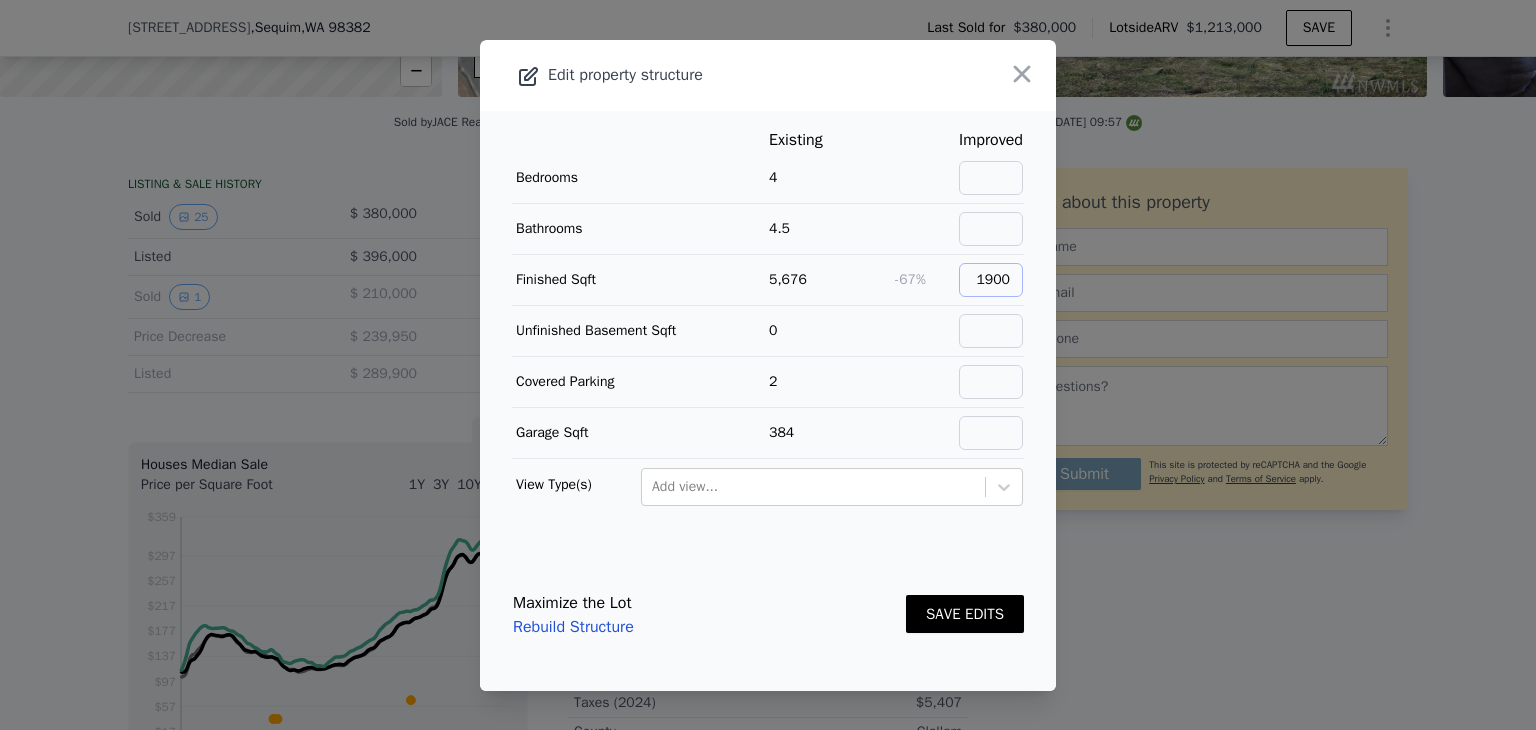 type on "1900" 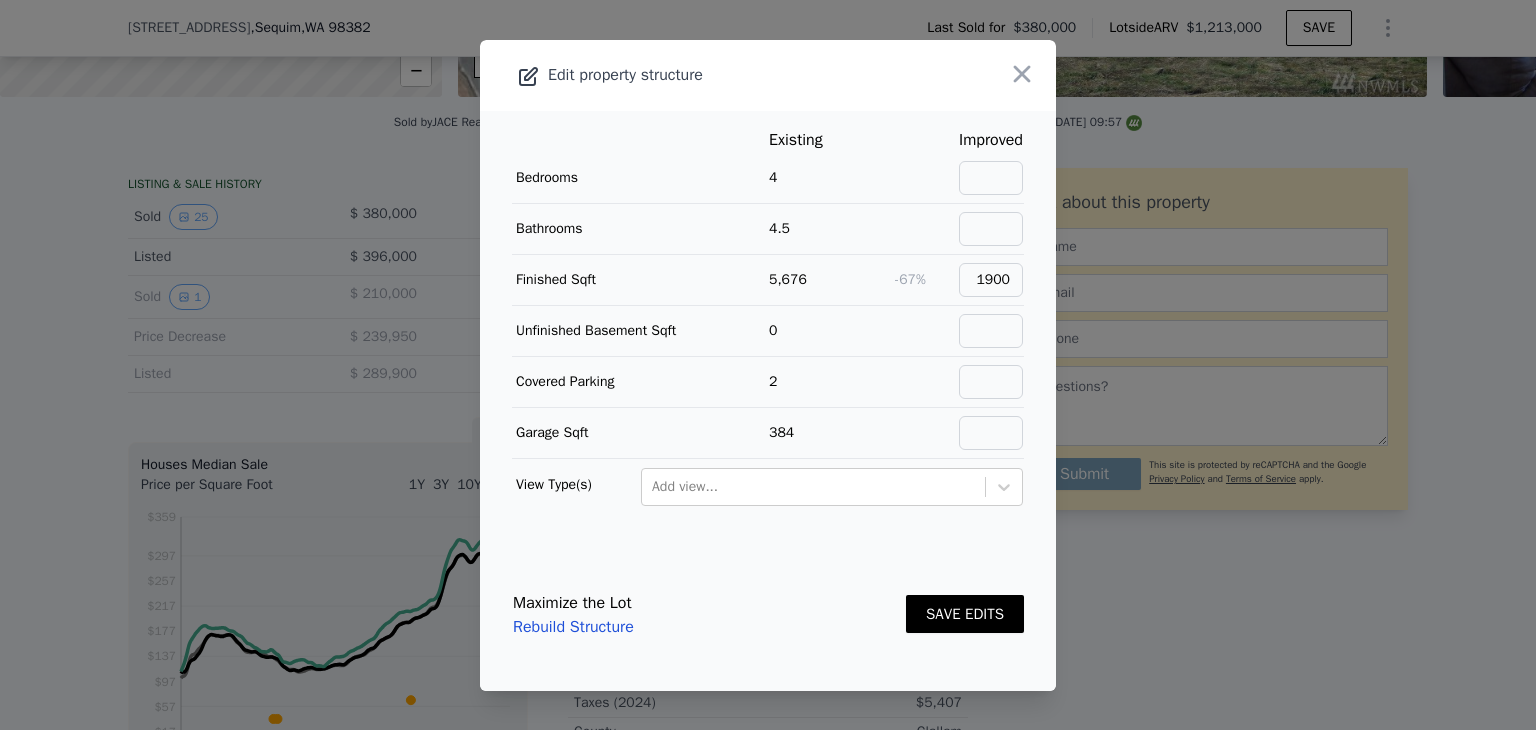 click on "SAVE EDITS" at bounding box center (965, 614) 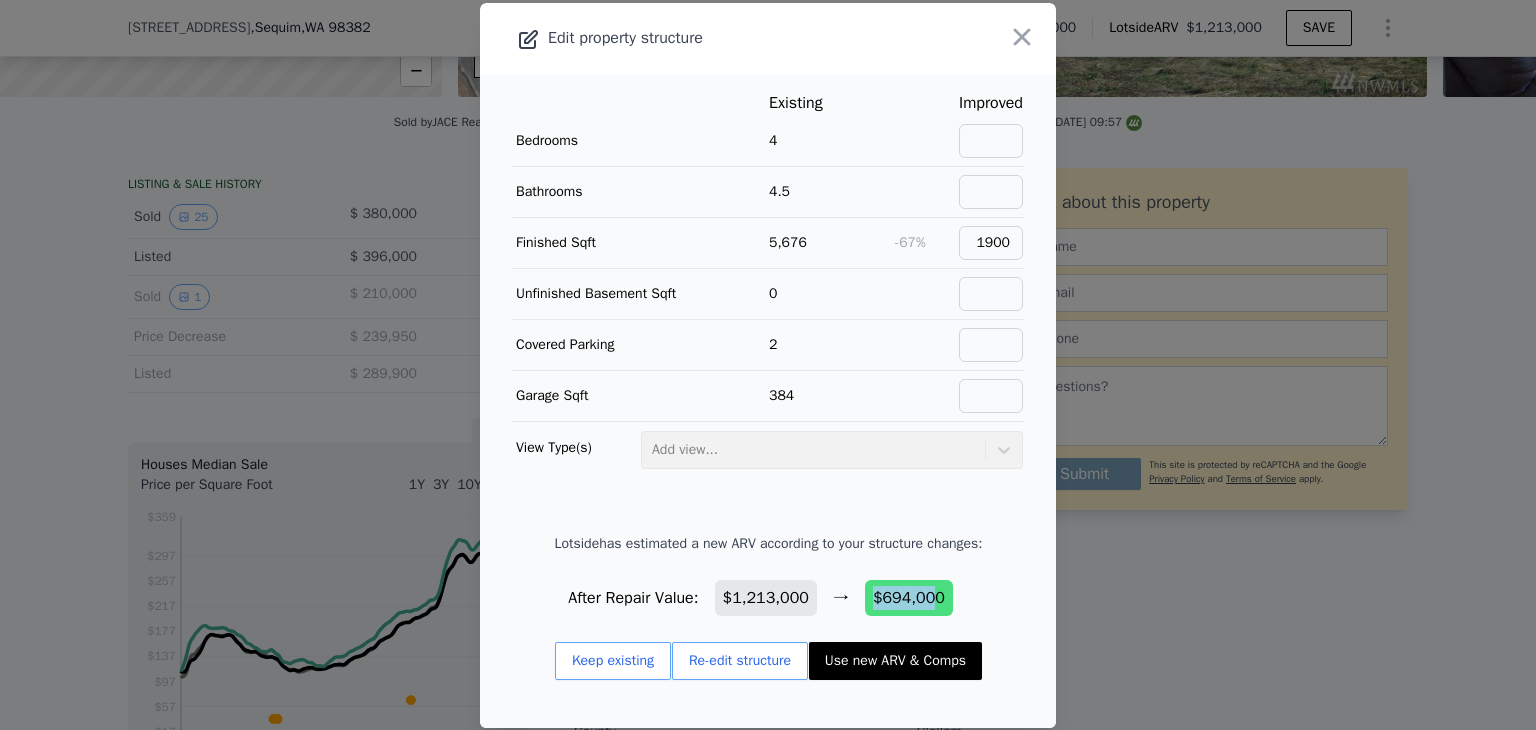 drag, startPoint x: 931, startPoint y: 595, endPoint x: 869, endPoint y: 589, distance: 62.289646 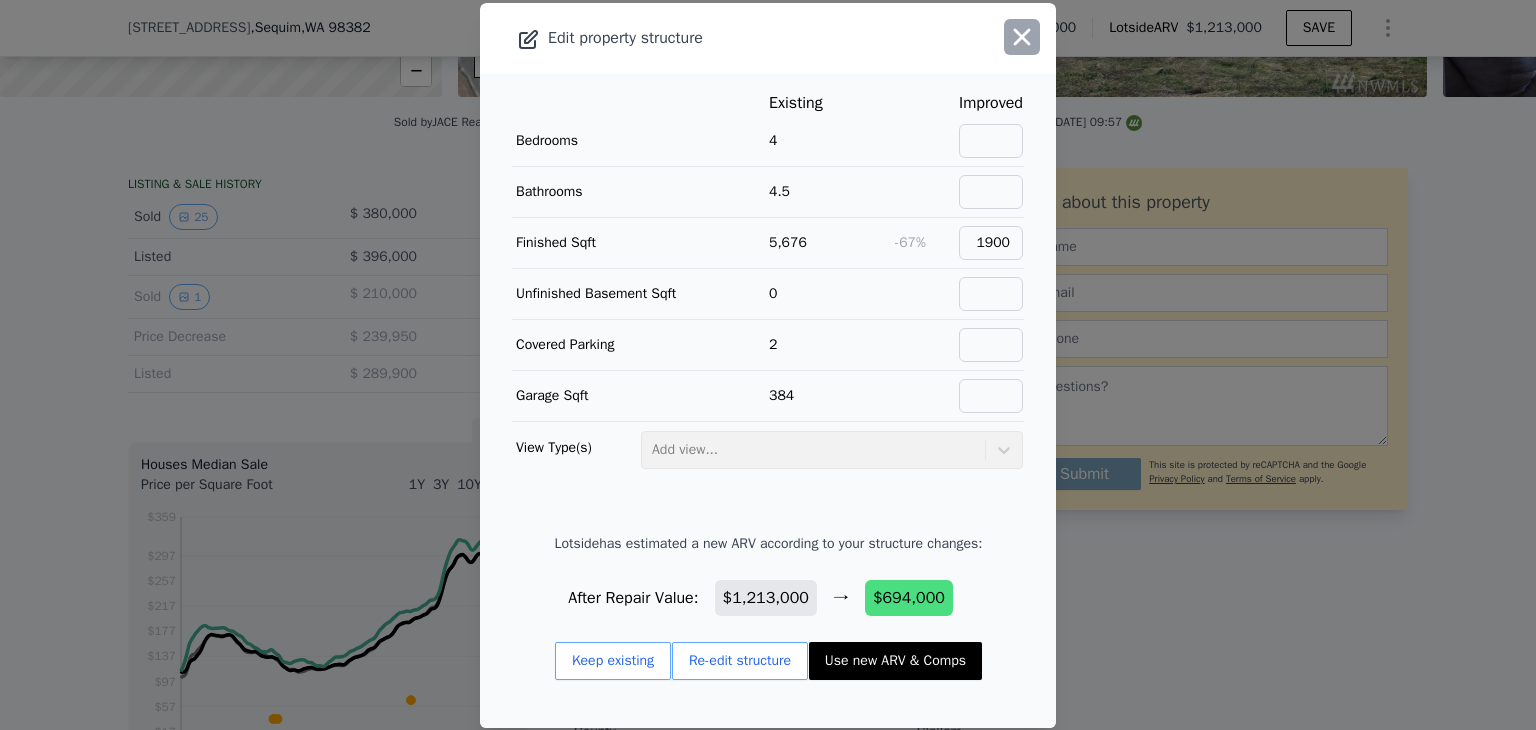 click 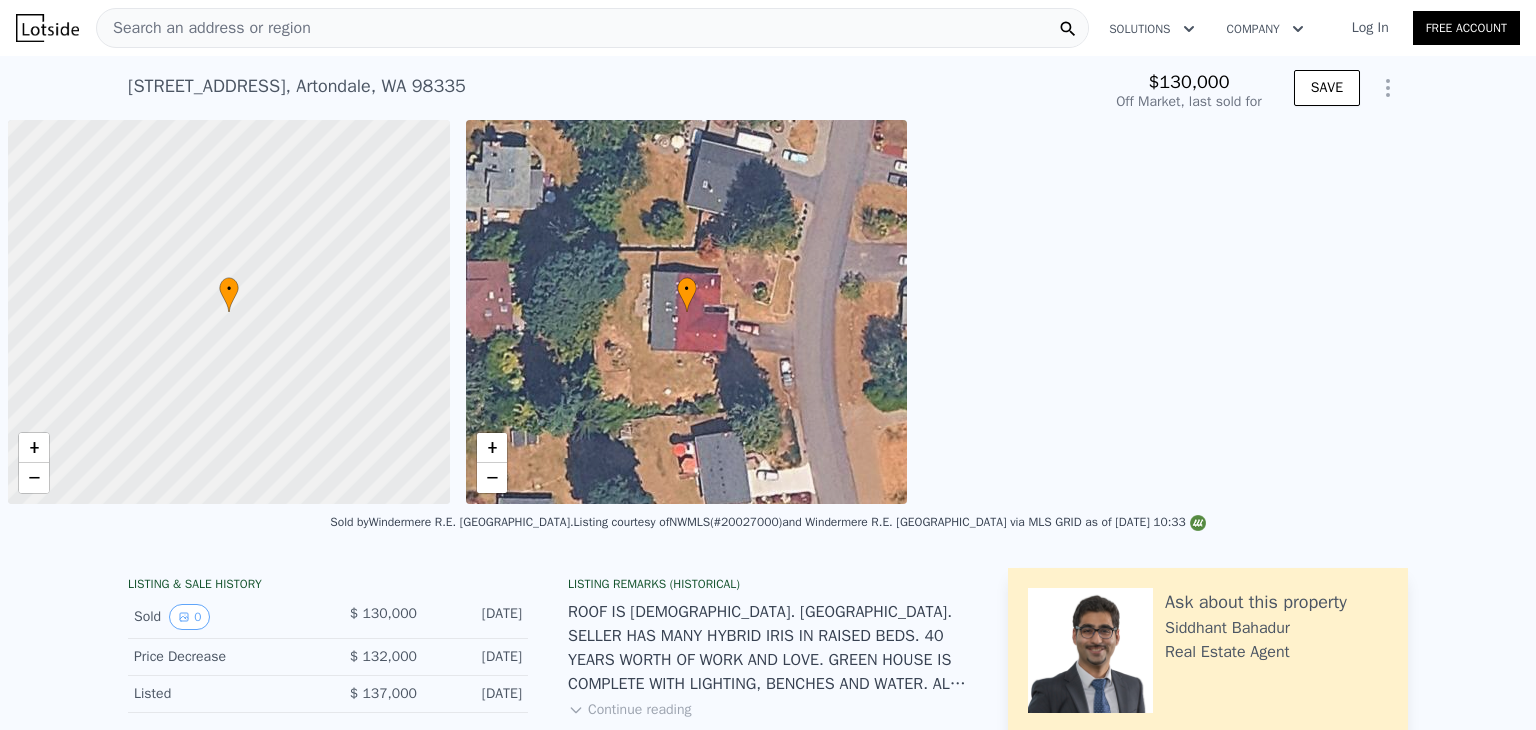 scroll, scrollTop: 0, scrollLeft: 0, axis: both 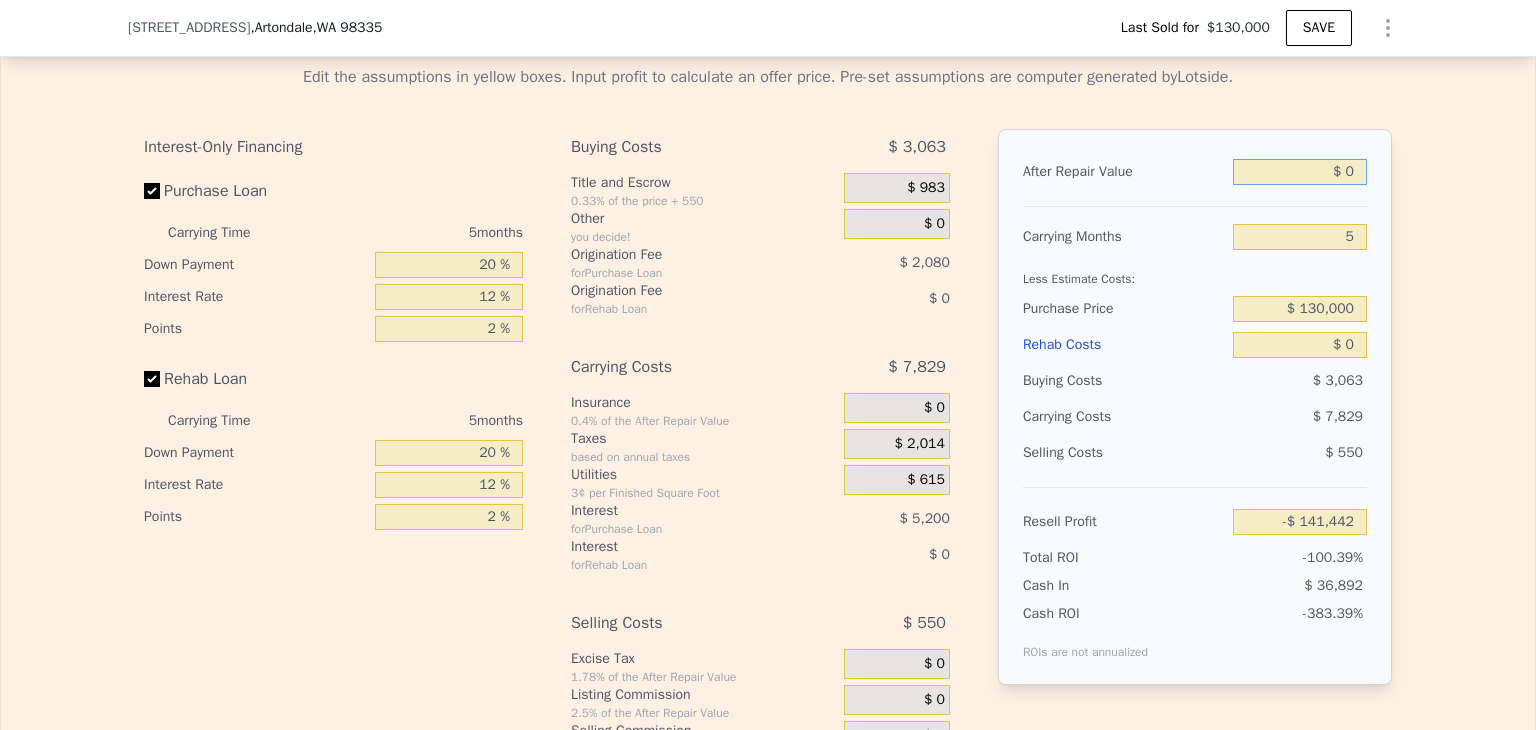 drag, startPoint x: 1335, startPoint y: 203, endPoint x: 1424, endPoint y: 201, distance: 89.02247 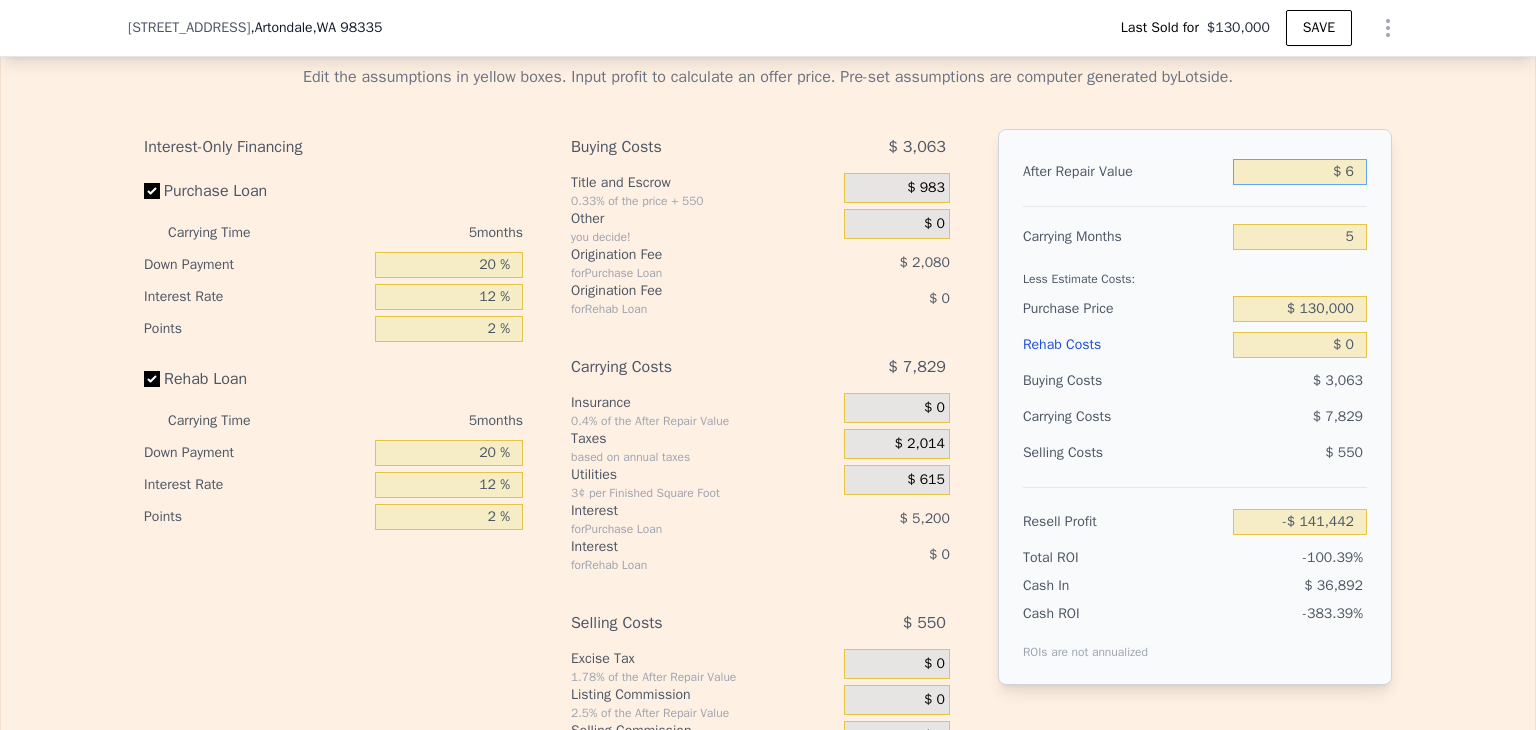 type on "$ 67" 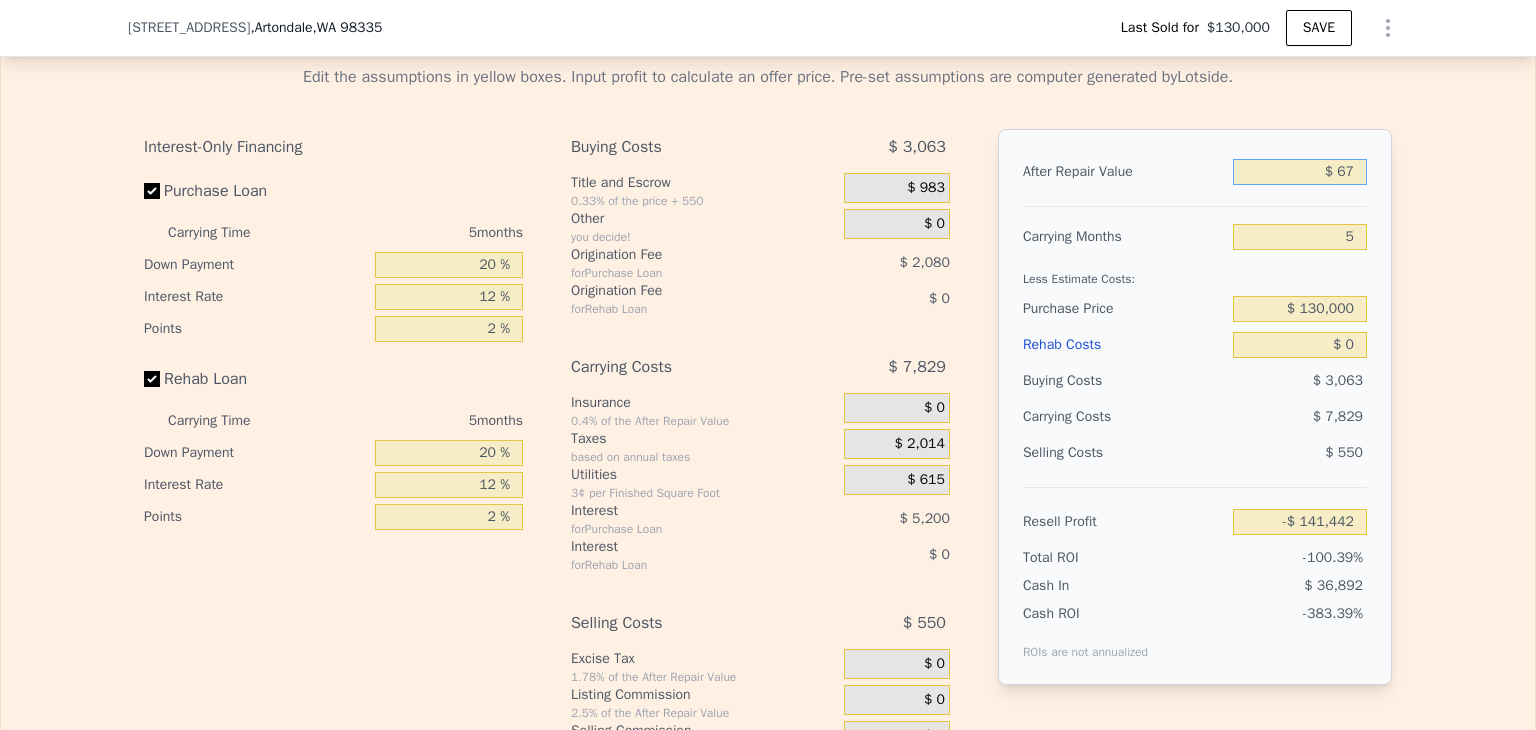 type on "-$ 141,380" 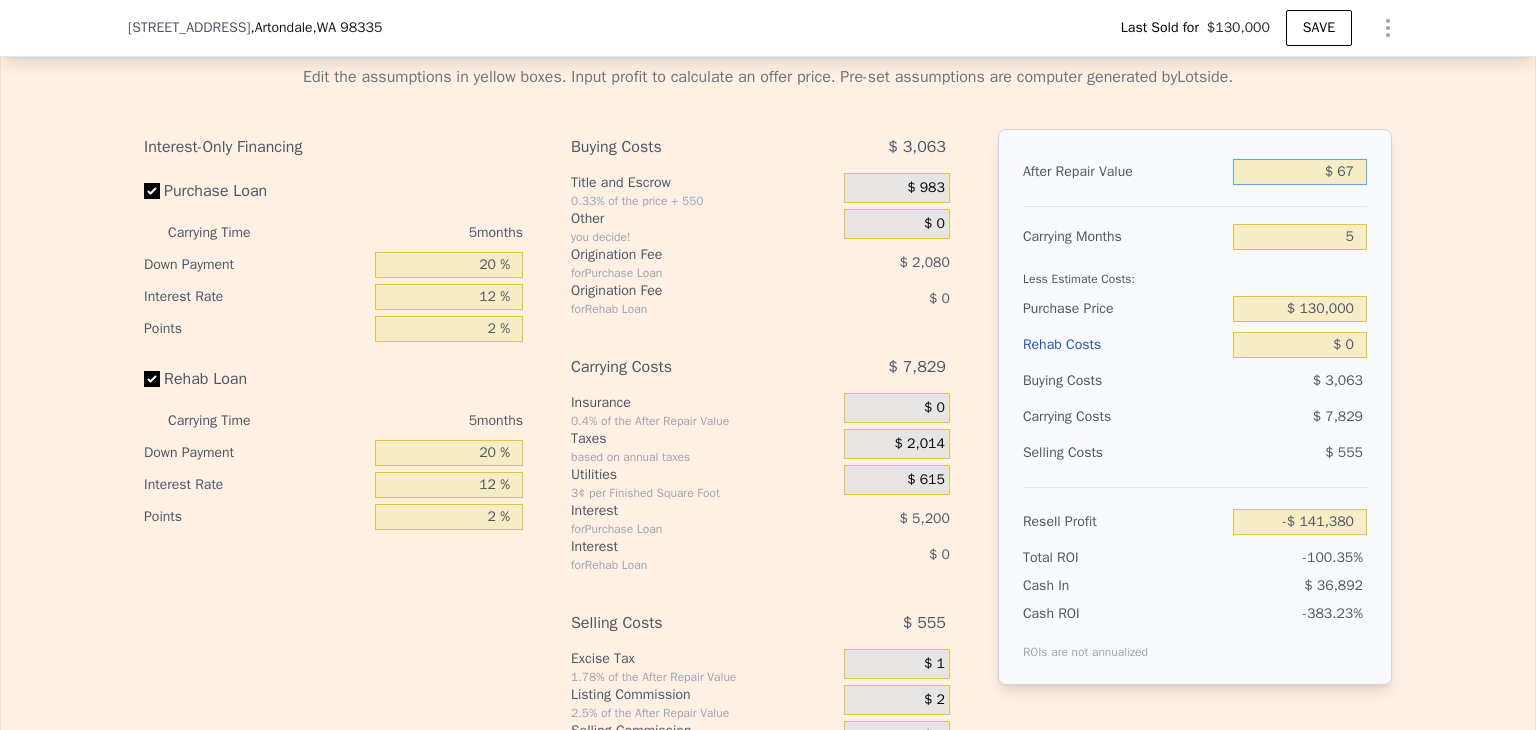 type on "$ 6" 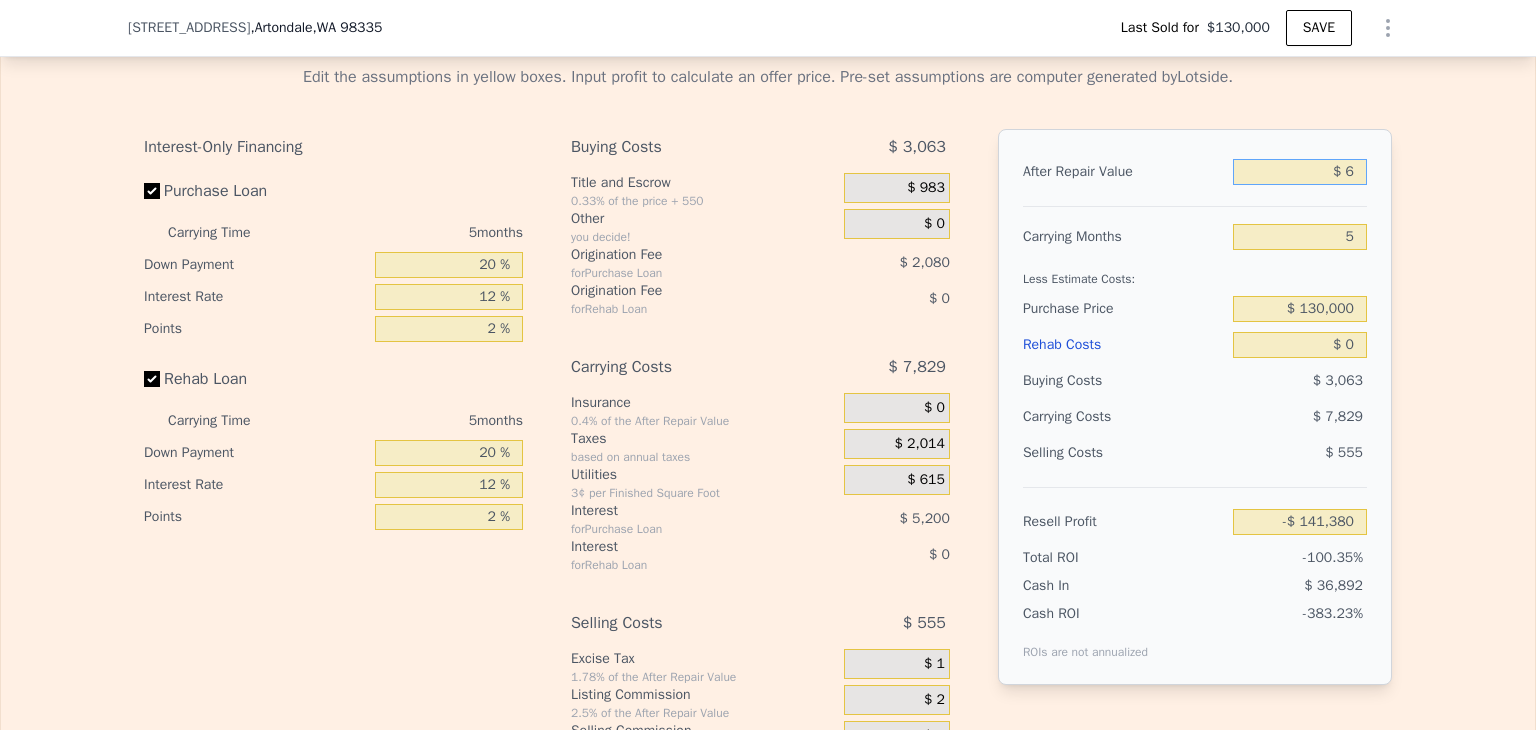 type on "-$ 141,436" 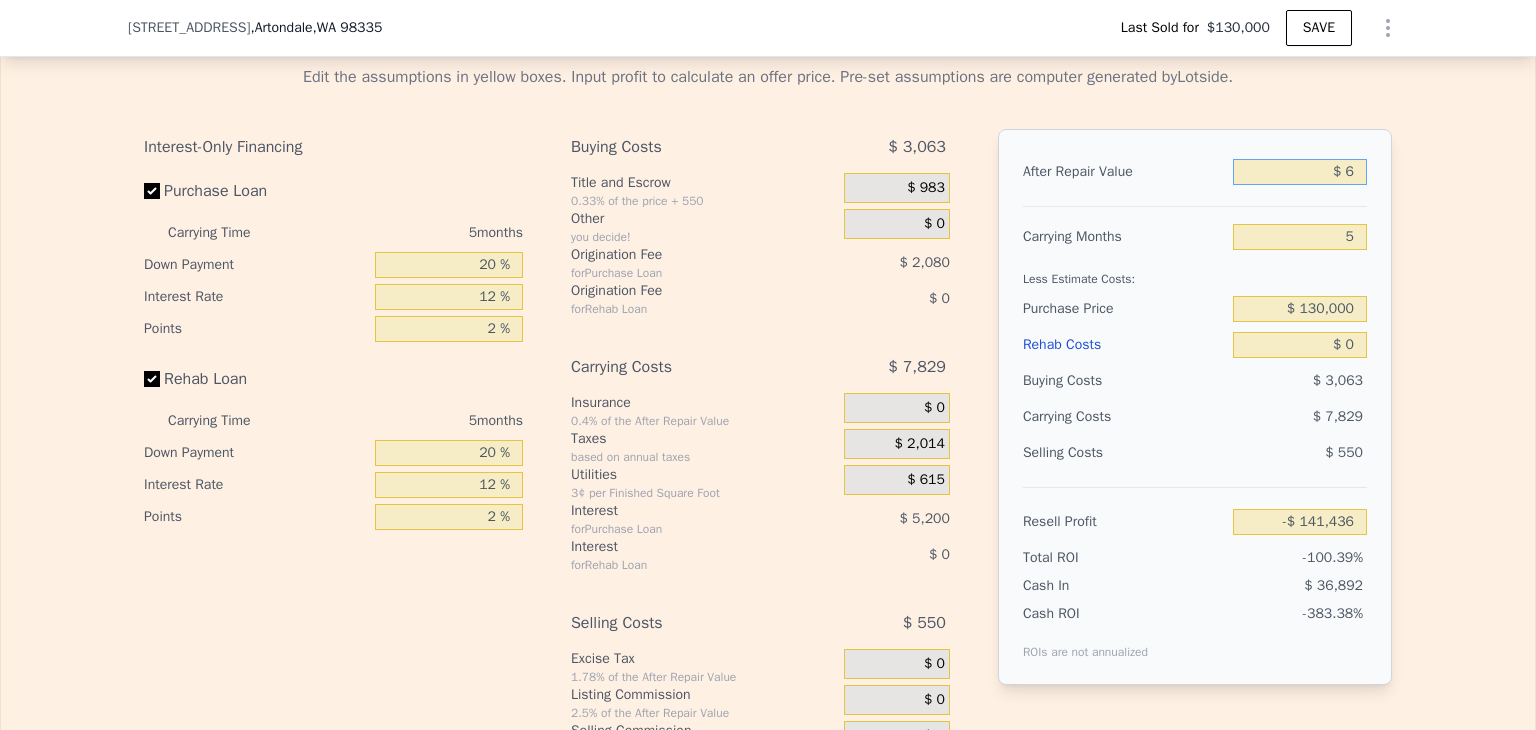 type on "$ 65" 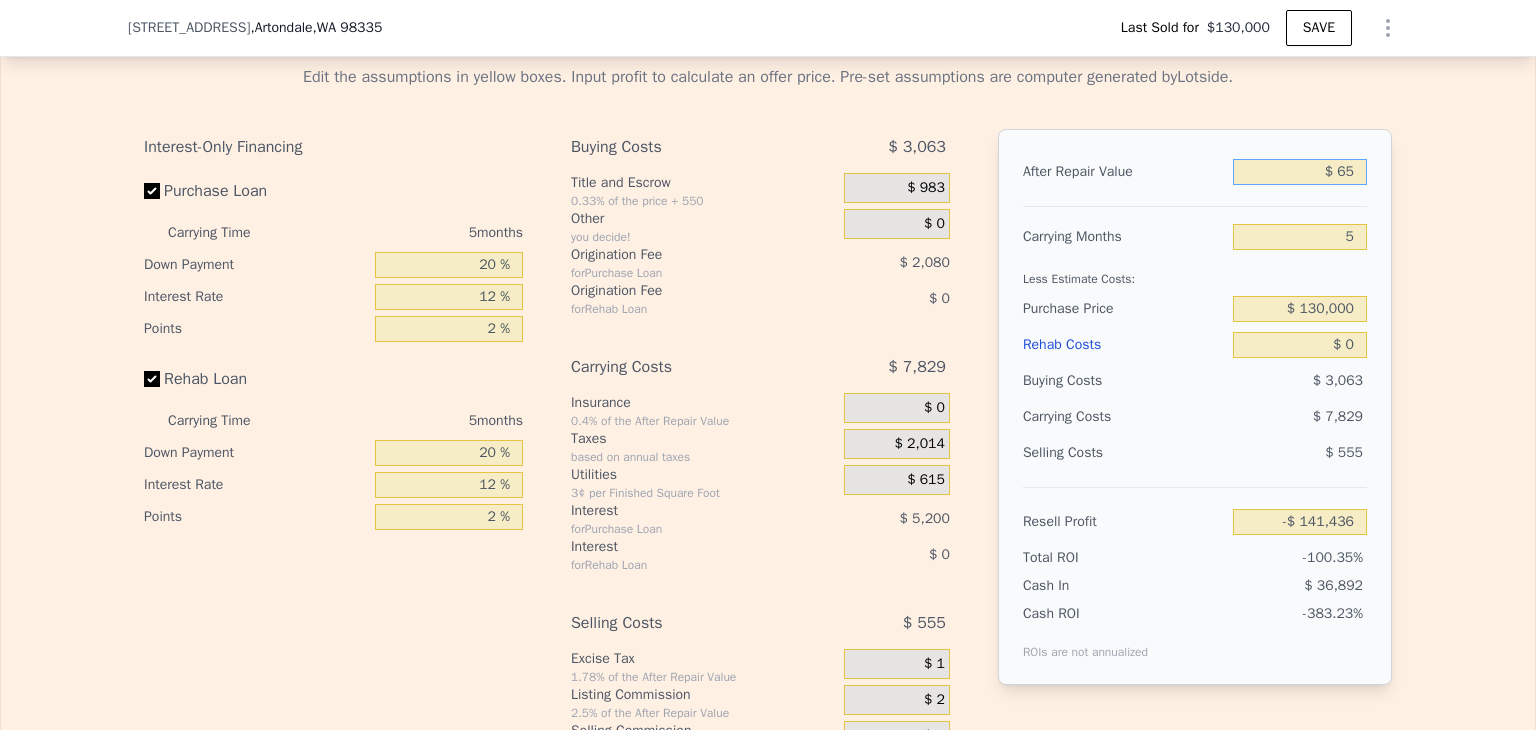 type on "-$ 141,382" 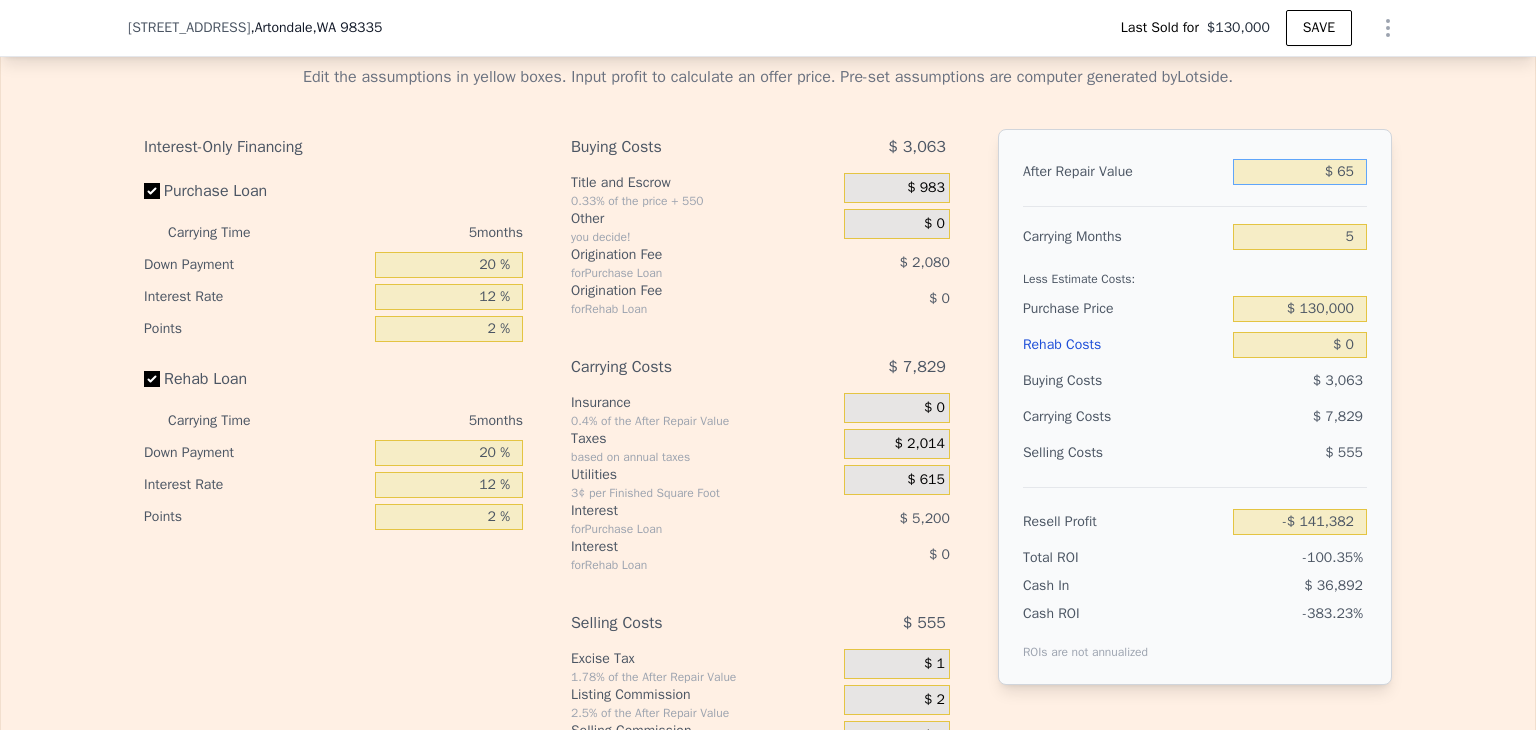 type on "$ 650" 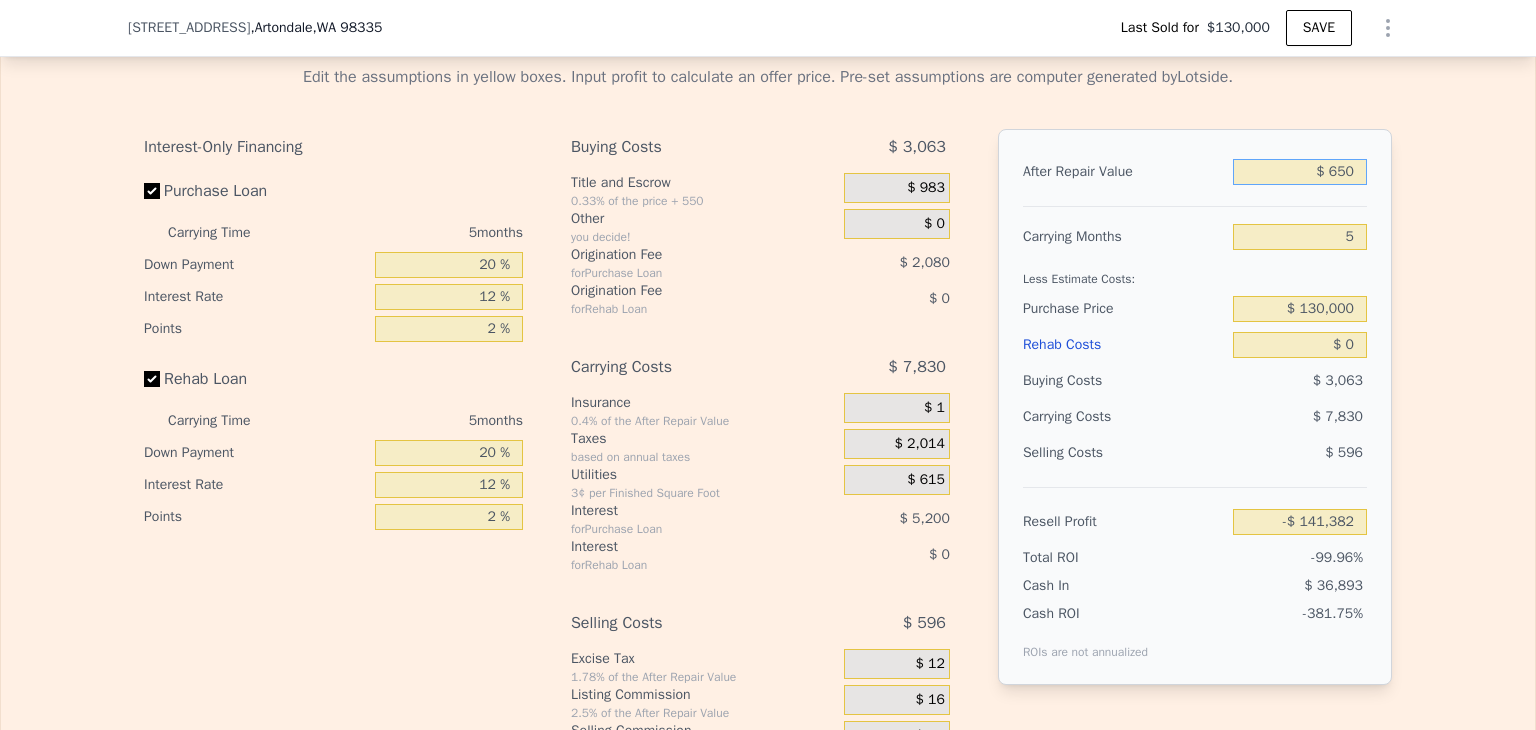 type on "-$ 140,839" 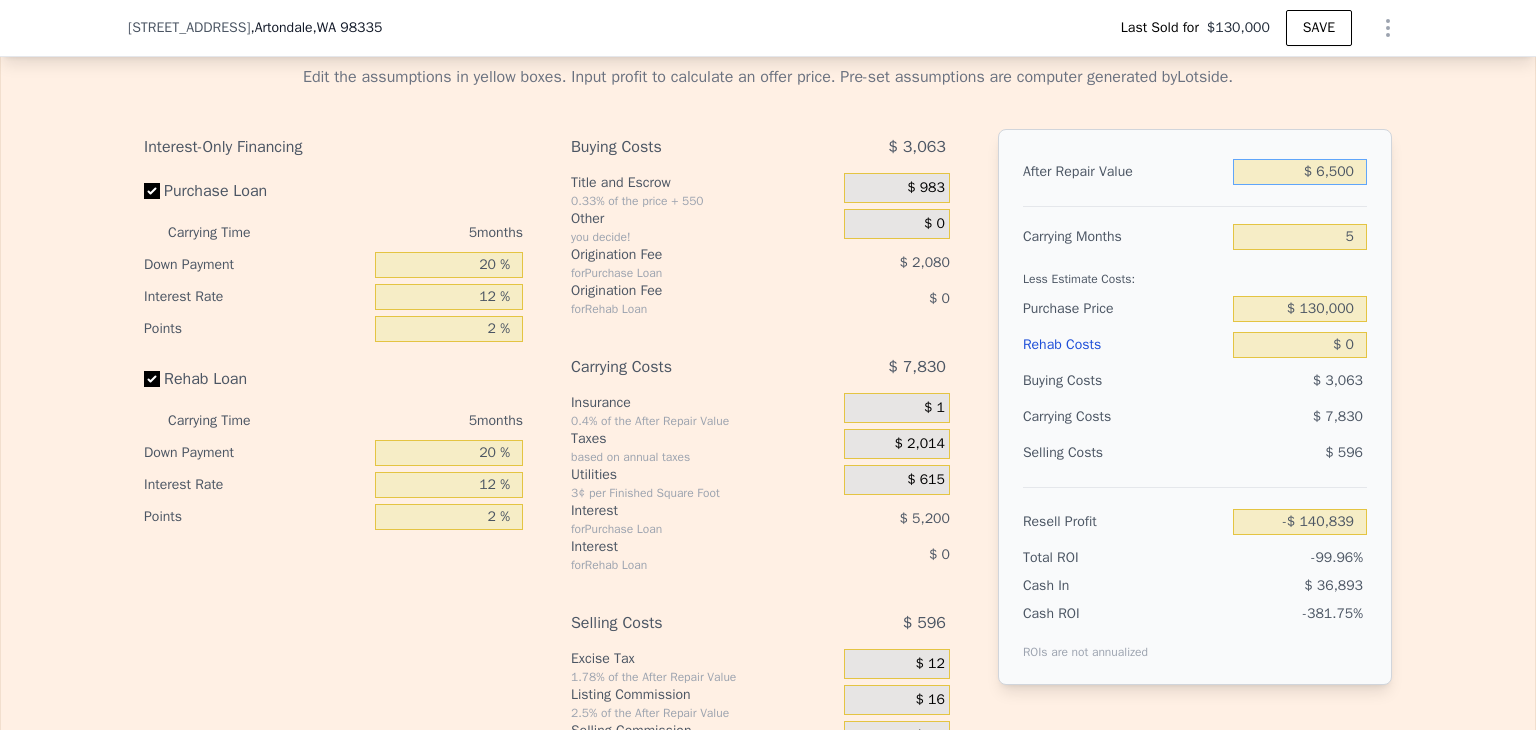 type on "$ 65,000" 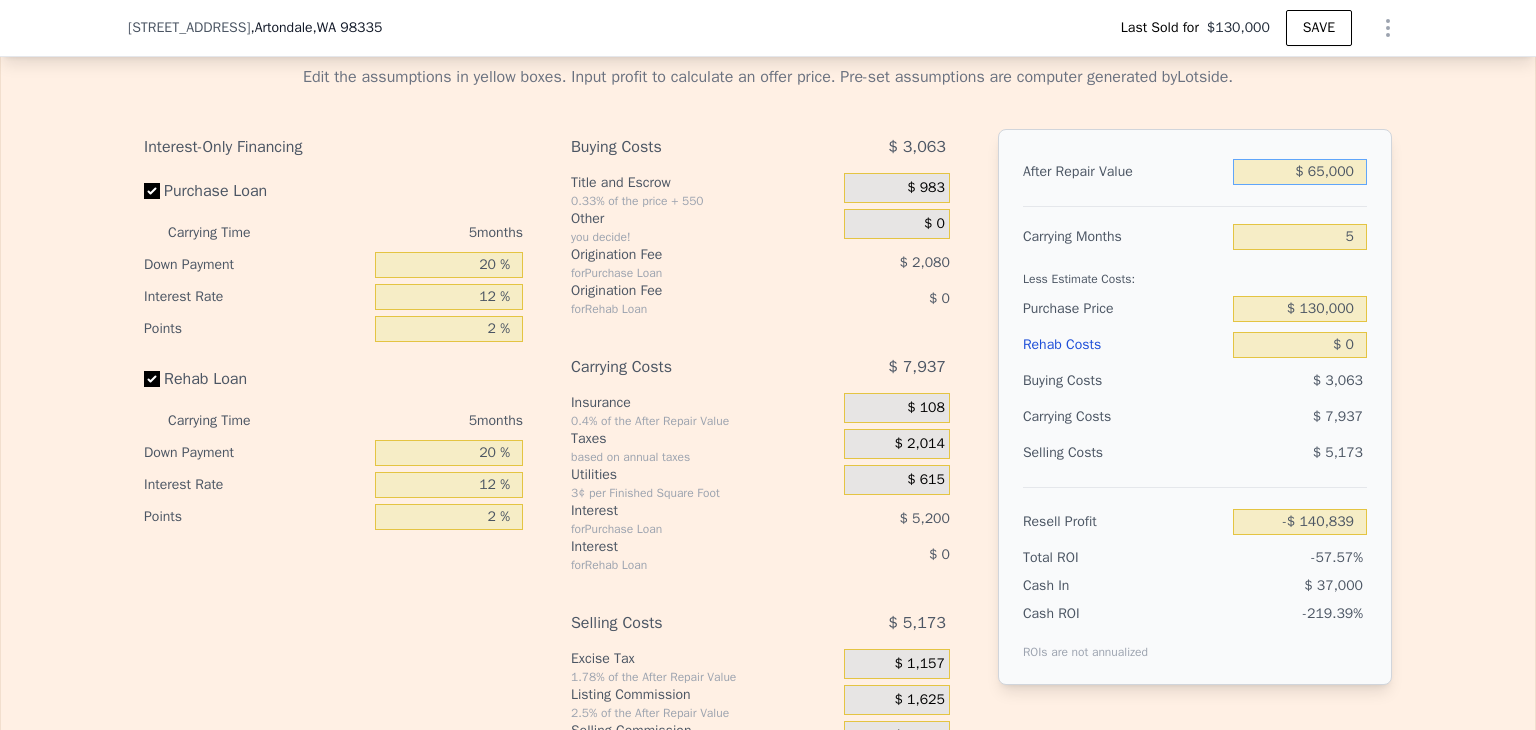 type on "-$ 81,173" 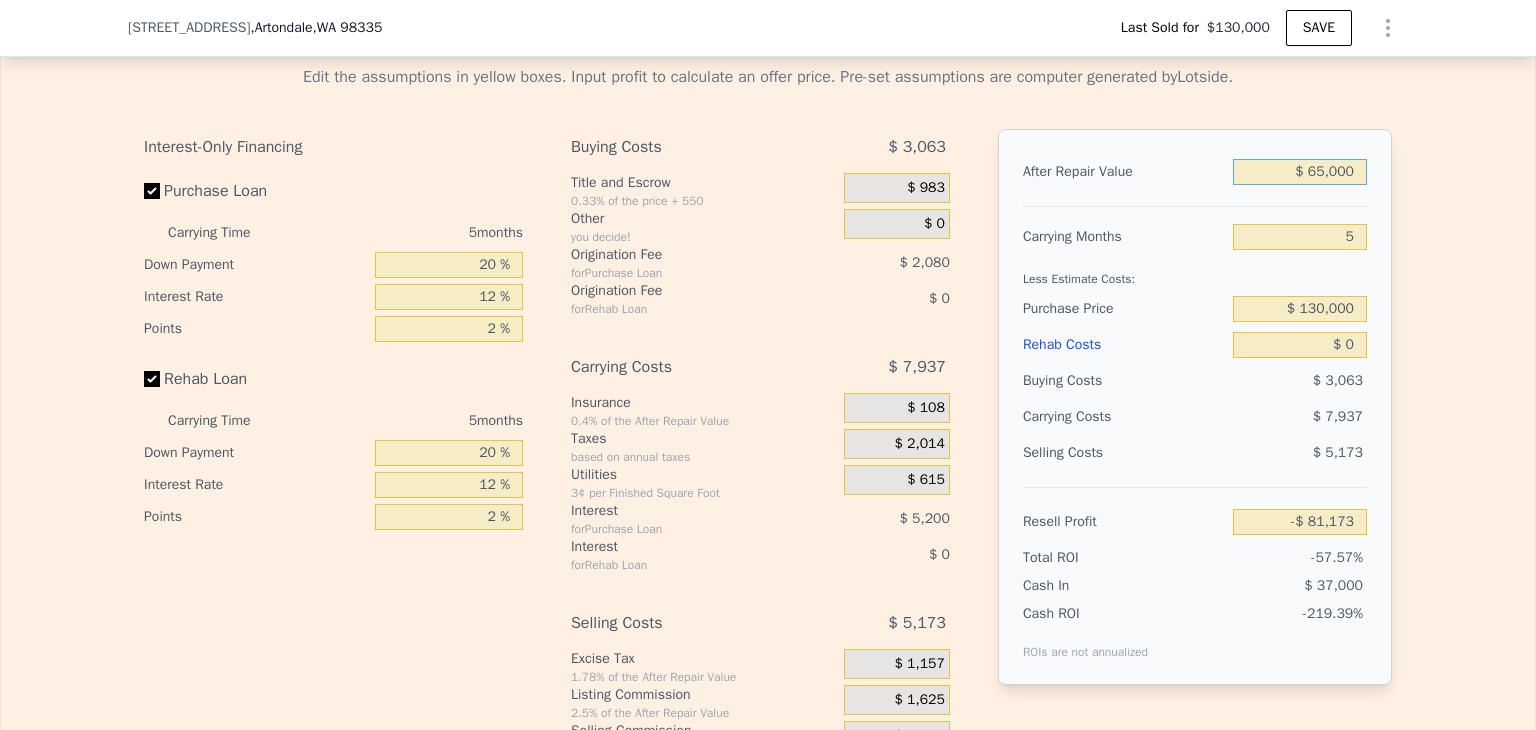 type on "$ 650,000" 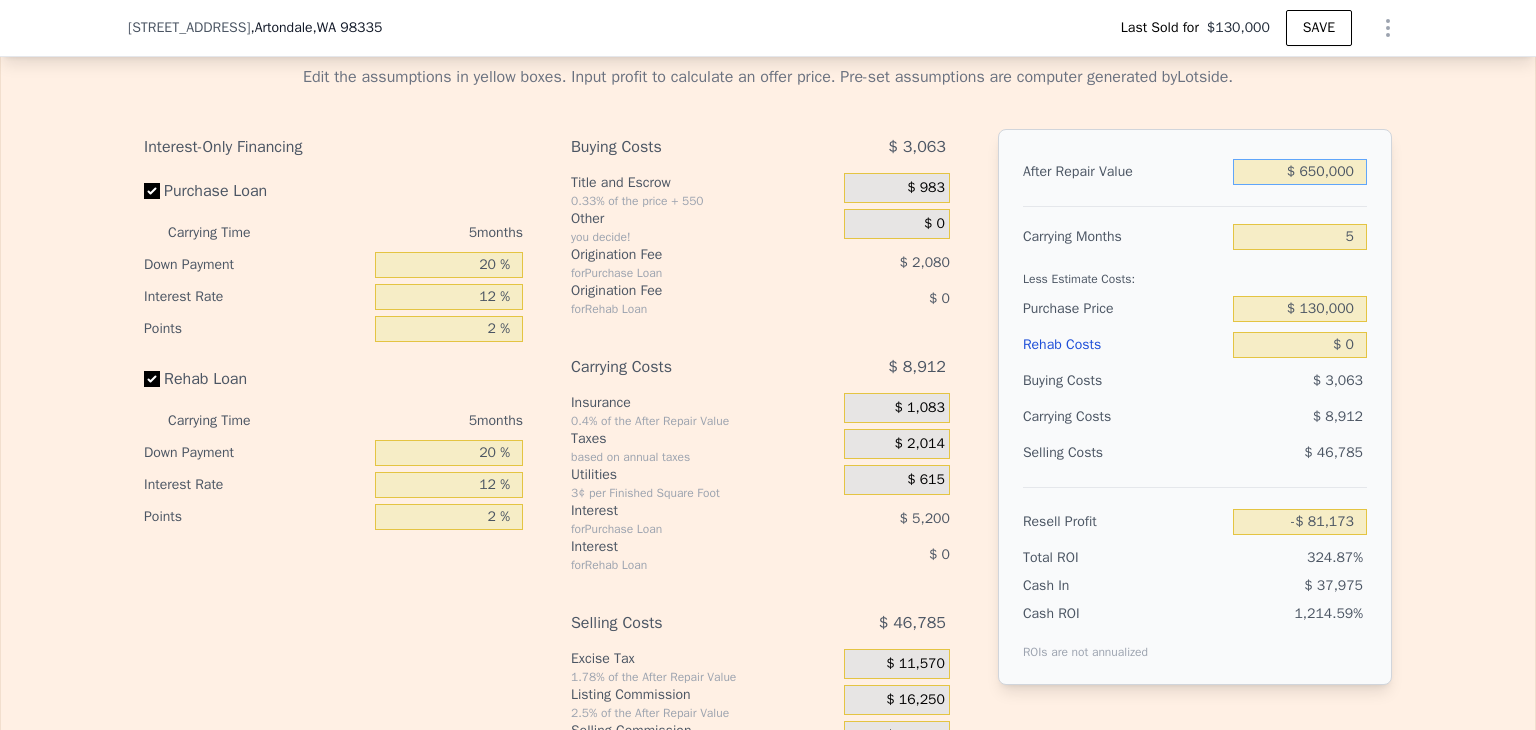 type on "$ 461,240" 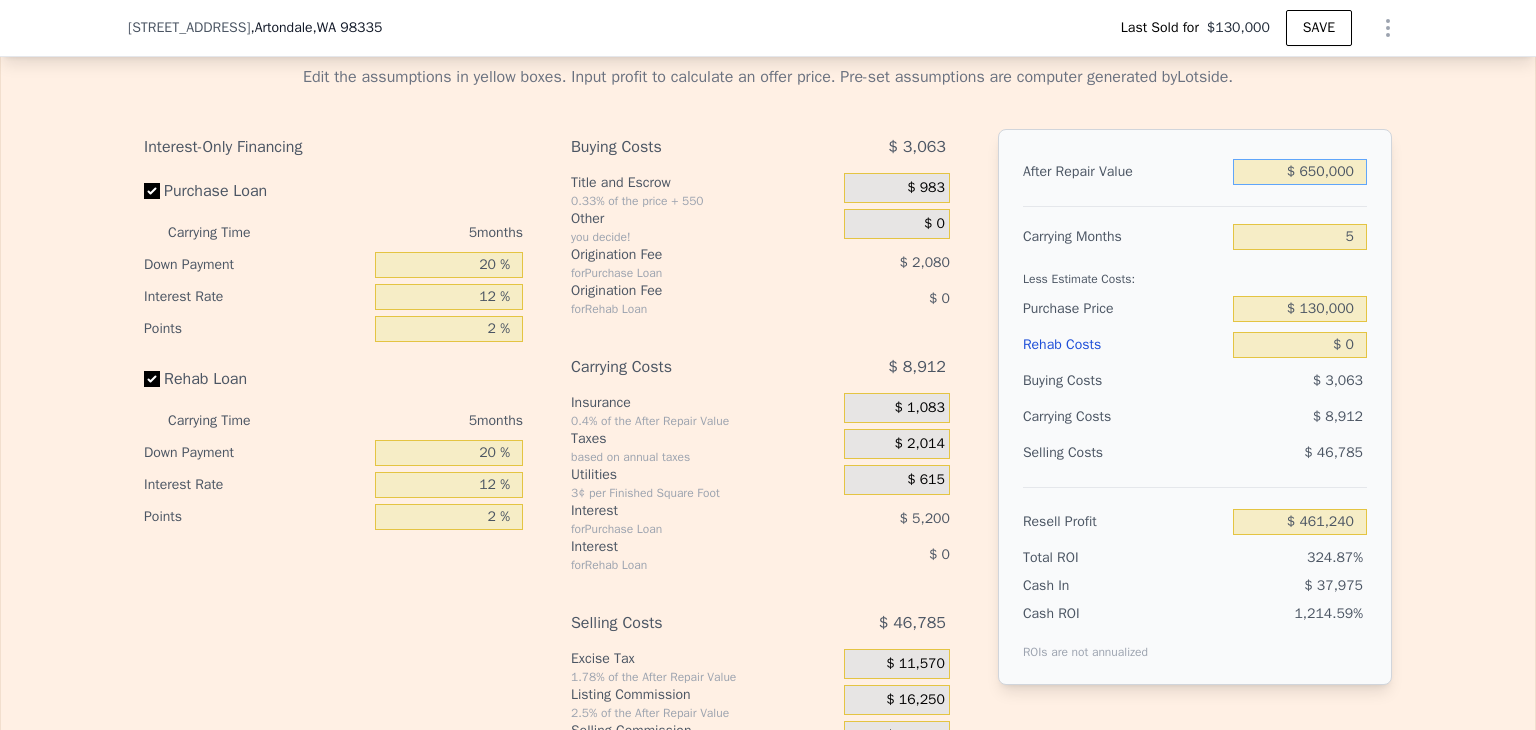 type on "$ 650,000" 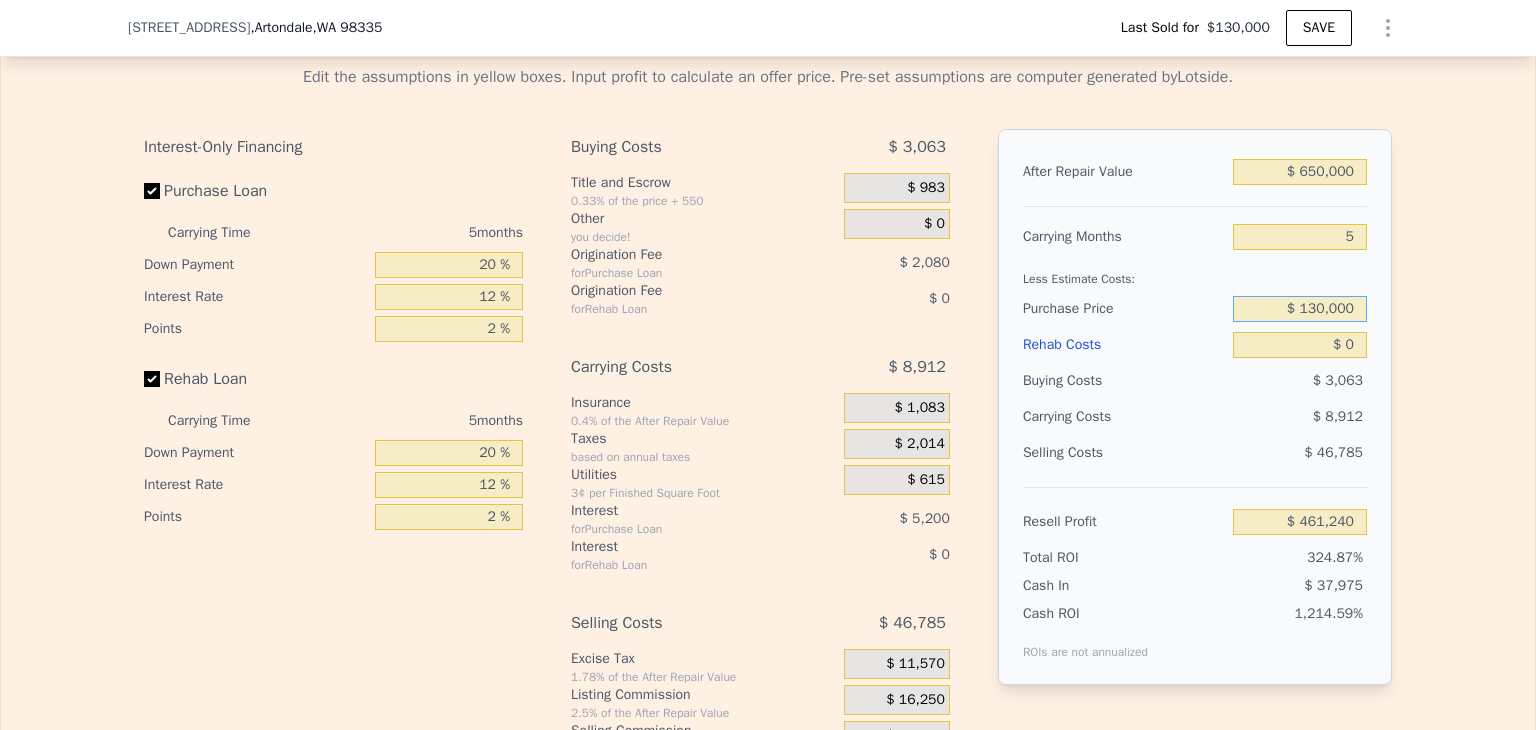 drag, startPoint x: 1300, startPoint y: 334, endPoint x: 1402, endPoint y: 329, distance: 102.122475 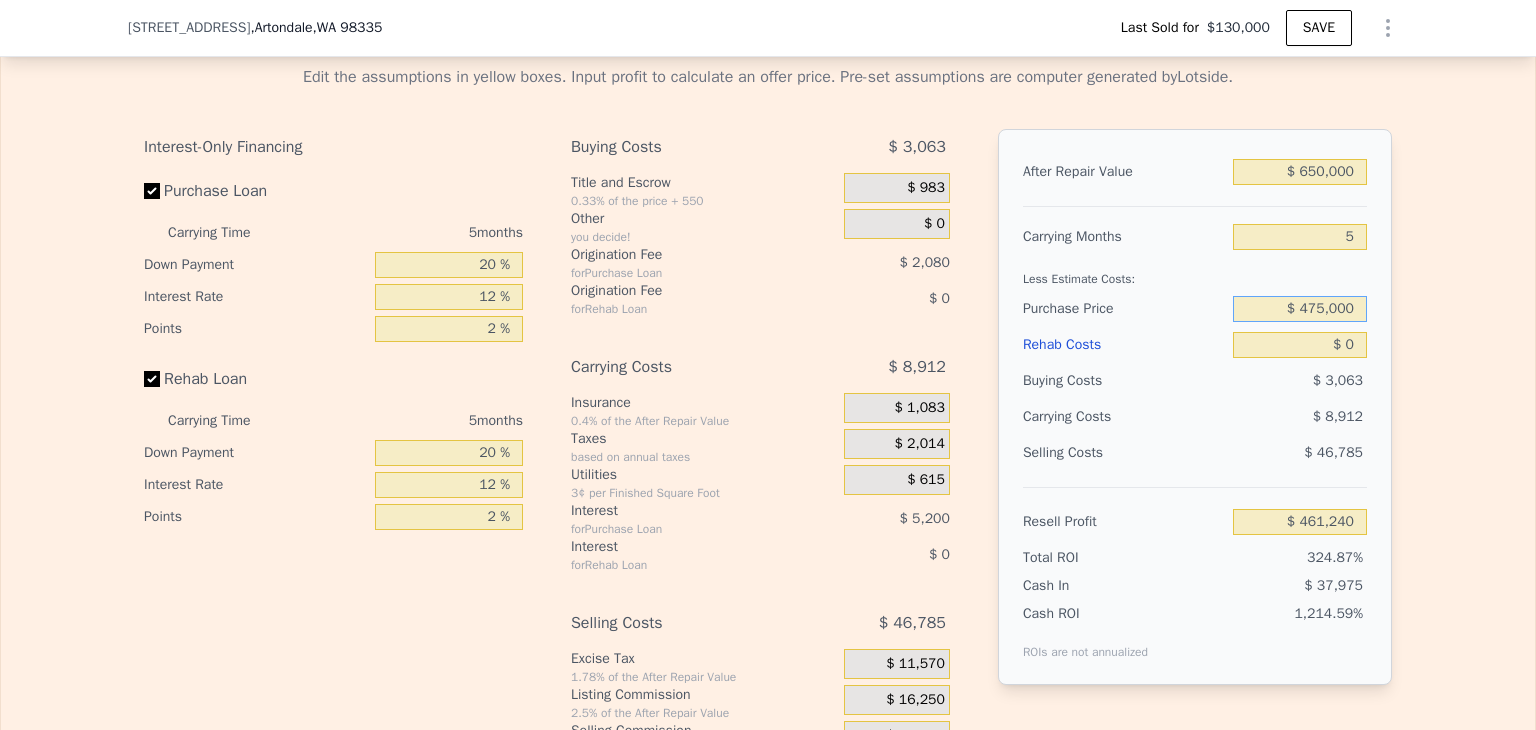 type on "$ 475,000" 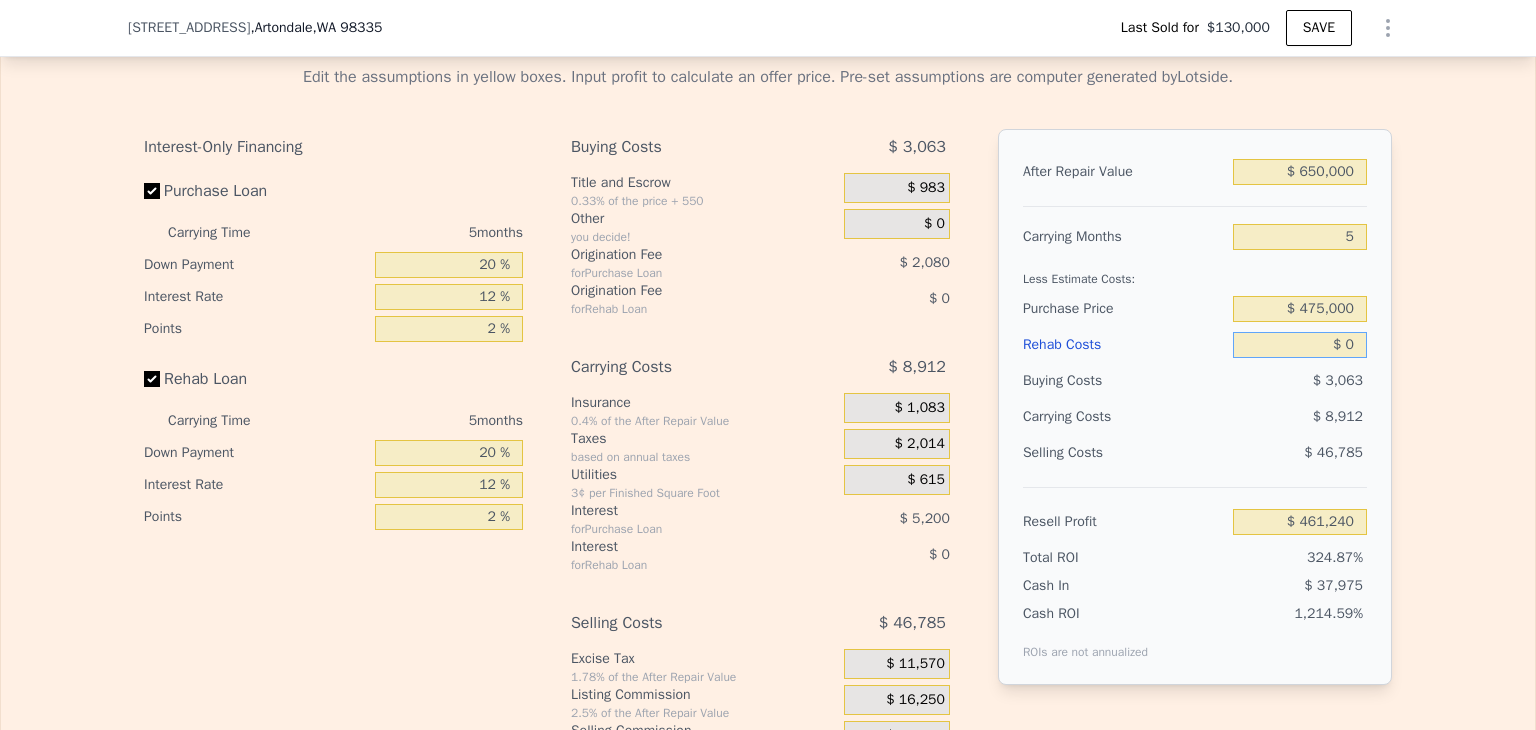 click on "$ 0" at bounding box center [1300, 345] 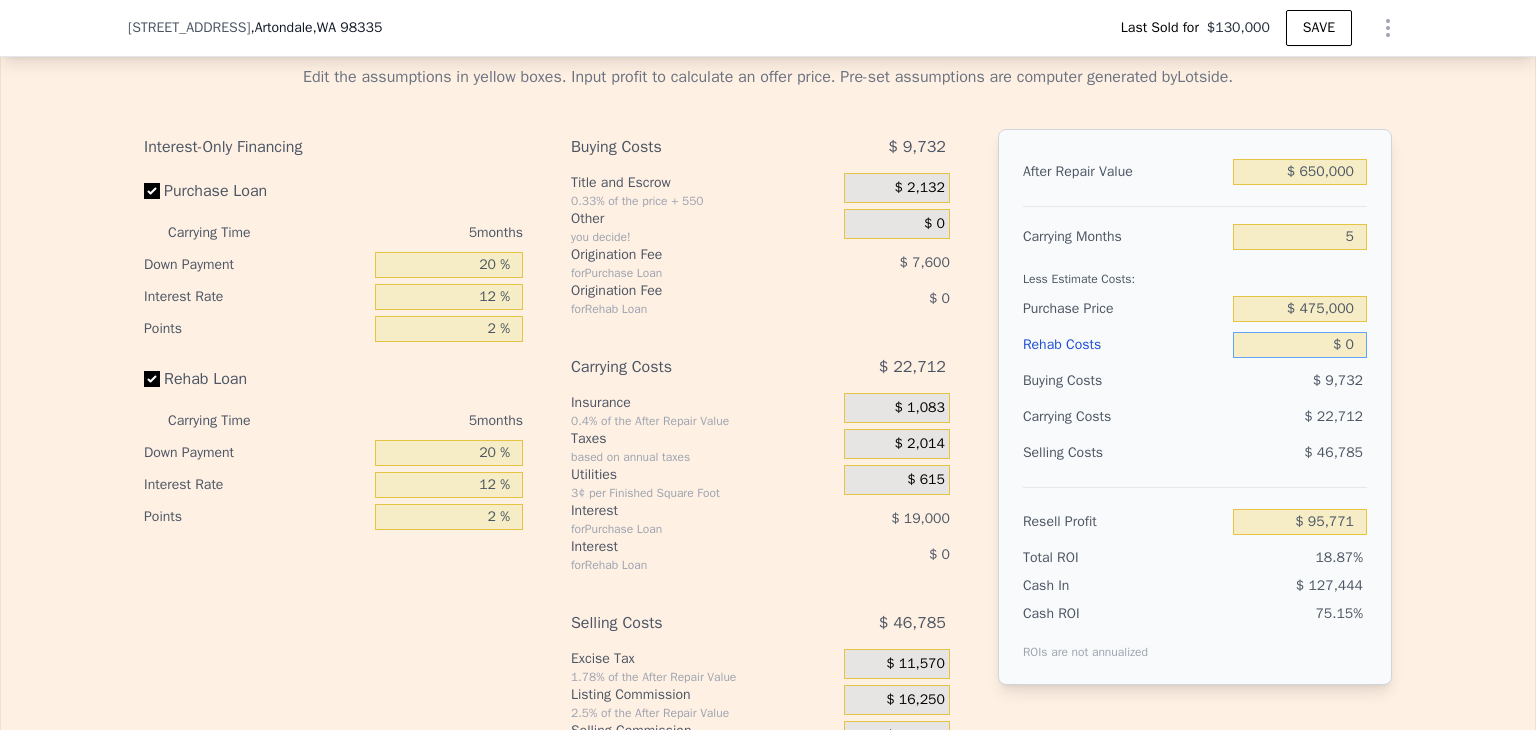 drag, startPoint x: 1341, startPoint y: 363, endPoint x: 1354, endPoint y: 362, distance: 13.038404 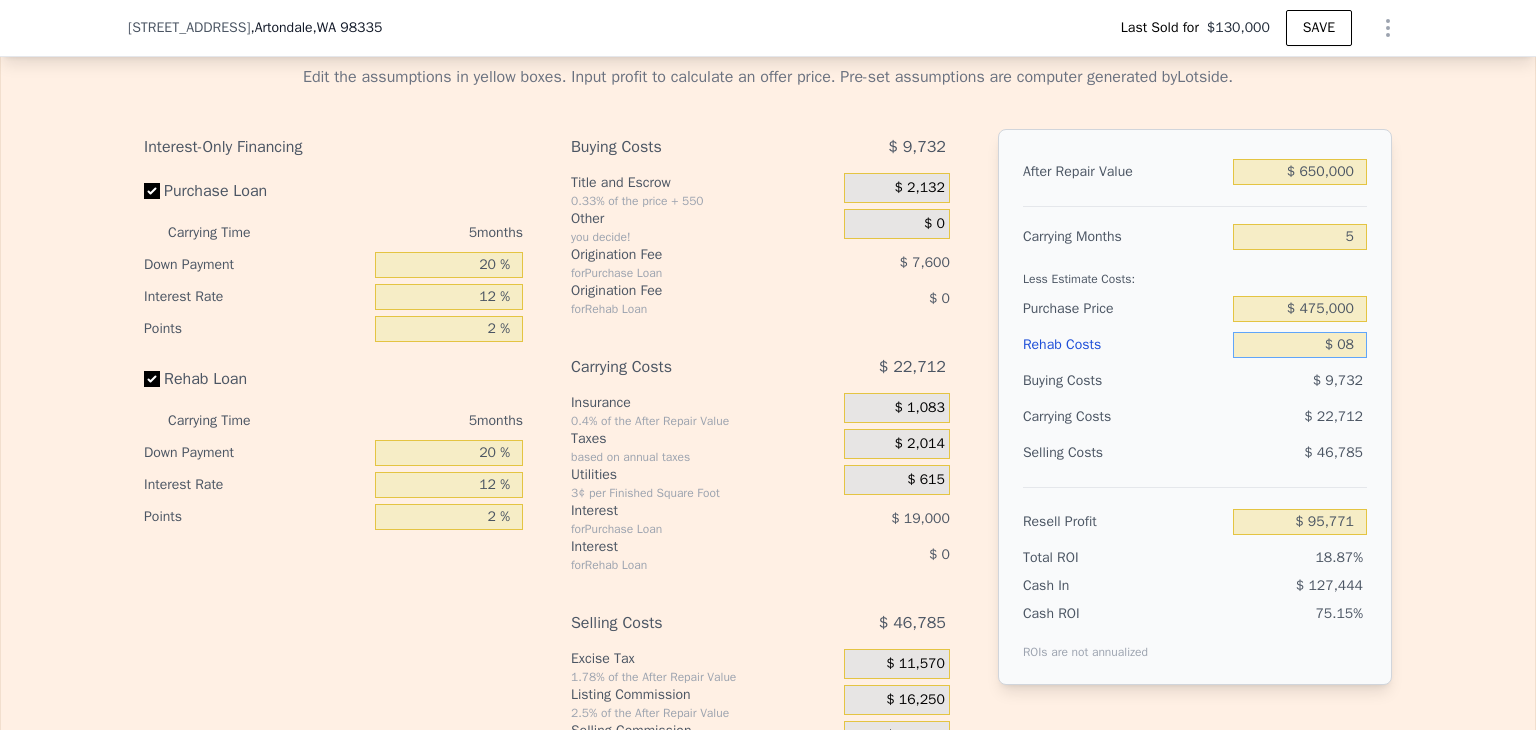 type on "$ 08" 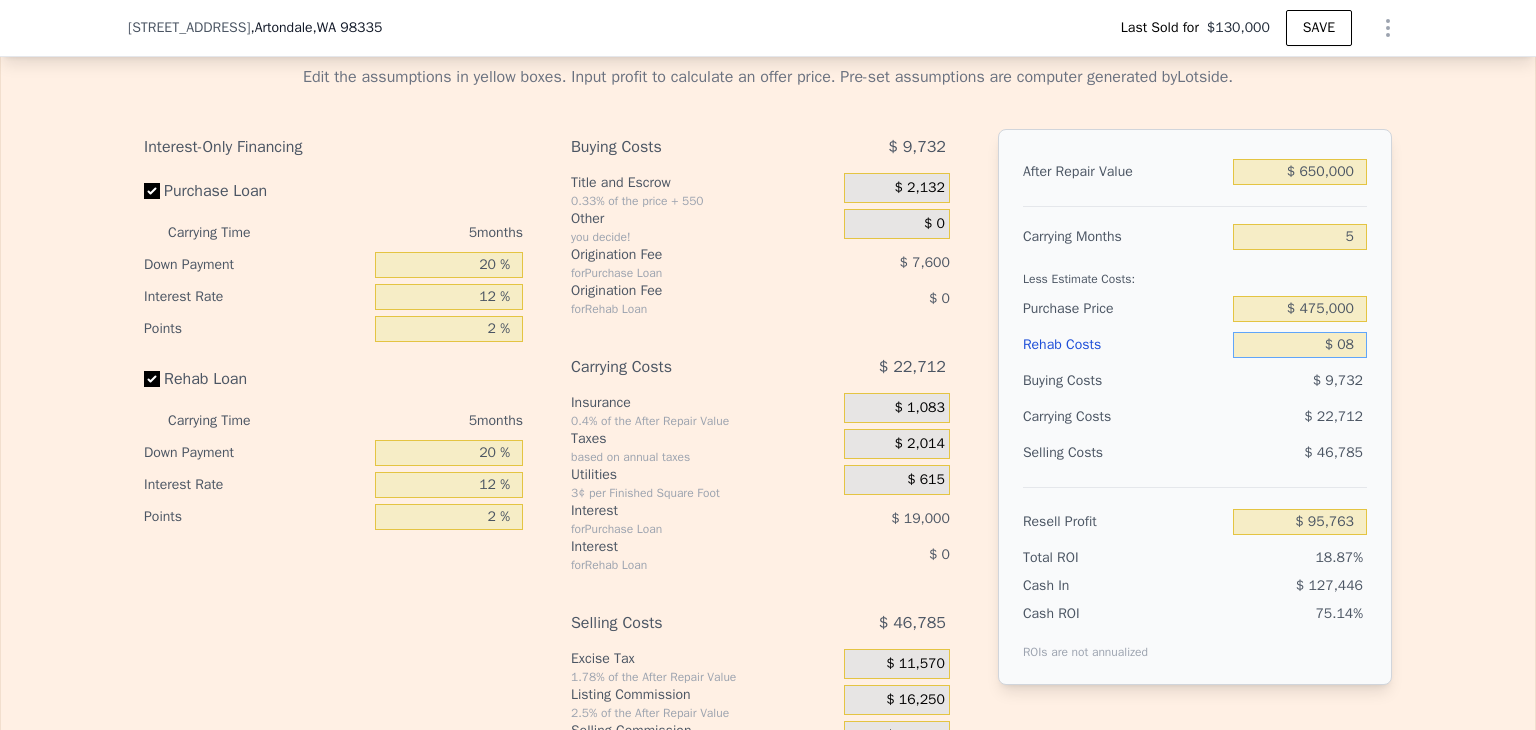 type on "$ 0" 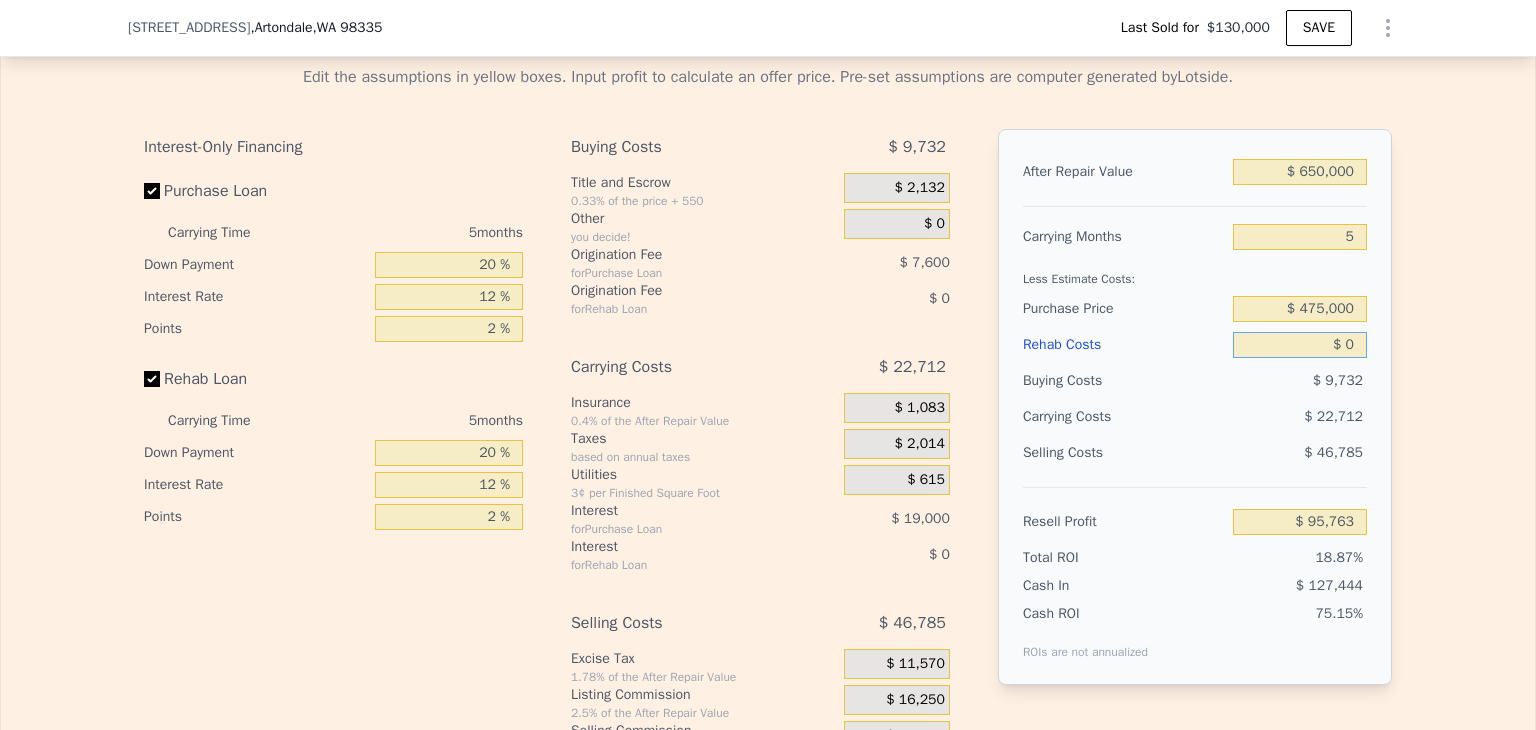 type on "$ 95,771" 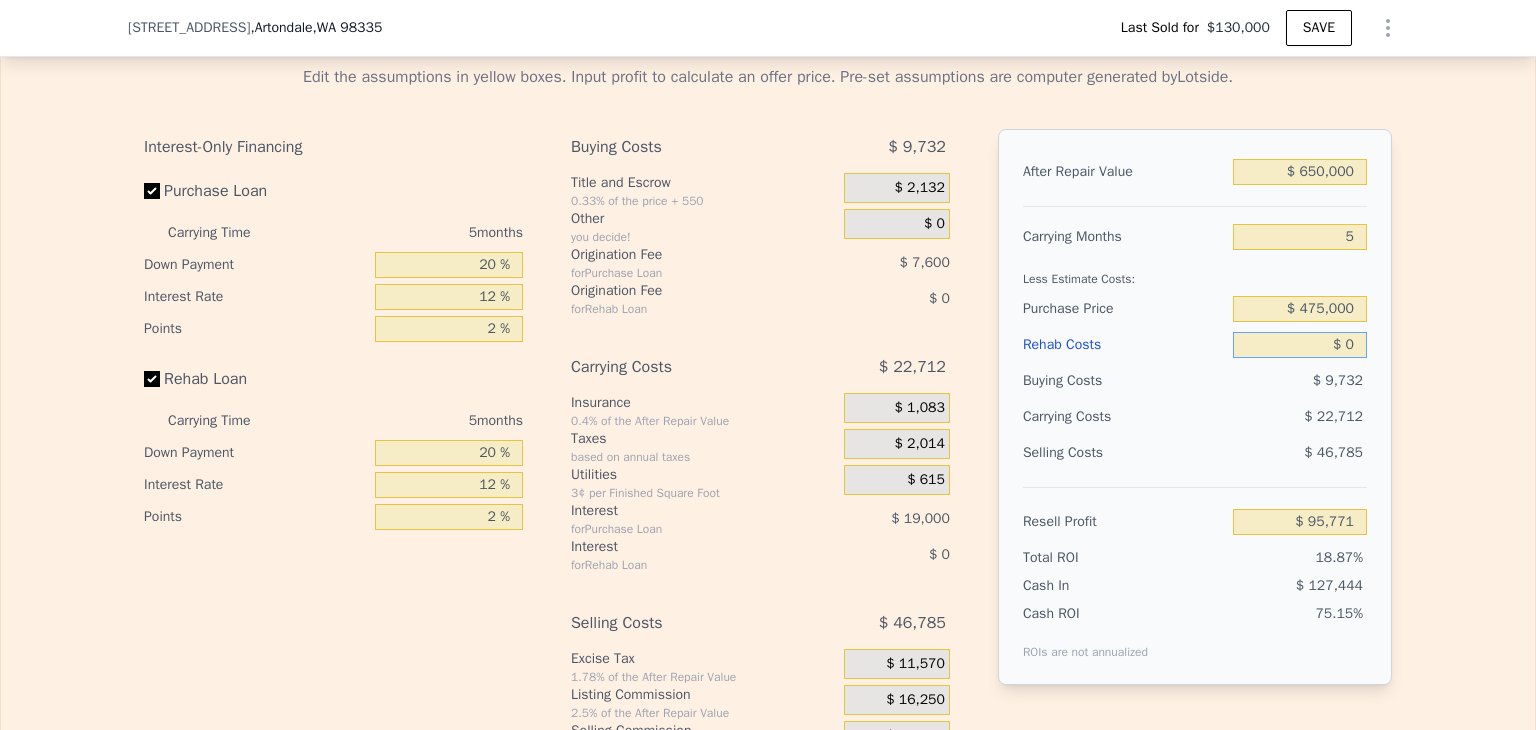 type on "$ 80" 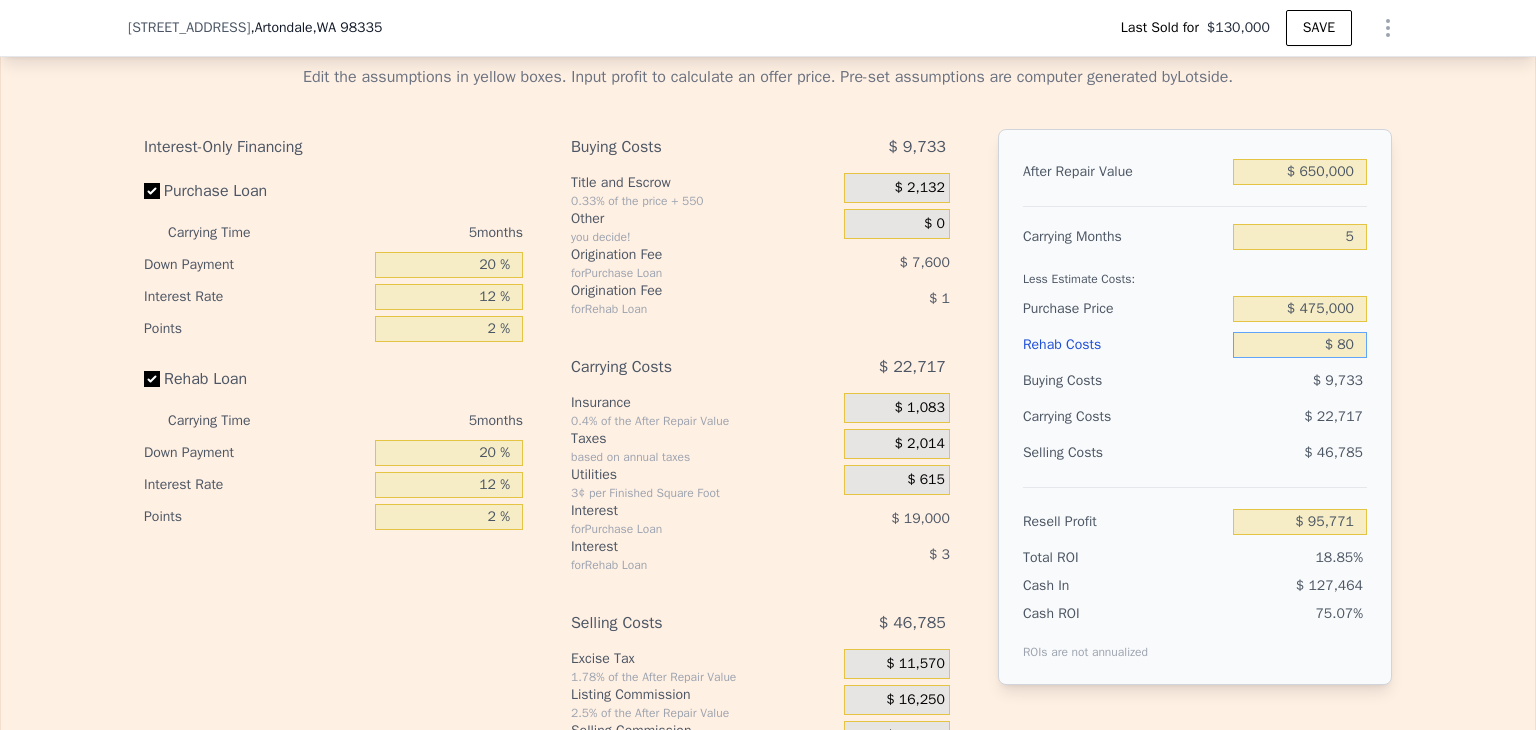 type on "$ 95,685" 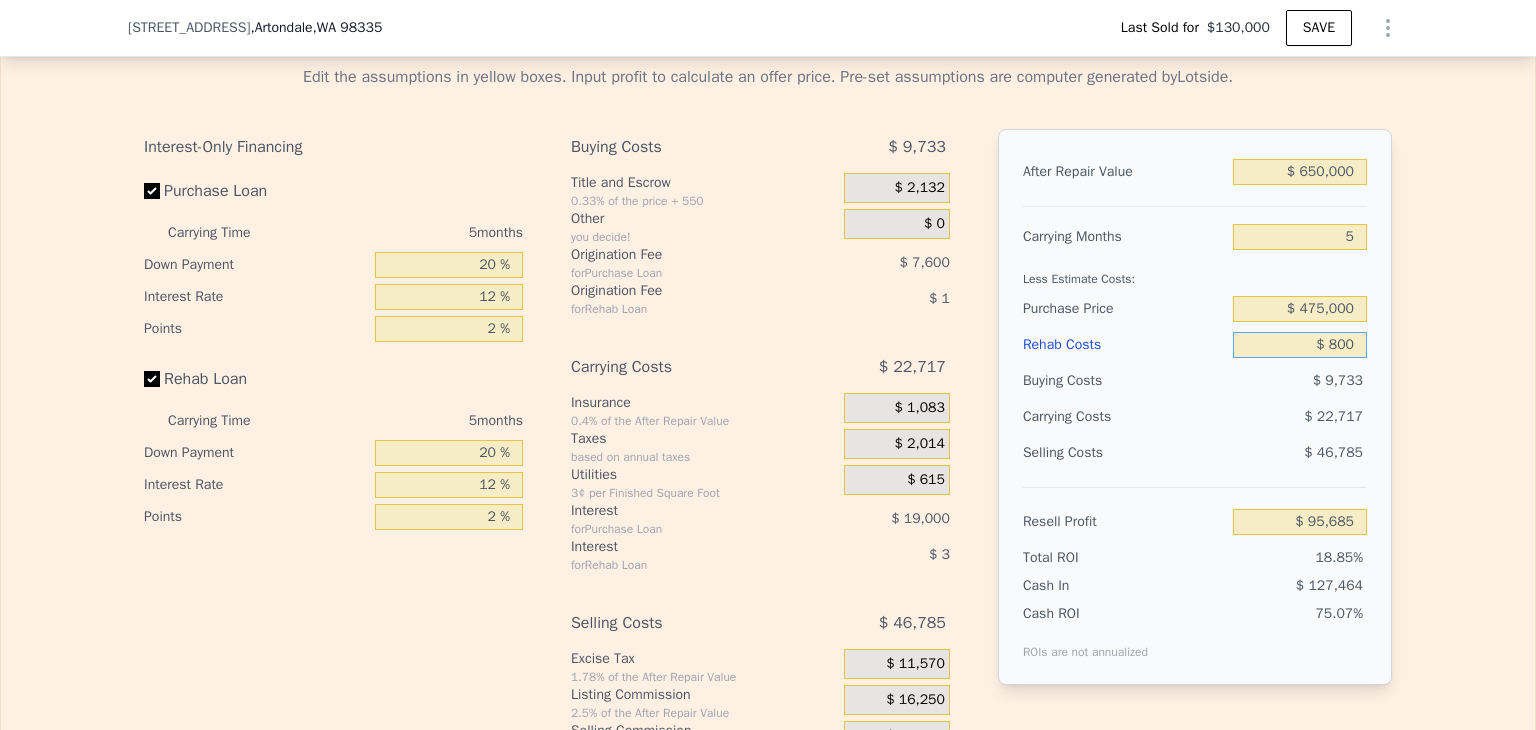 type on "$ 8,000" 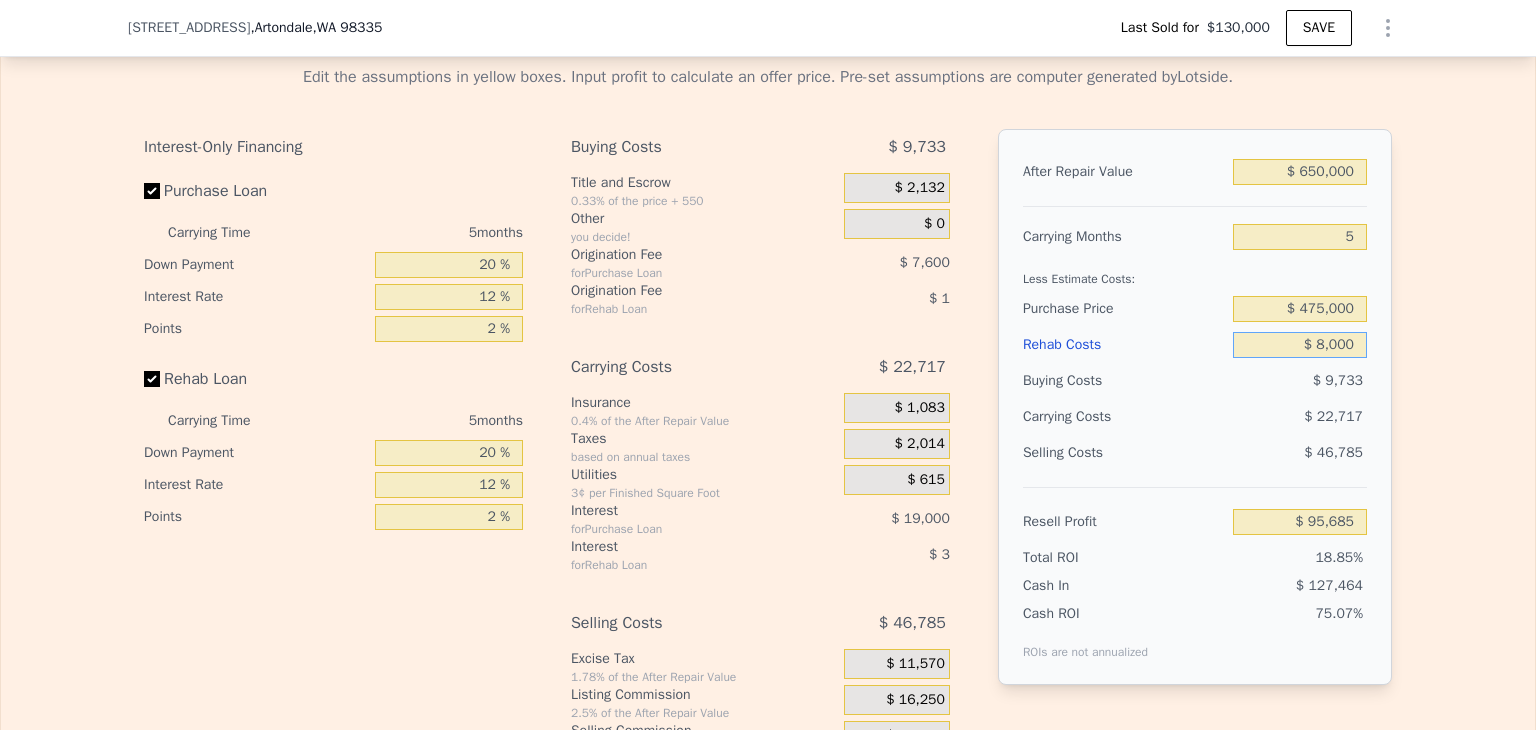 type on "$ 94,928" 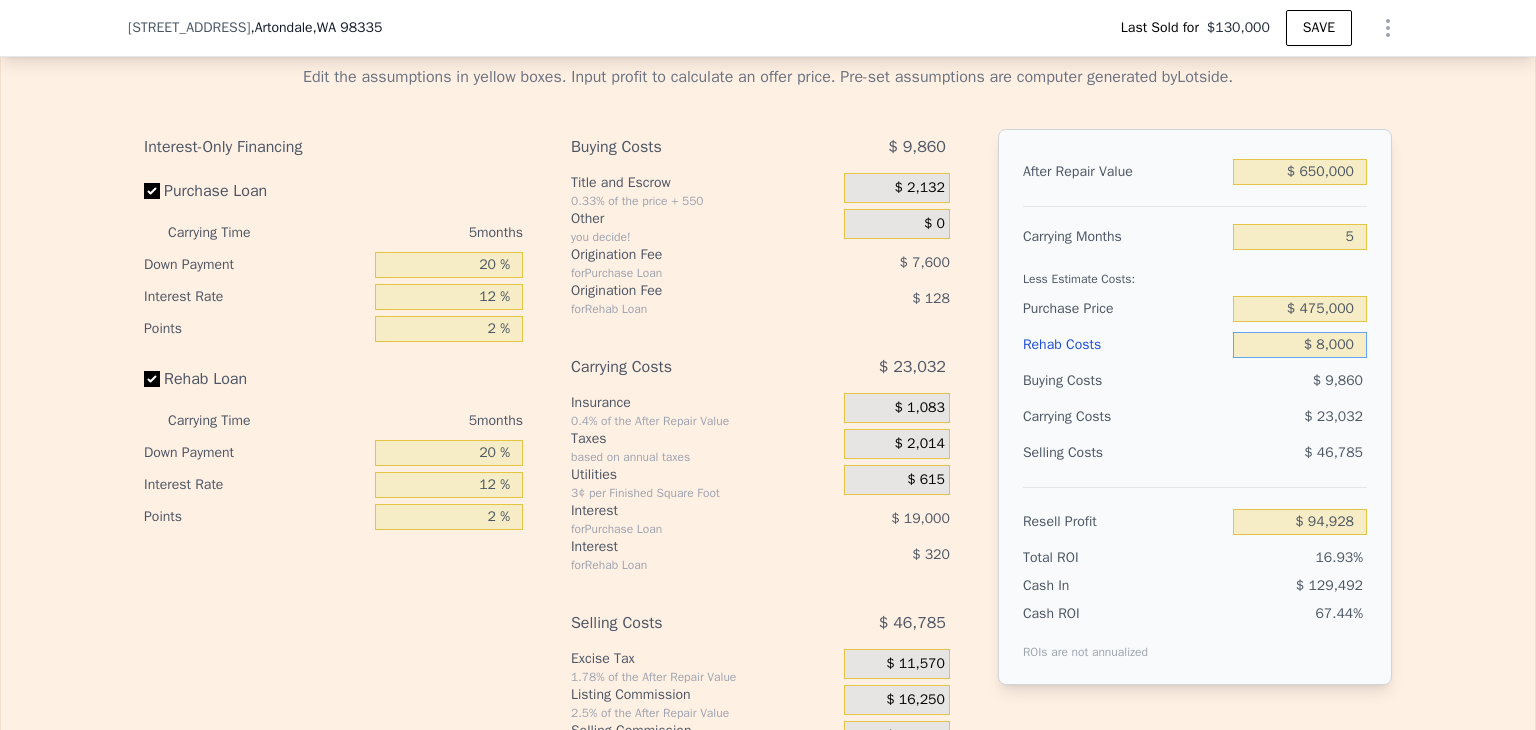 type on "$ 80,000" 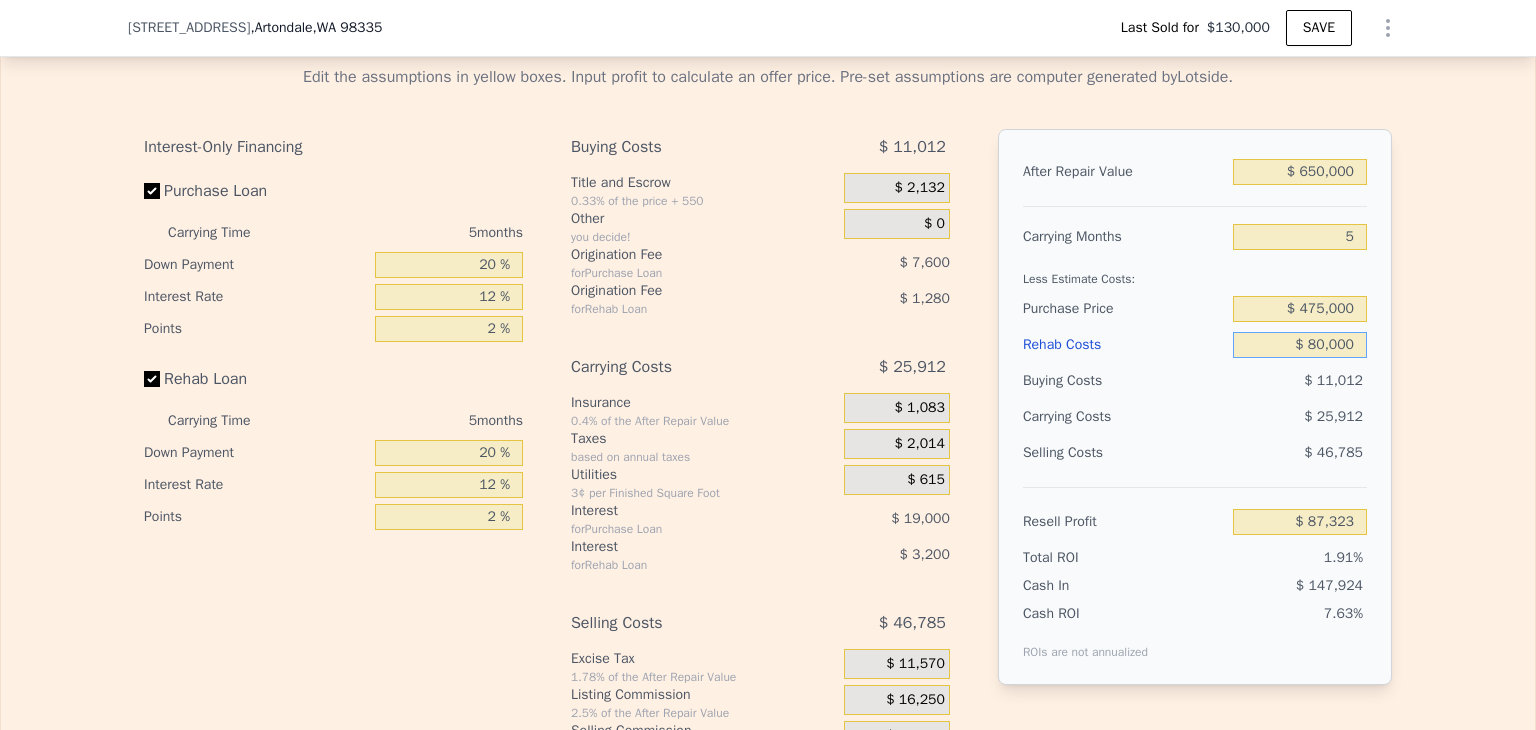type on "$ 11,291" 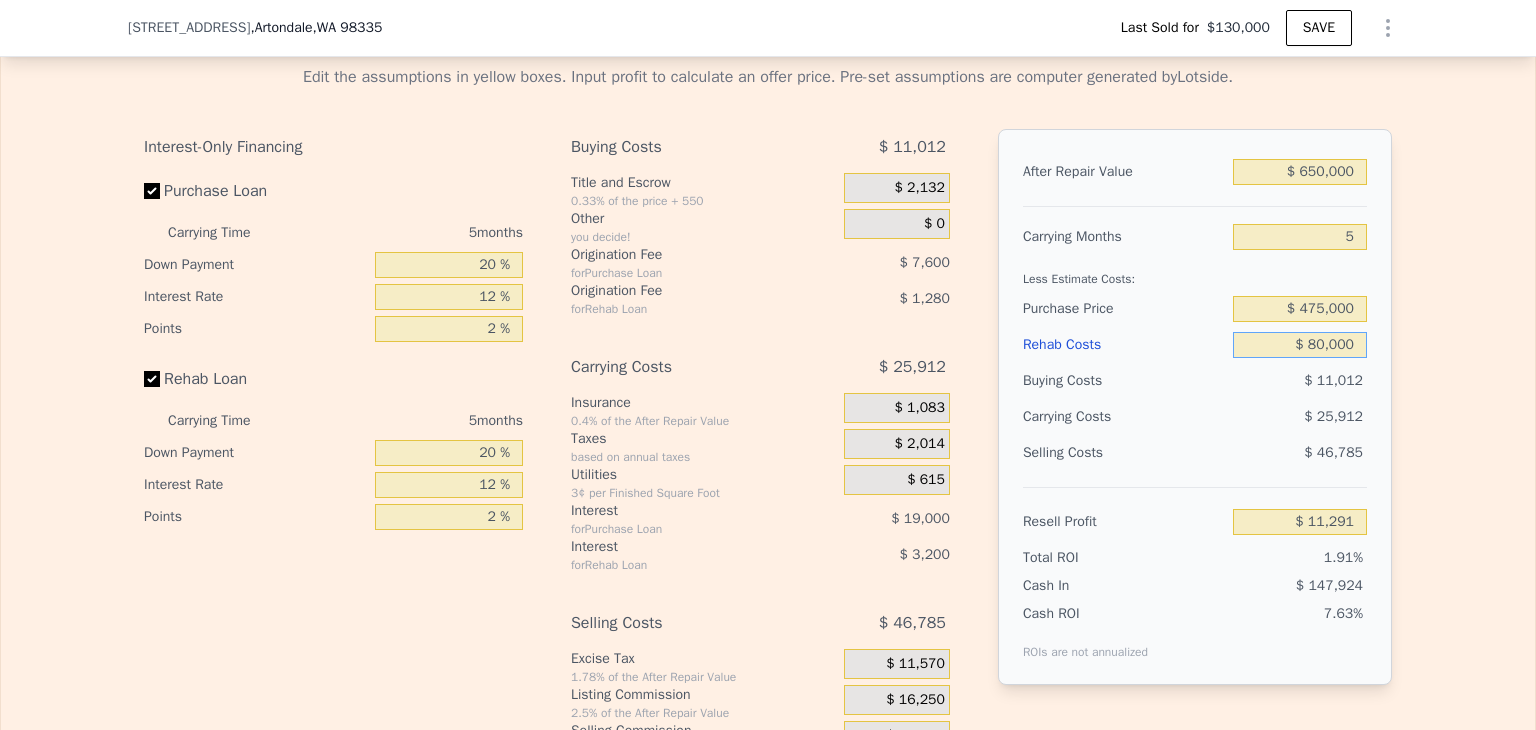 type on "$ 80,000" 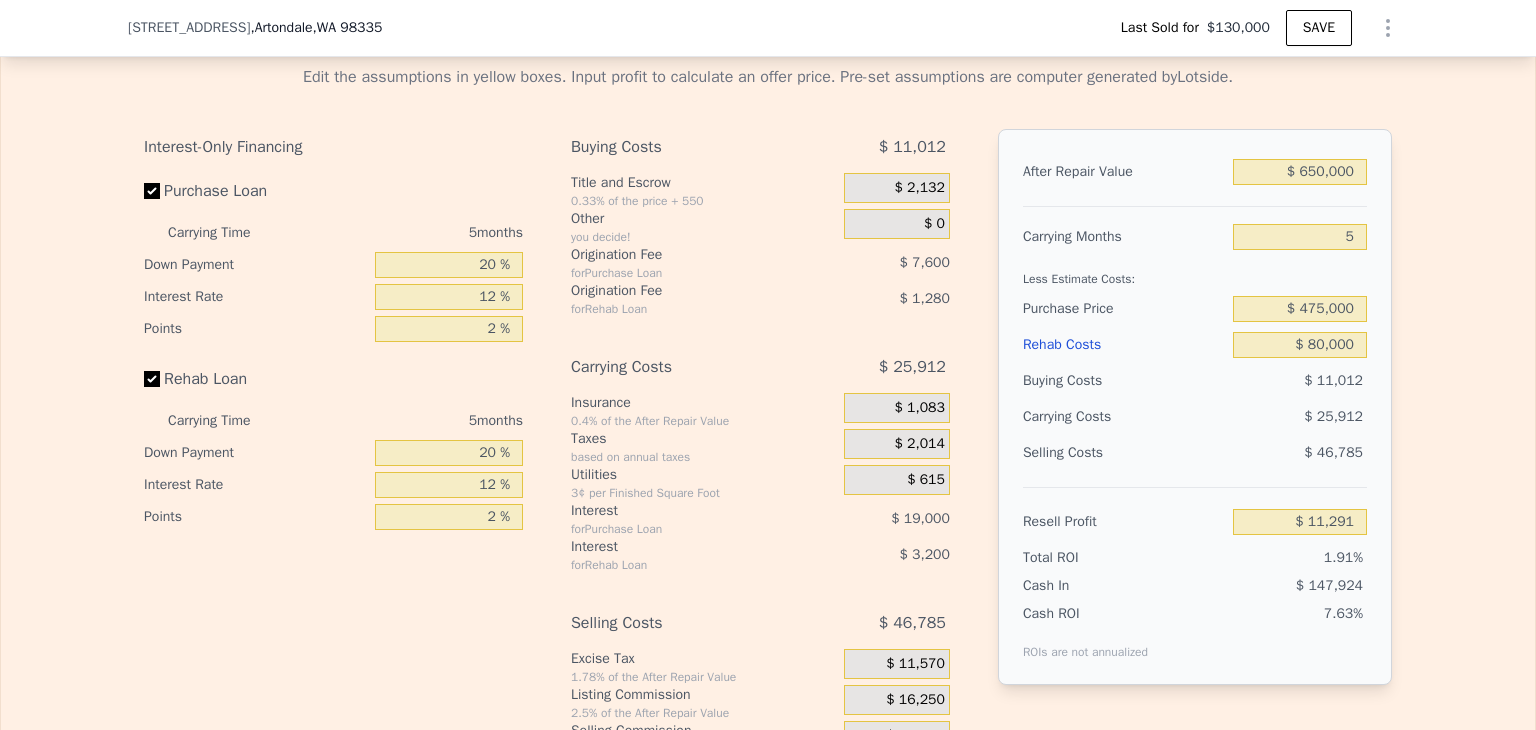 click on "$ 46,785" at bounding box center [1300, 453] 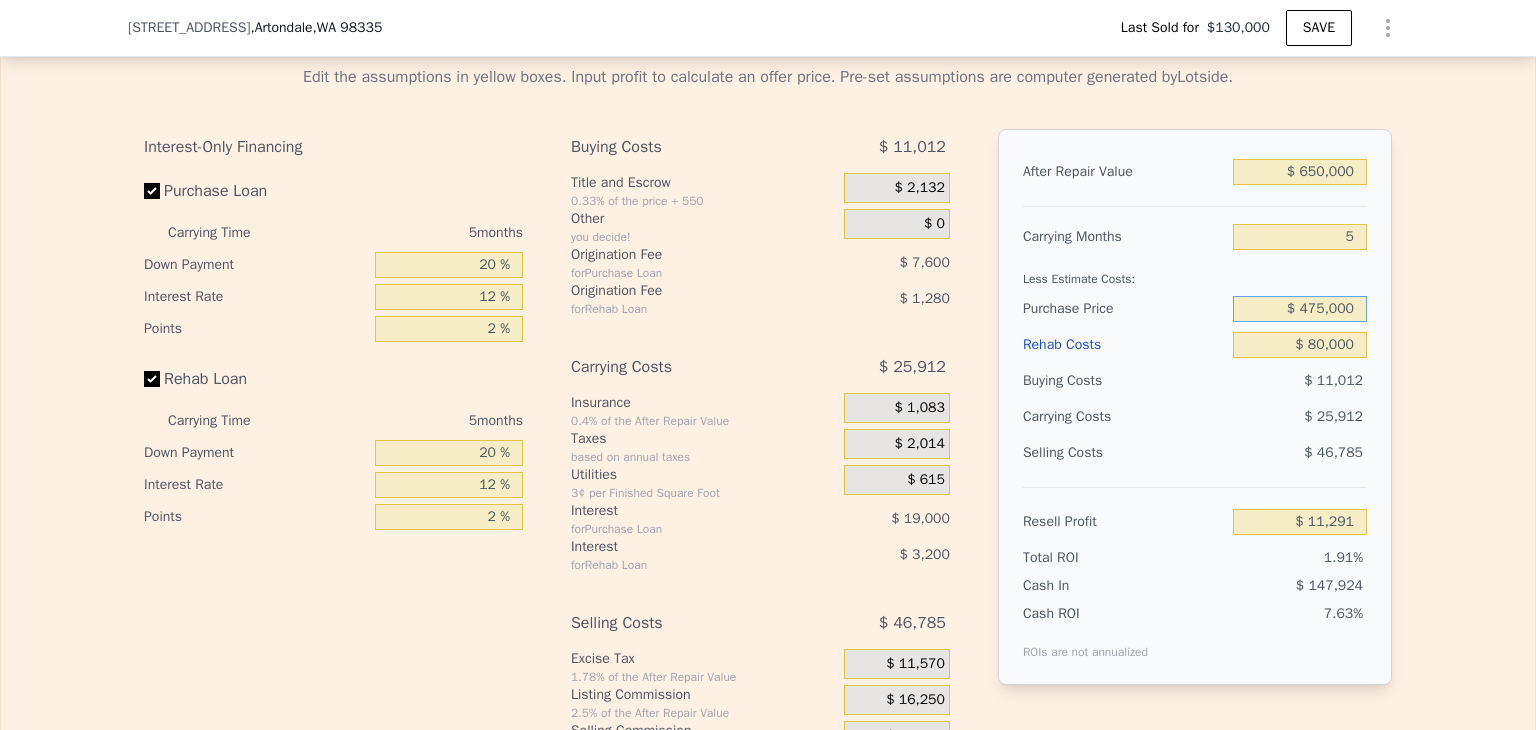 drag, startPoint x: 1321, startPoint y: 329, endPoint x: 1308, endPoint y: 329, distance: 13 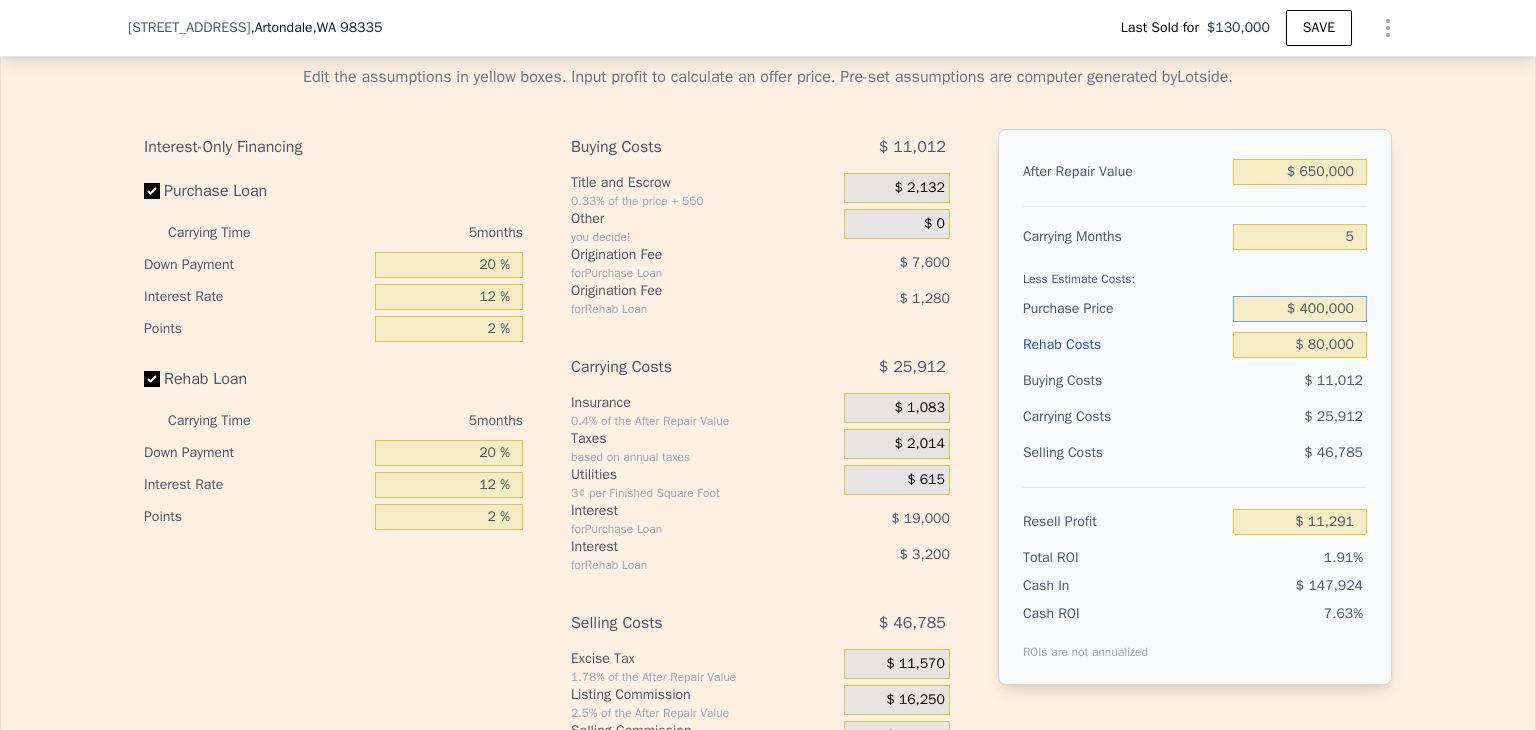 type on "$ 400,000" 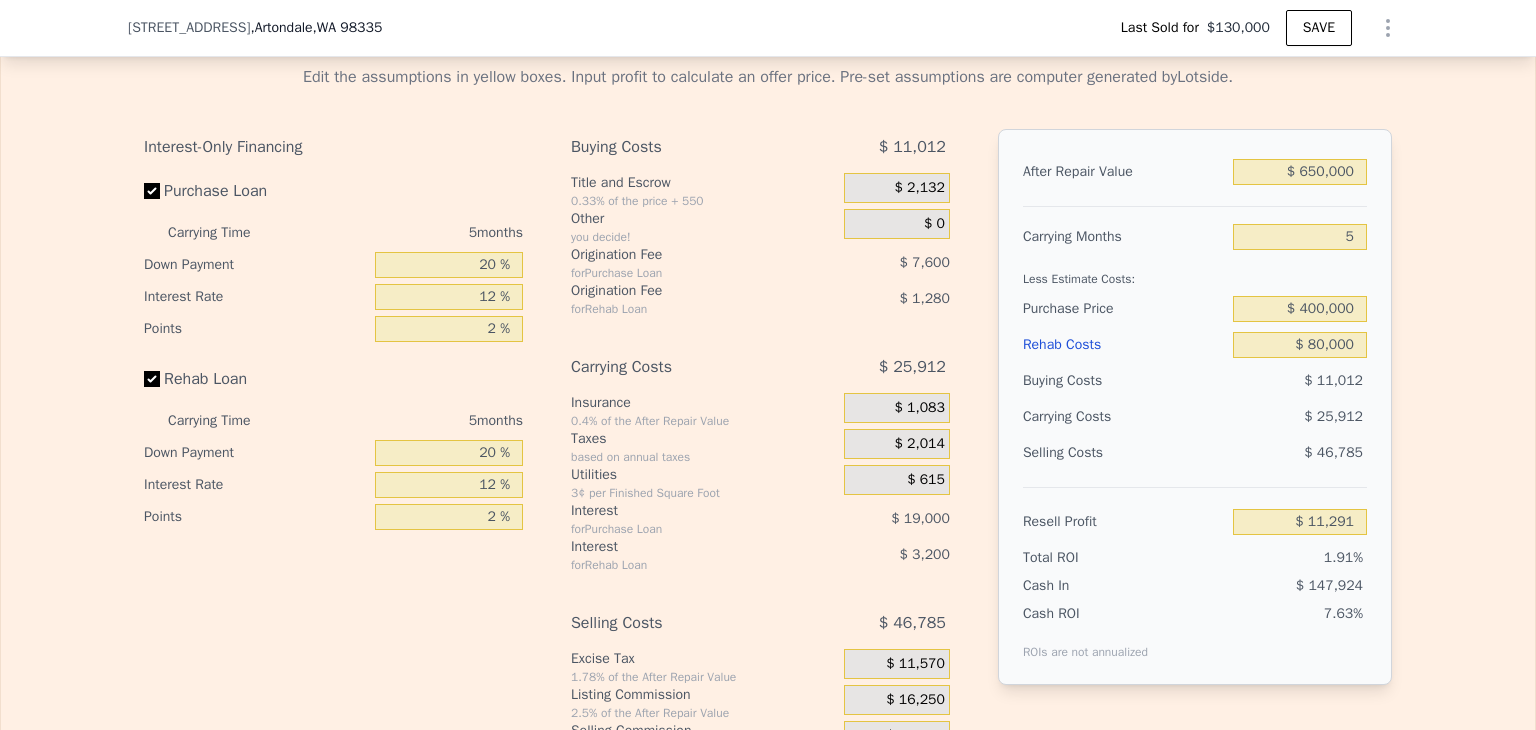 click on "Buying Costs" at bounding box center [1124, 381] 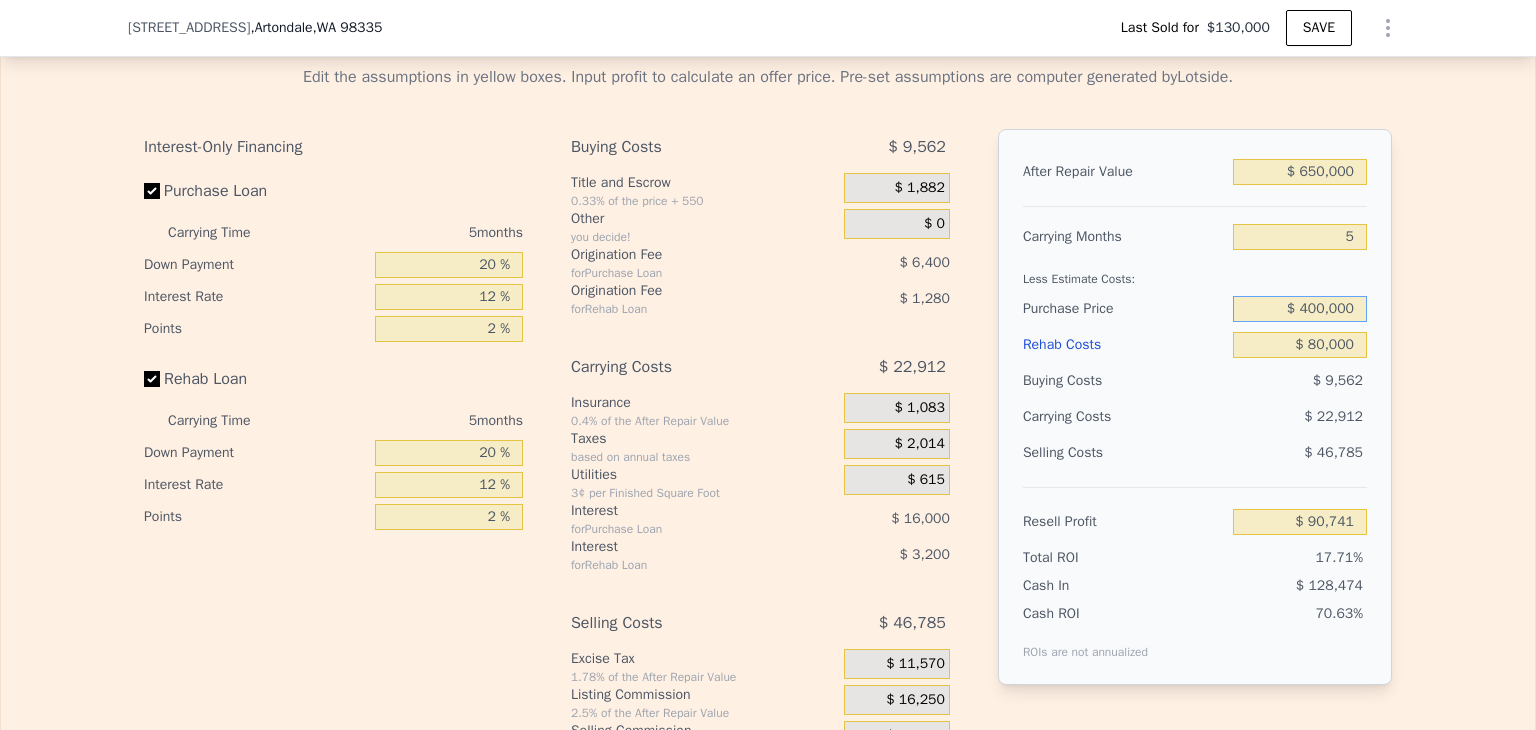 drag, startPoint x: 1321, startPoint y: 333, endPoint x: 1304, endPoint y: 333, distance: 17 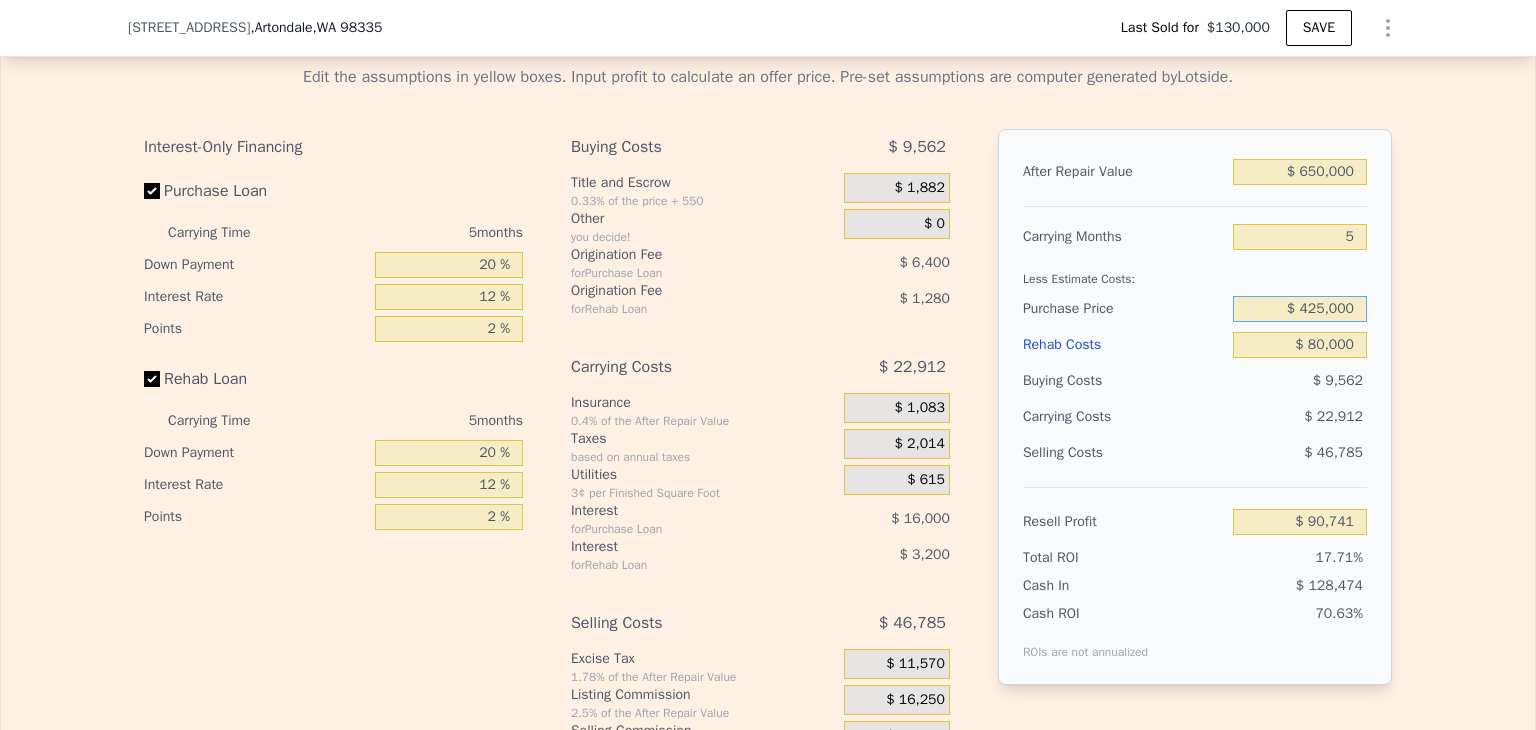 click on "$ 425,000" at bounding box center [1300, 309] 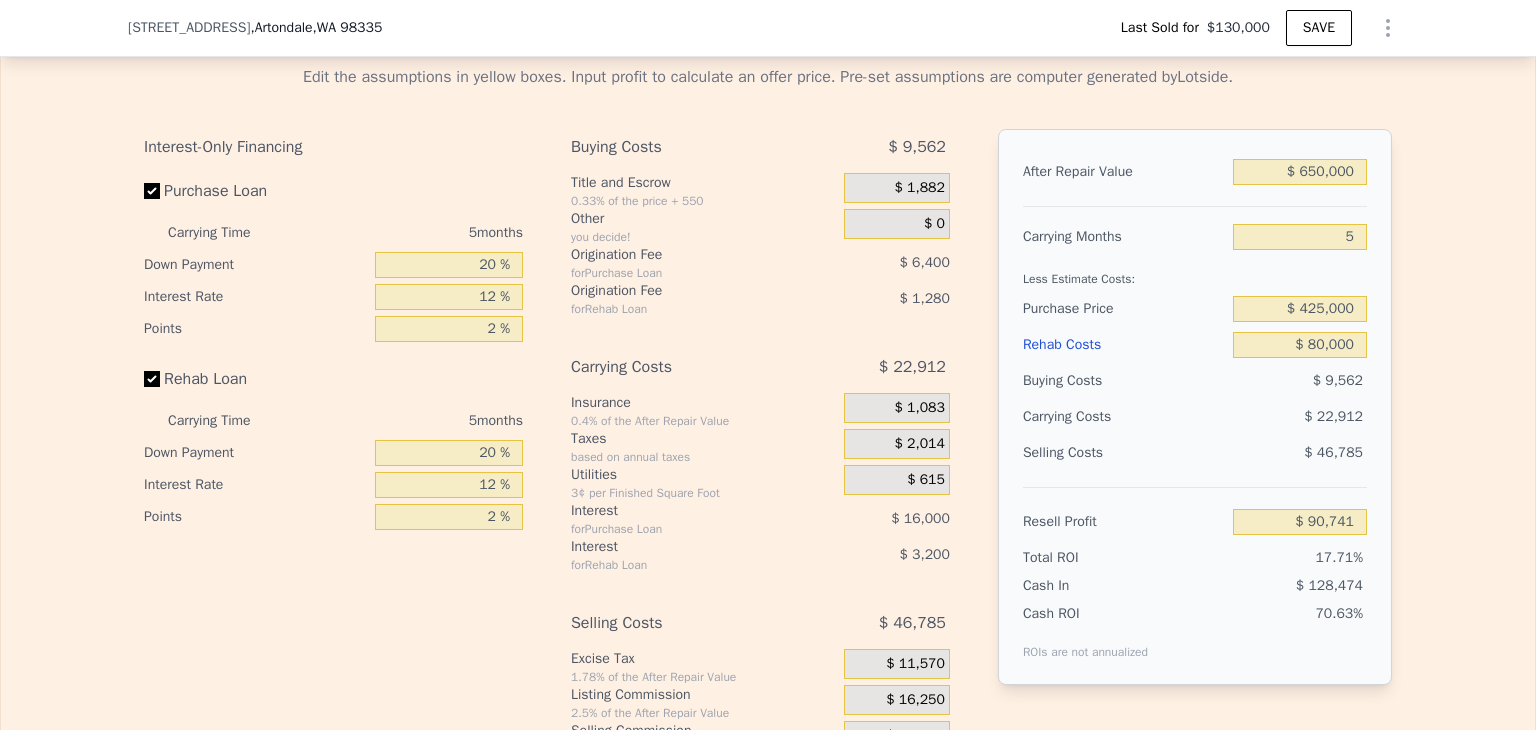 click on "Less Estimate Costs:" at bounding box center [1195, 273] 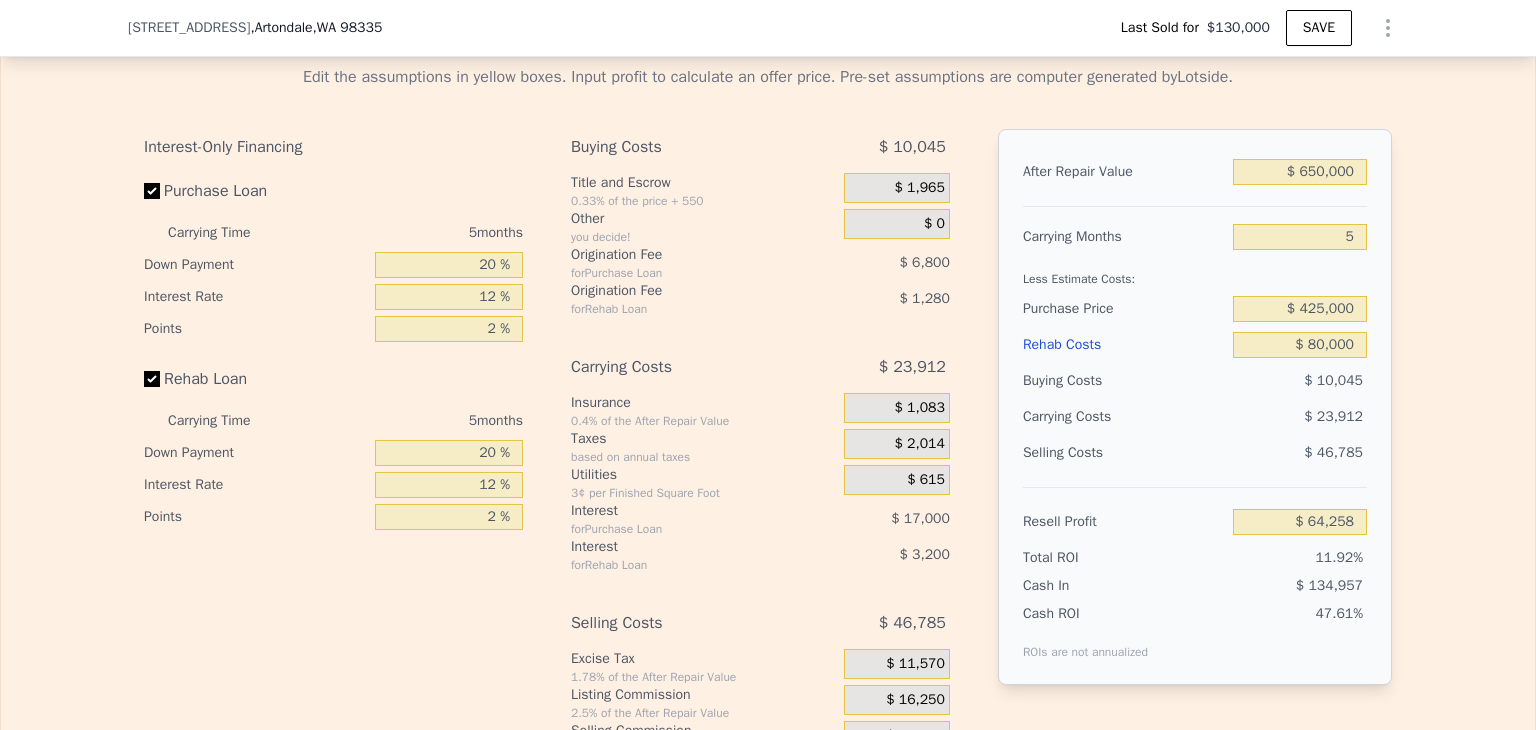 click on "After Repair Value" at bounding box center [1124, 172] 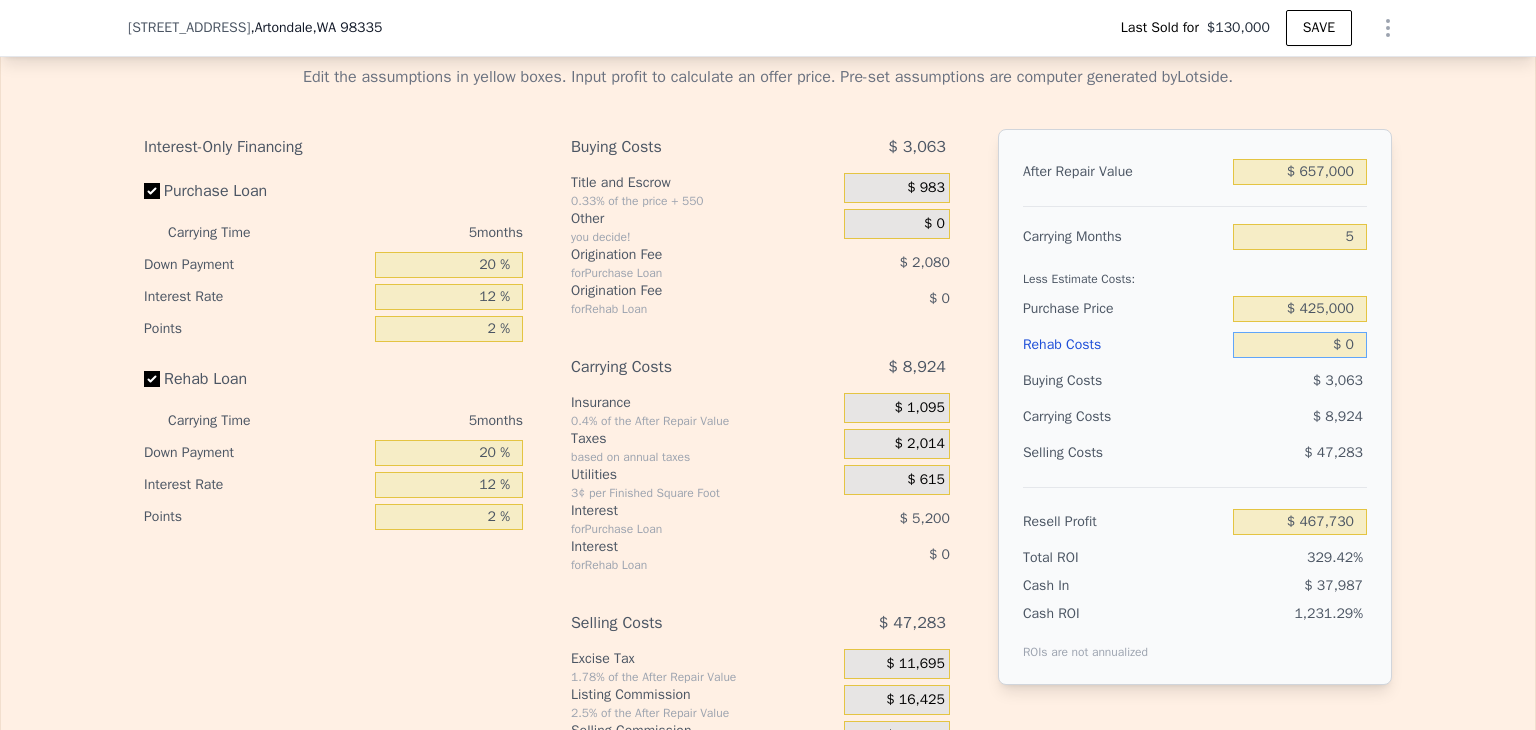 click on "$ 0" at bounding box center [1300, 345] 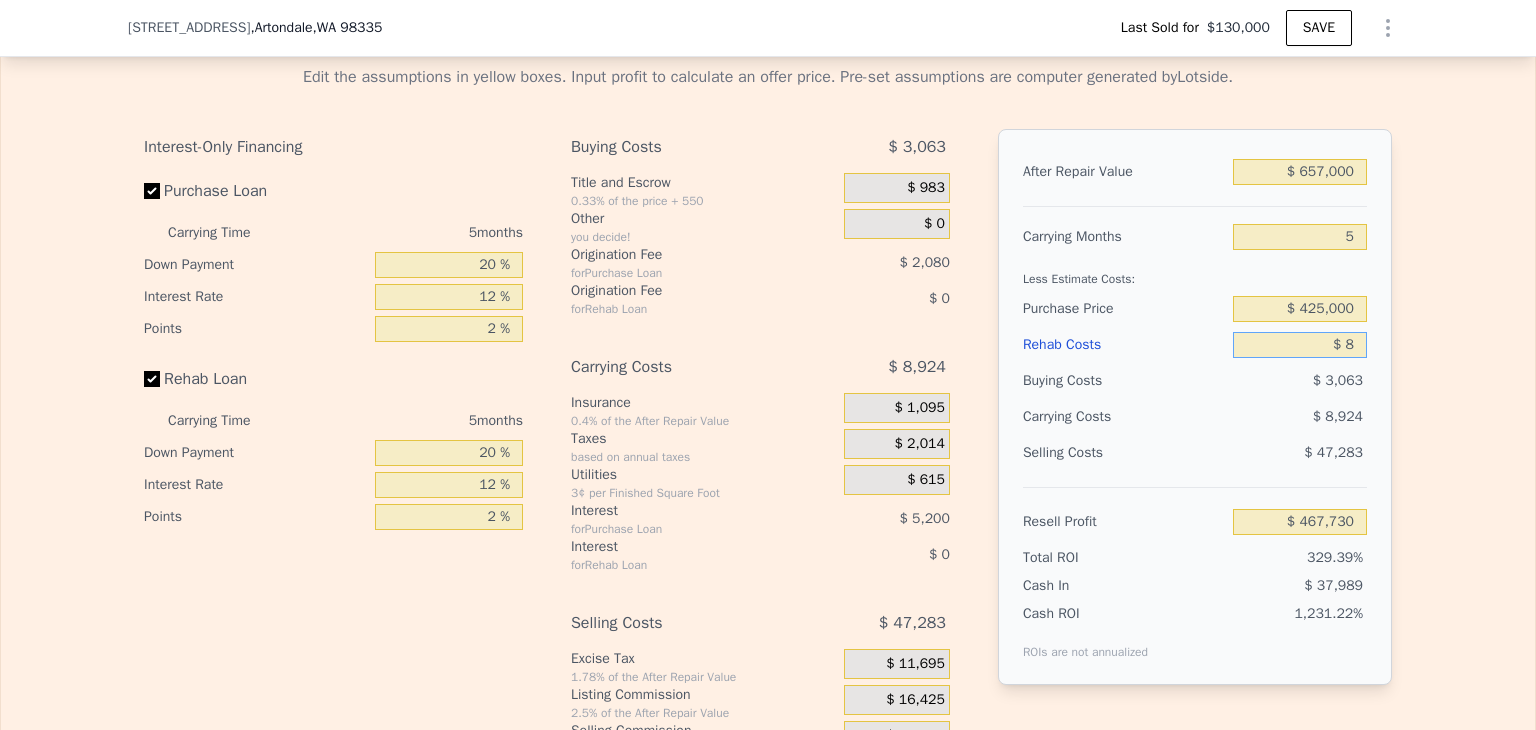 type on "$ 467,722" 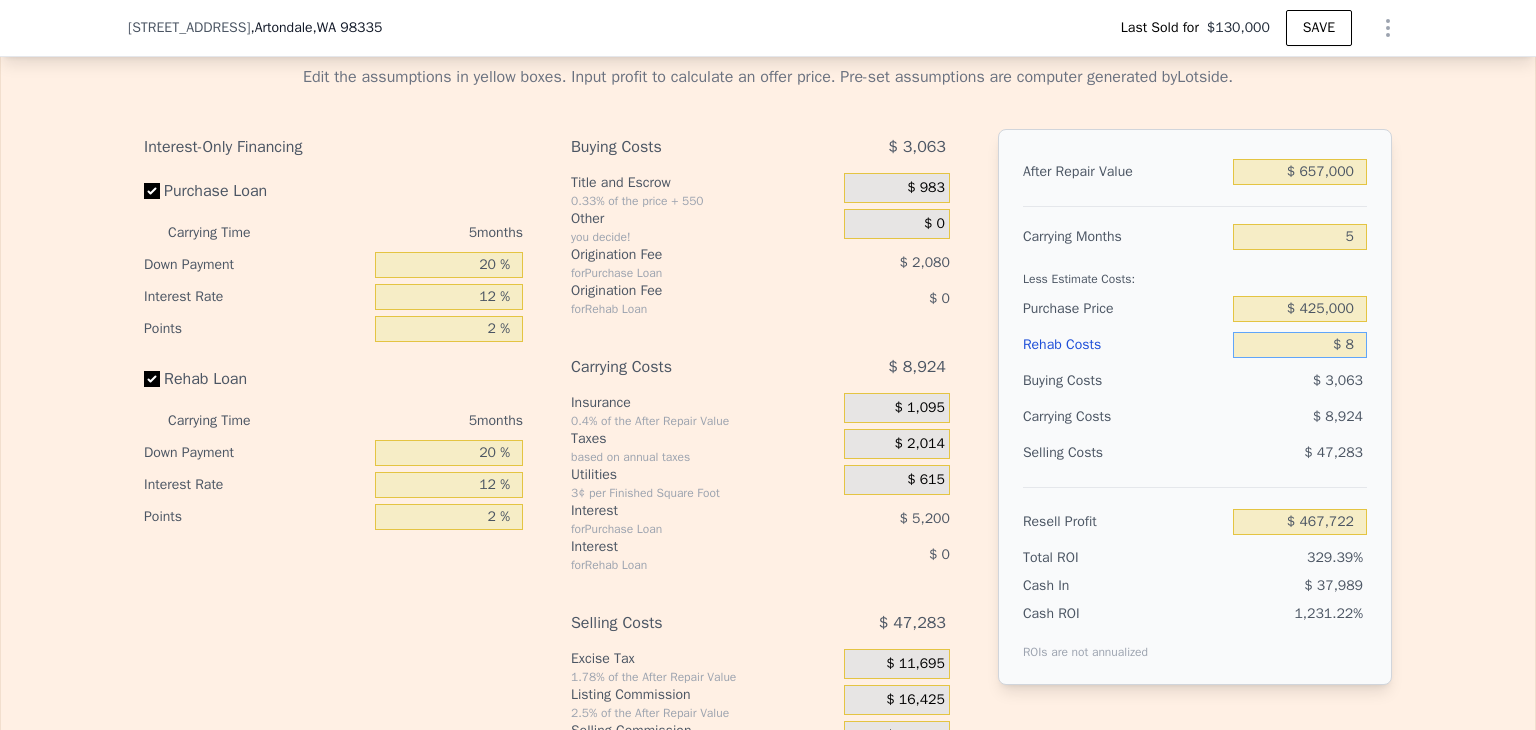 type on "$ 80" 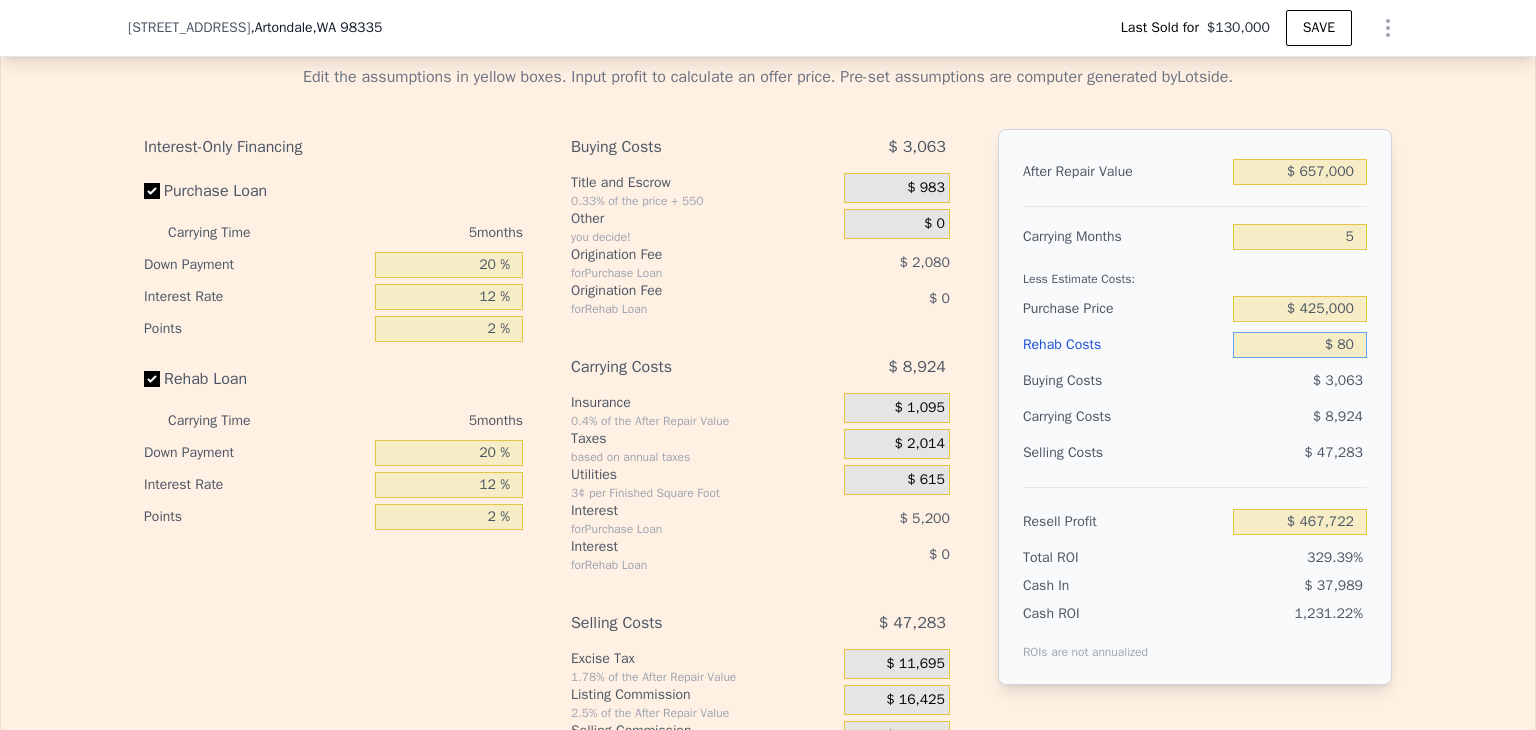type on "$ 467,644" 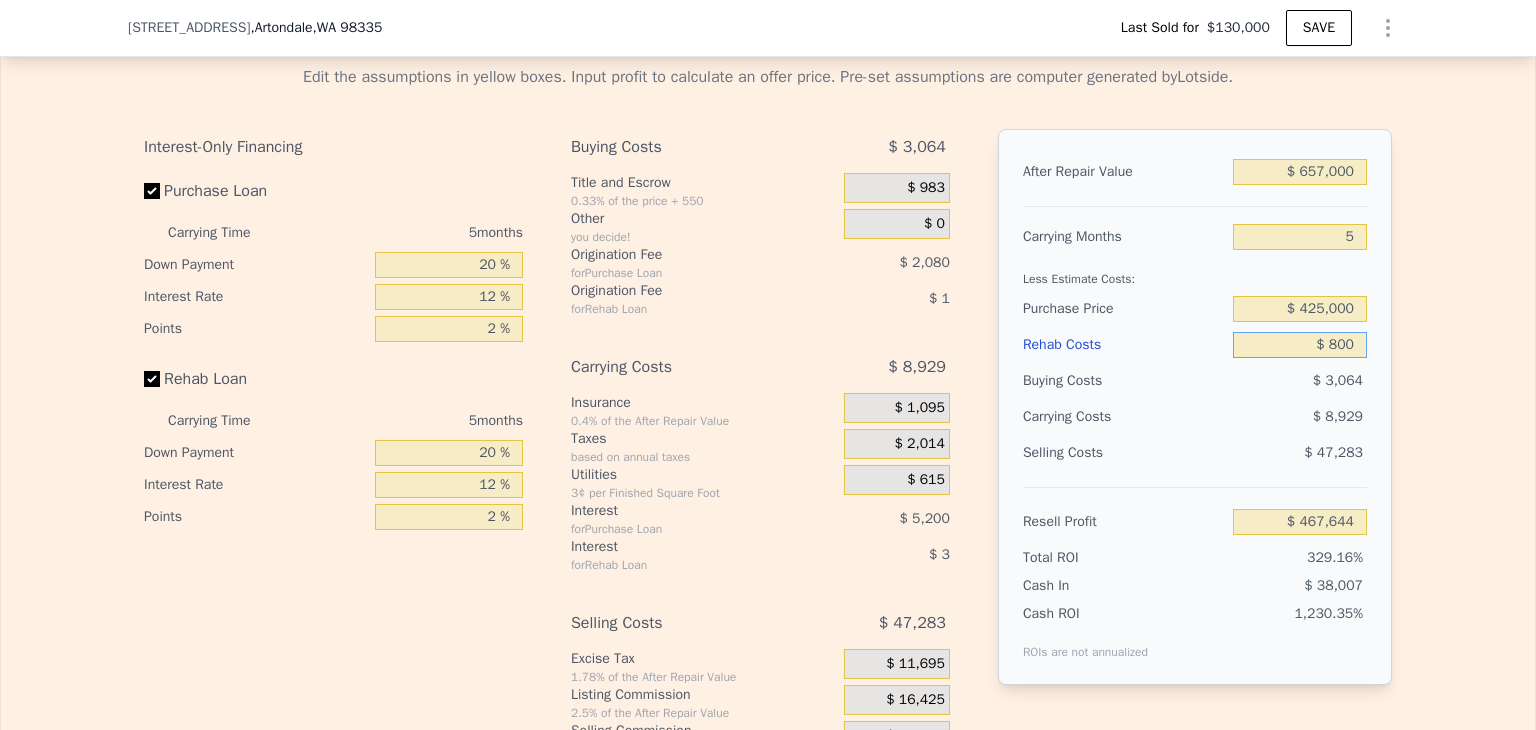 type on "$ 8,000" 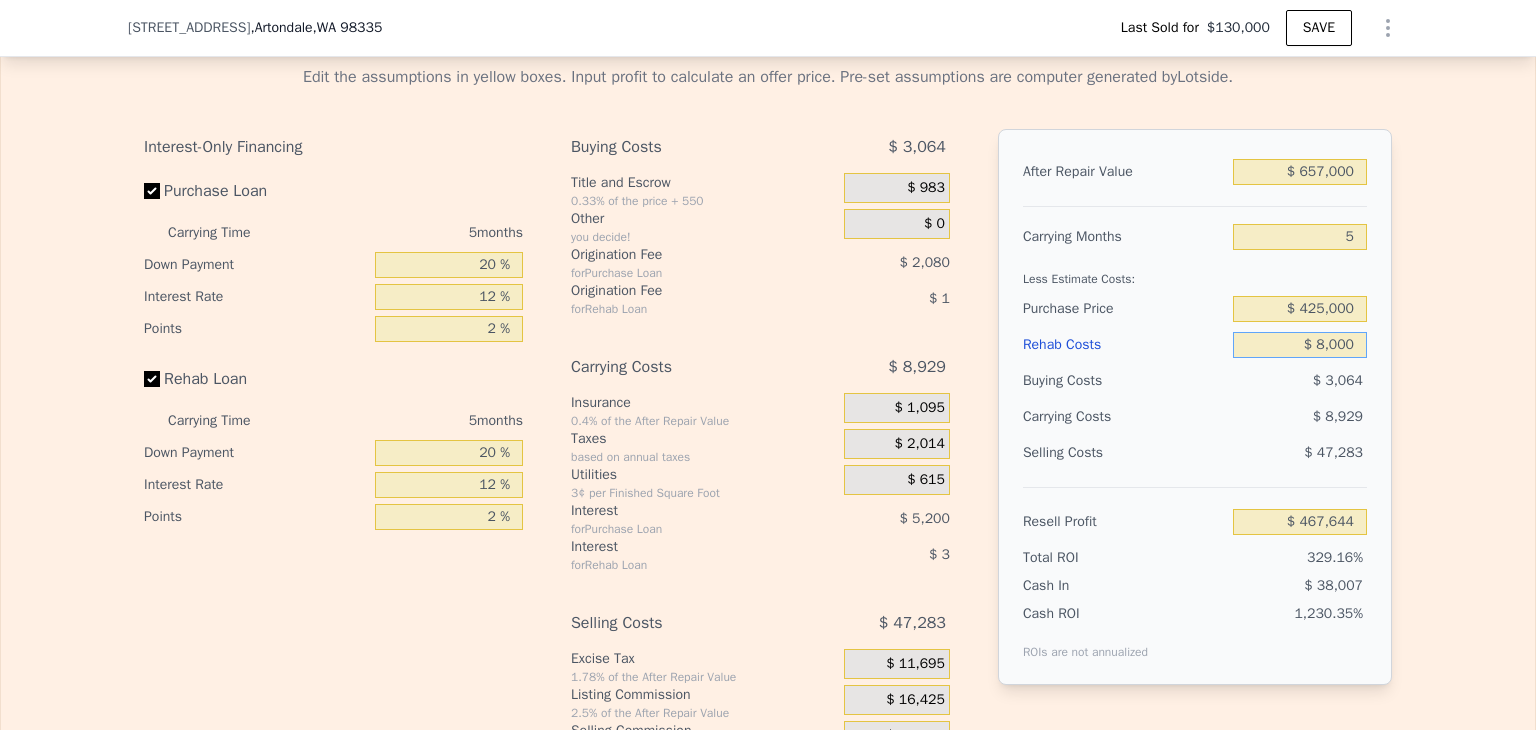 type on "$ 459,282" 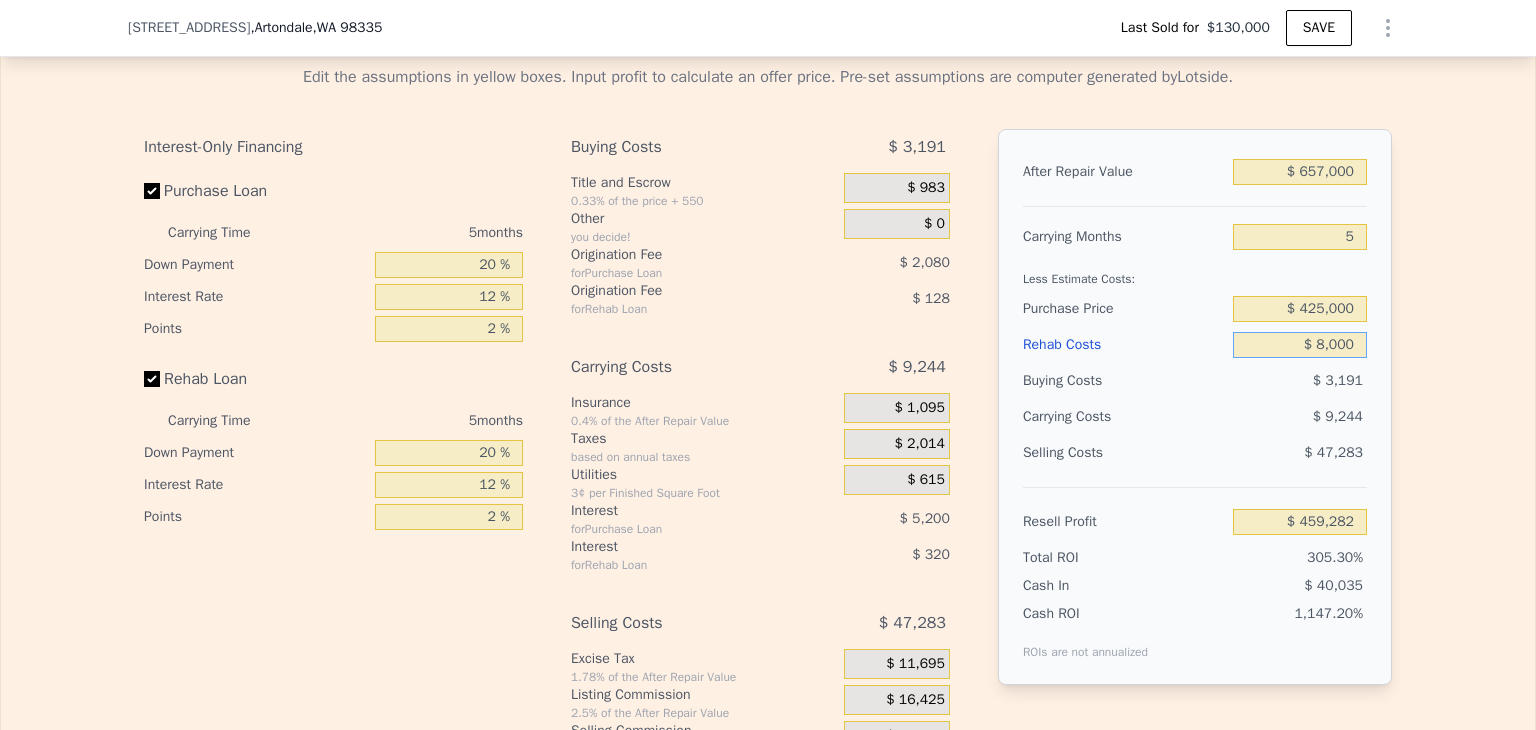 type on "$ 80,000" 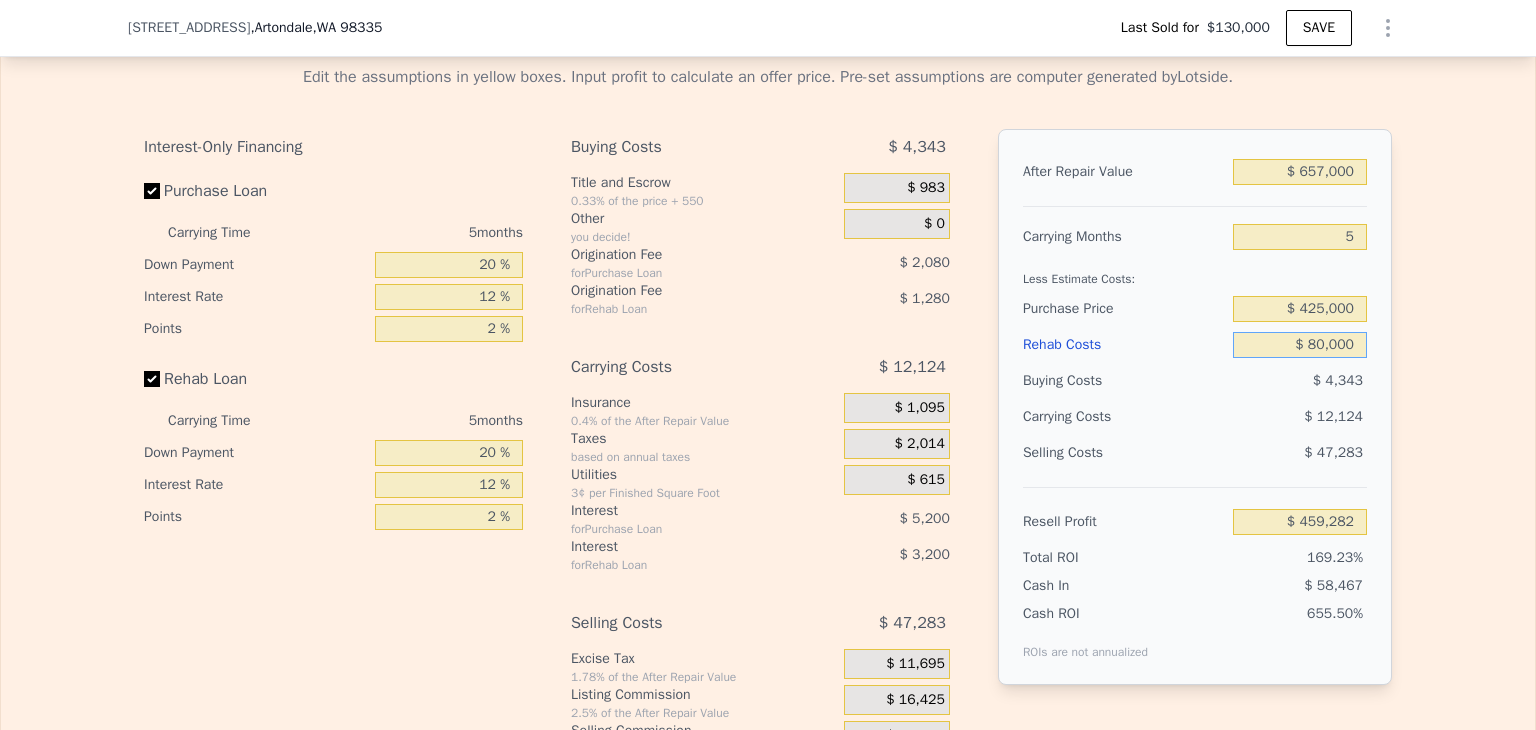 type on "$ 383,250" 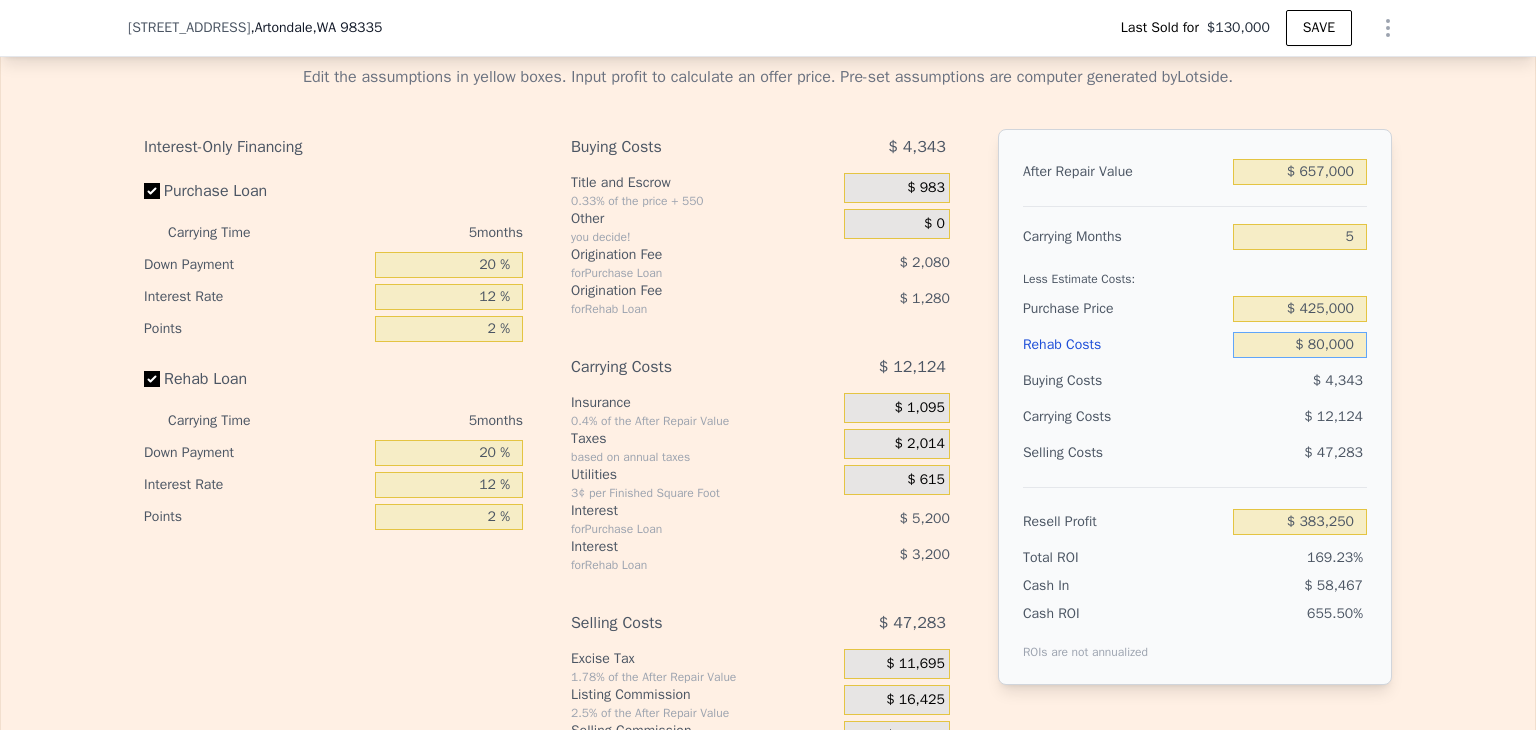 type on "$ 80,000" 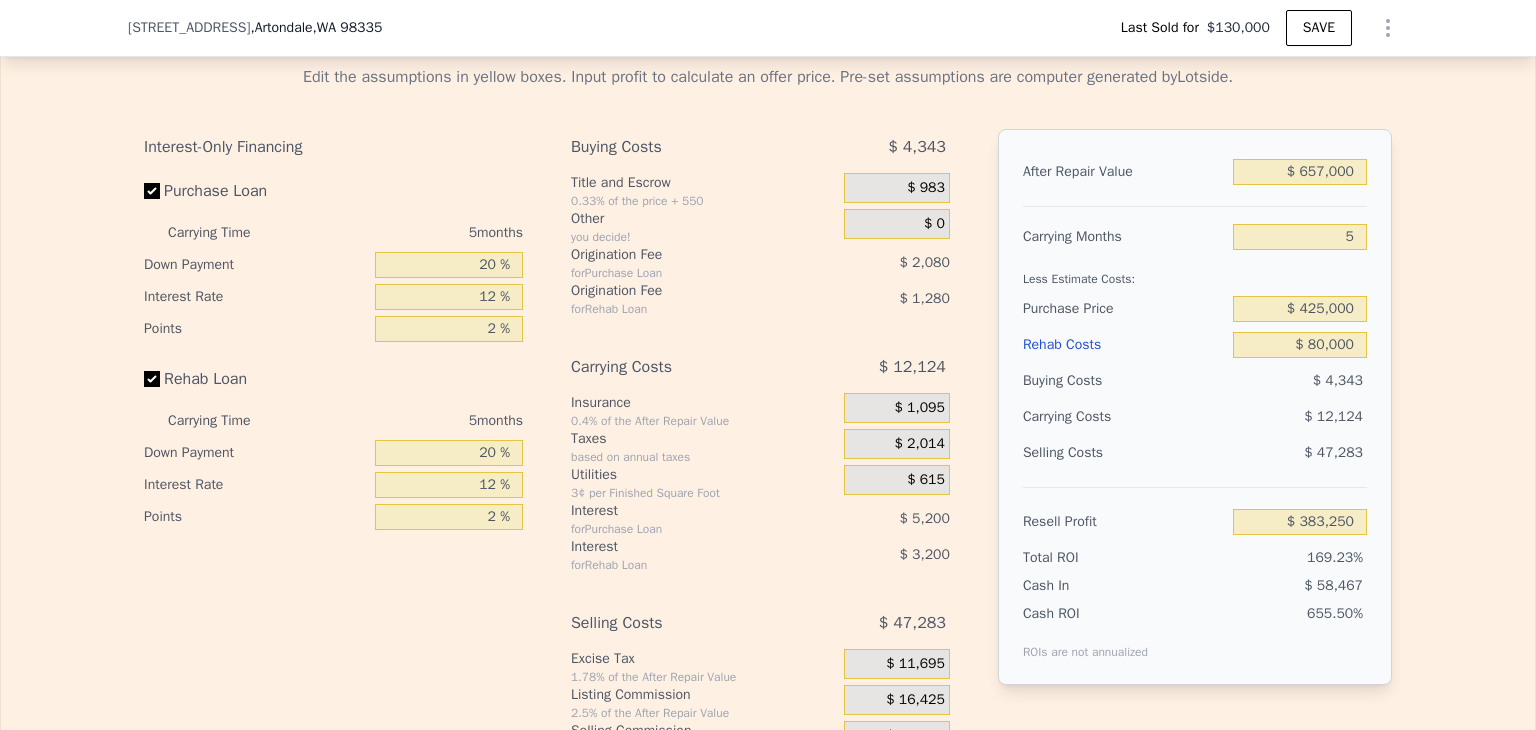 click on "Rehab Costs" at bounding box center [1124, 345] 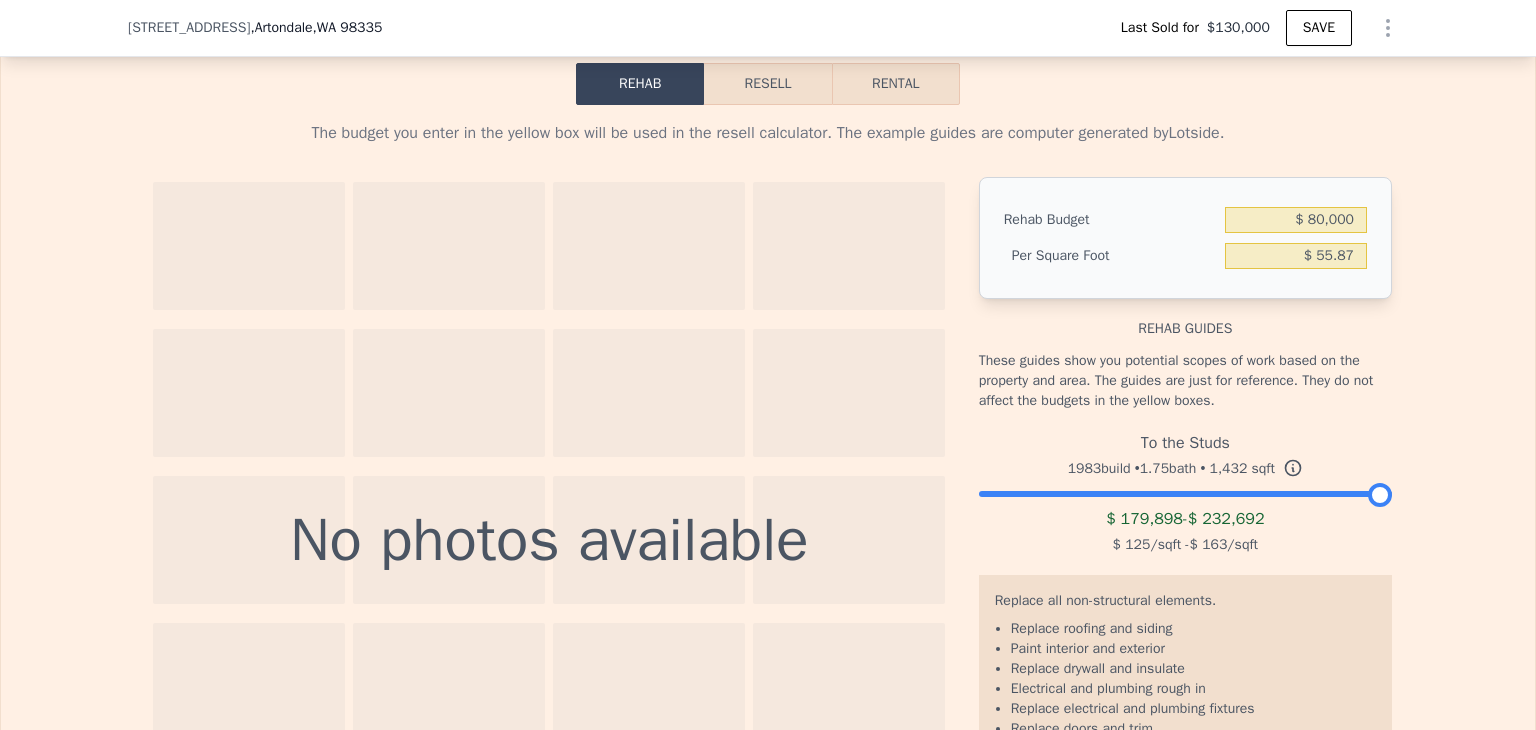 scroll, scrollTop: 2692, scrollLeft: 0, axis: vertical 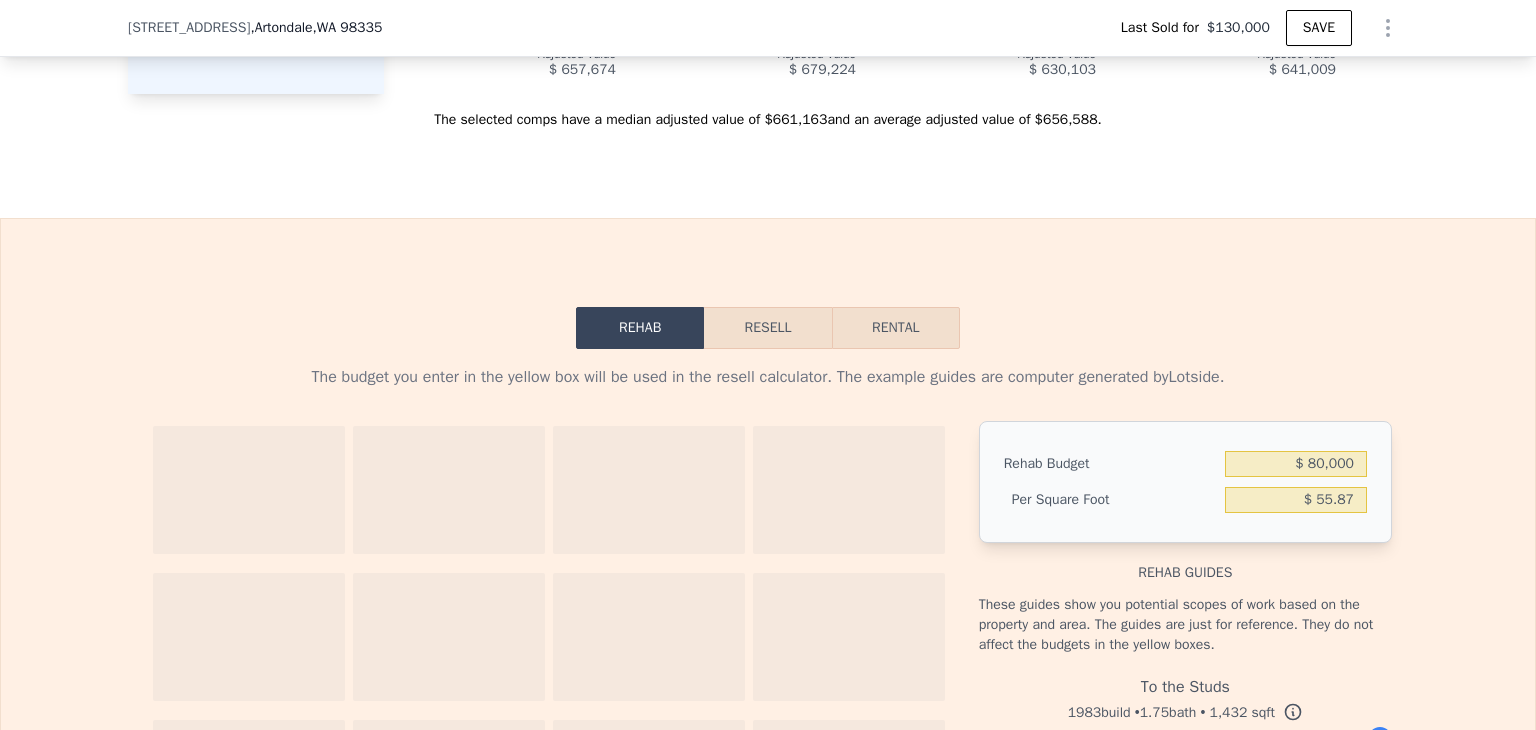 click on "Resell" at bounding box center (767, 328) 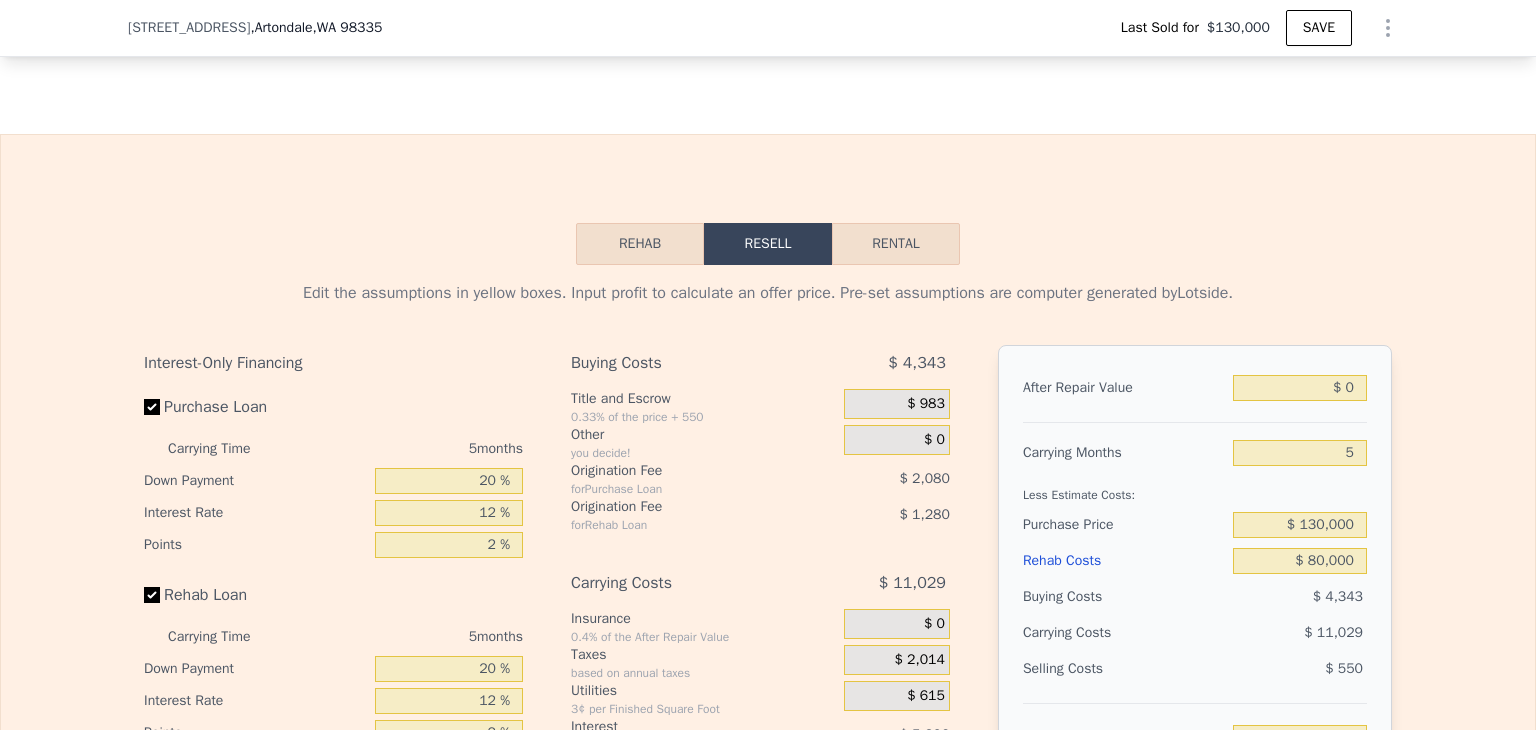 scroll, scrollTop: 2892, scrollLeft: 0, axis: vertical 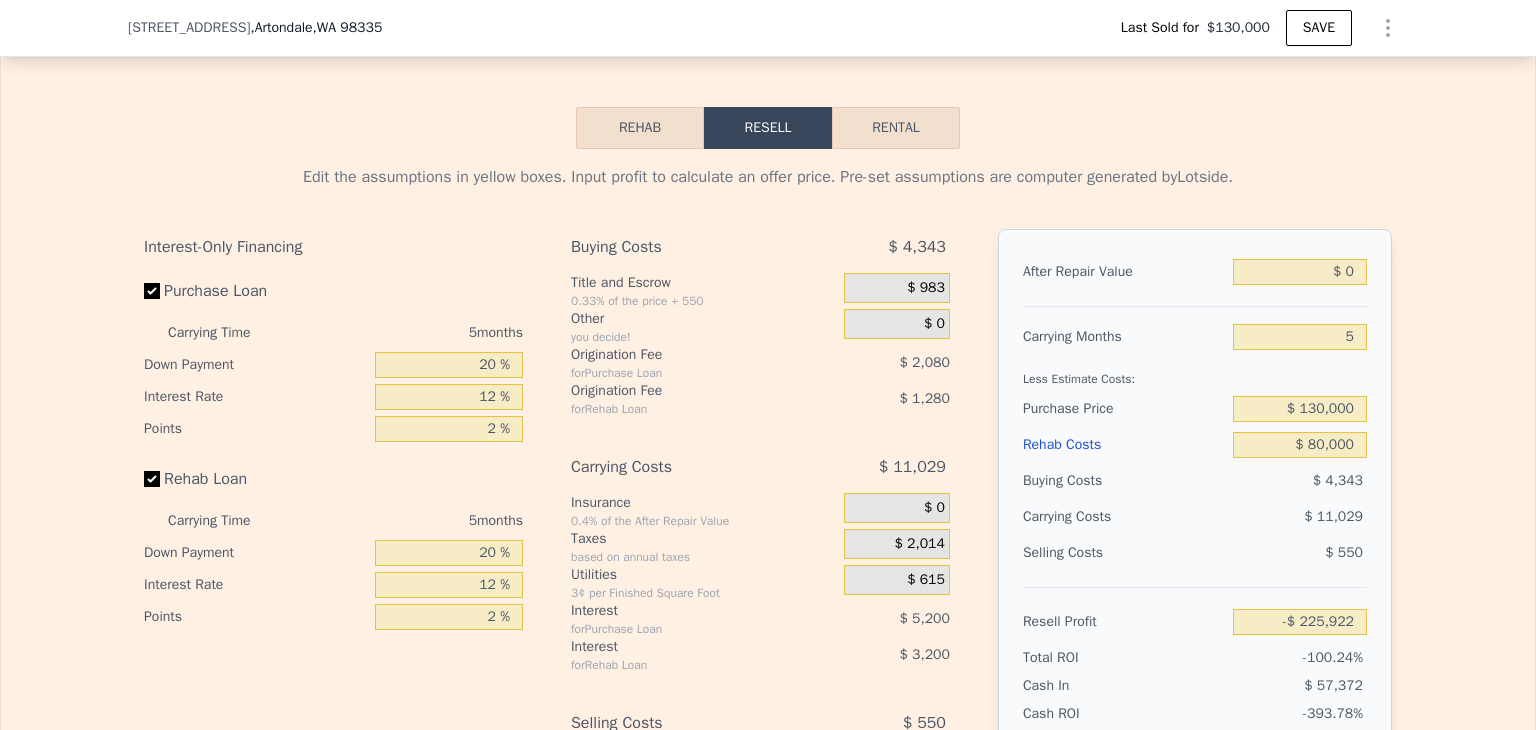 type on "$ 657,000" 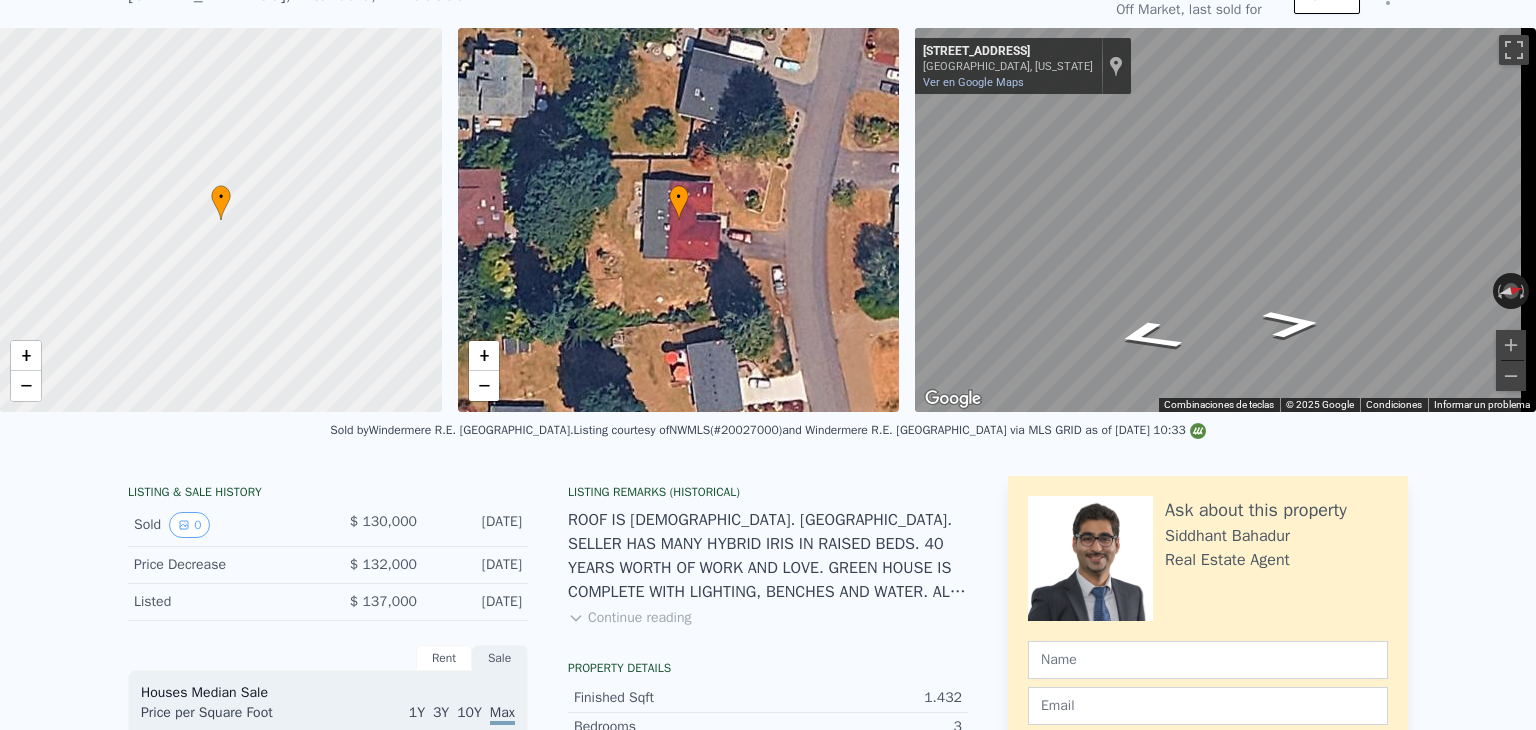 scroll, scrollTop: 0, scrollLeft: 0, axis: both 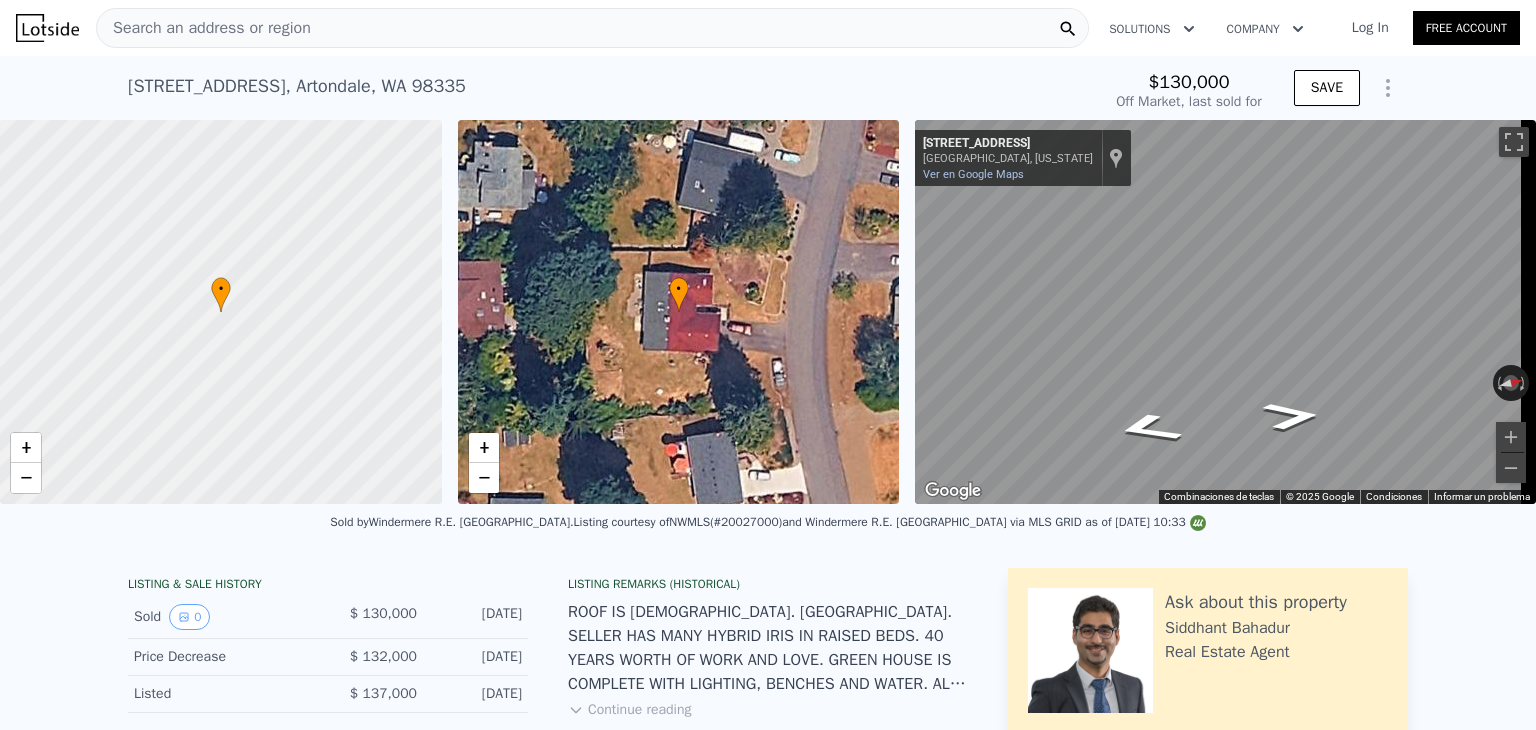 click on "Search an address or region" at bounding box center [592, 28] 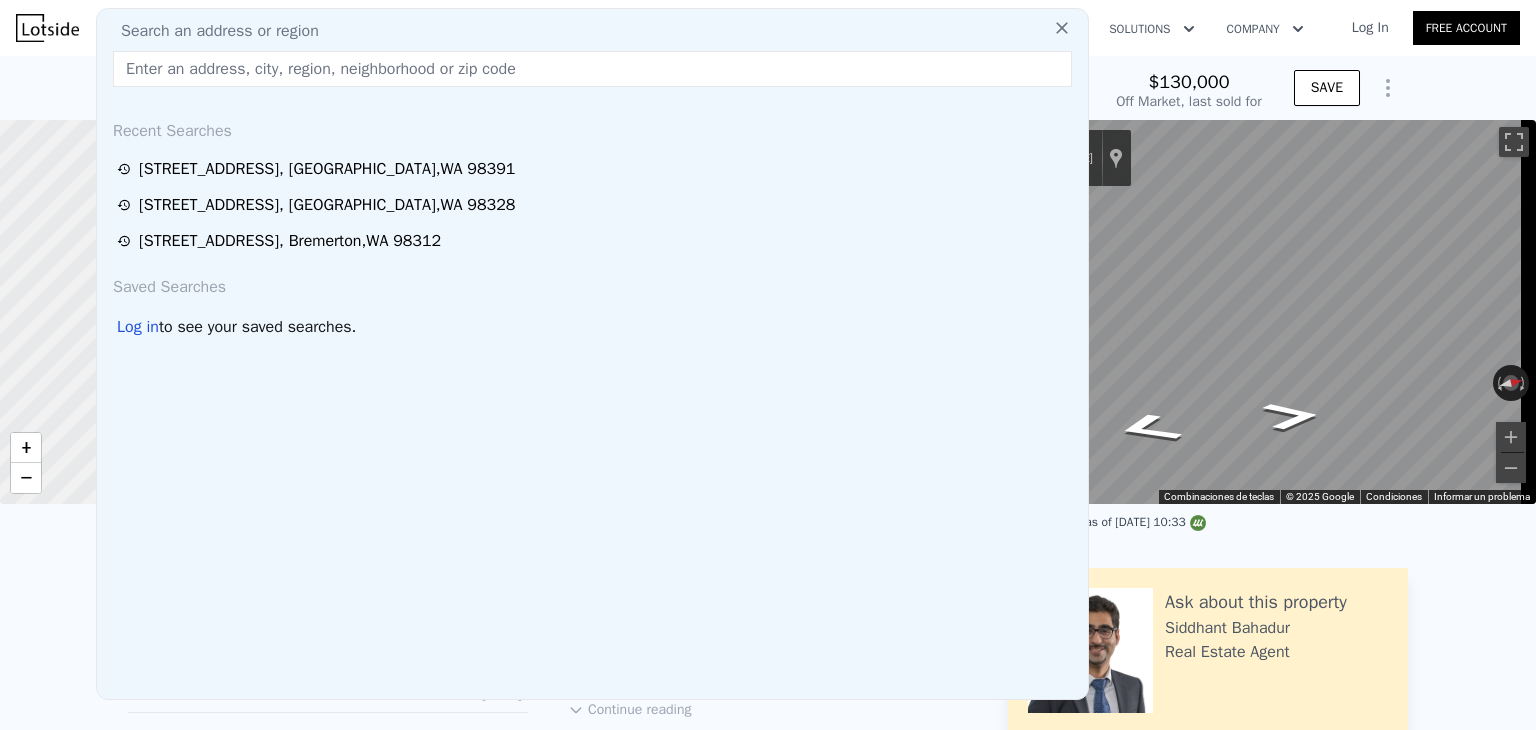 click at bounding box center [592, 69] 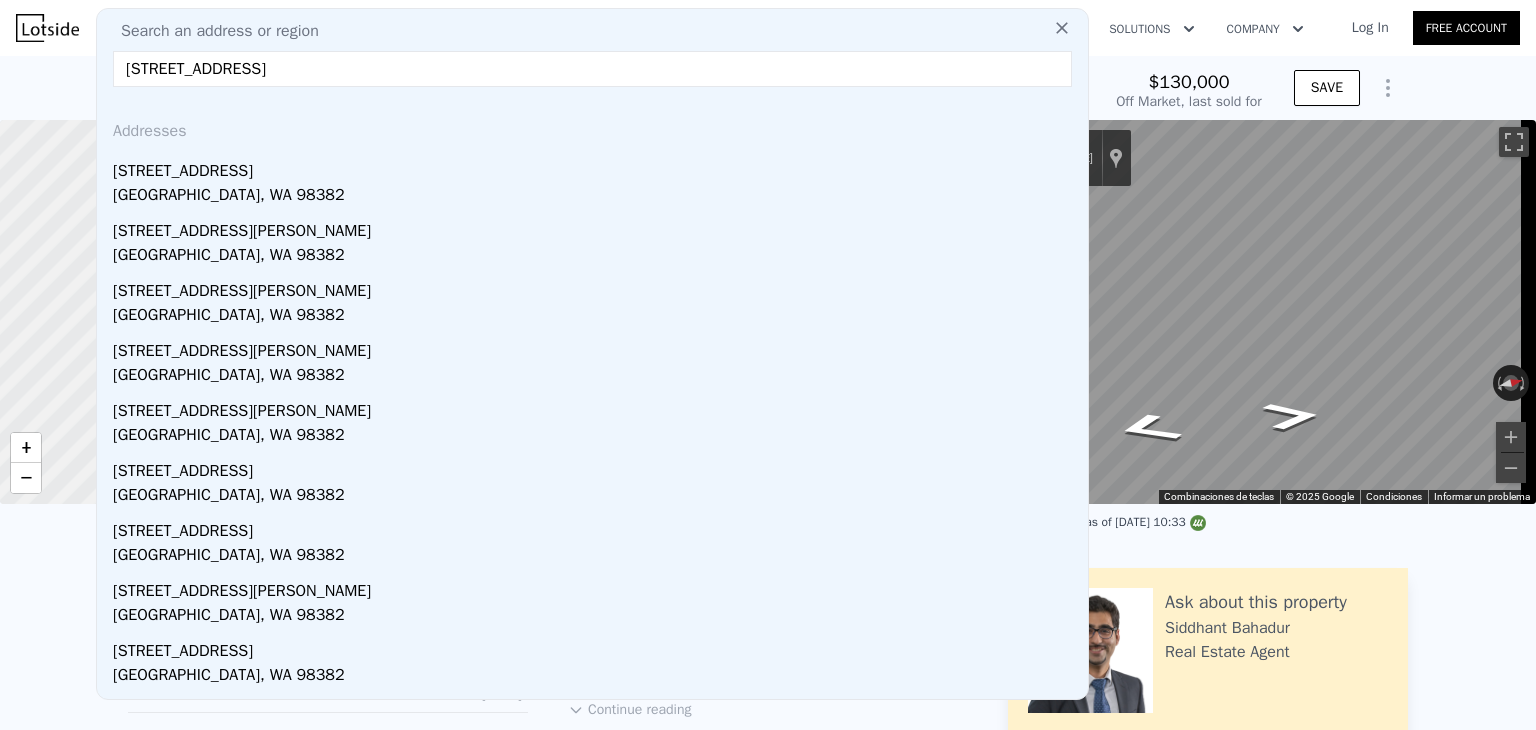 type on "110 May Rd # 112 , Sequim, WA 98382" 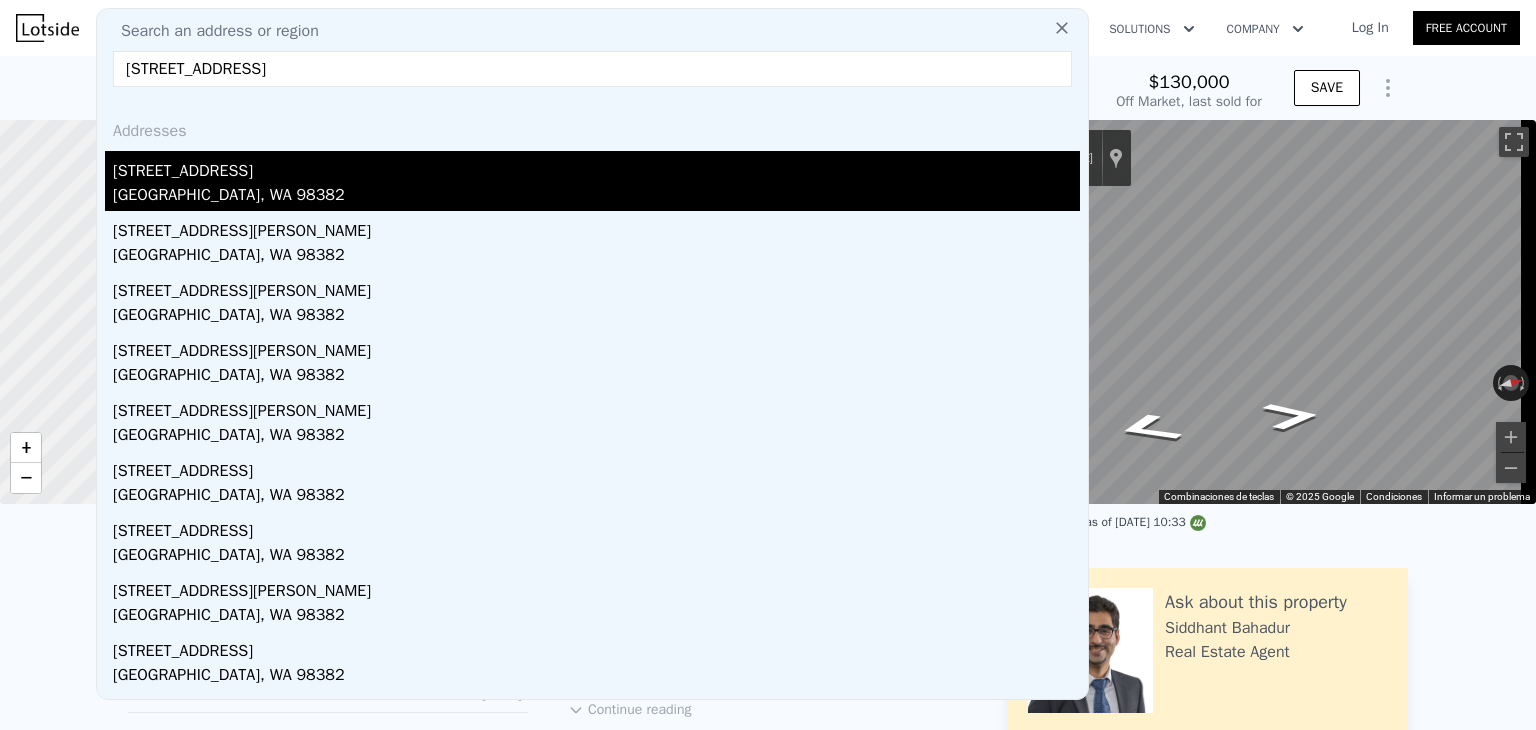 click on "110 May Rd # 112" at bounding box center [596, 167] 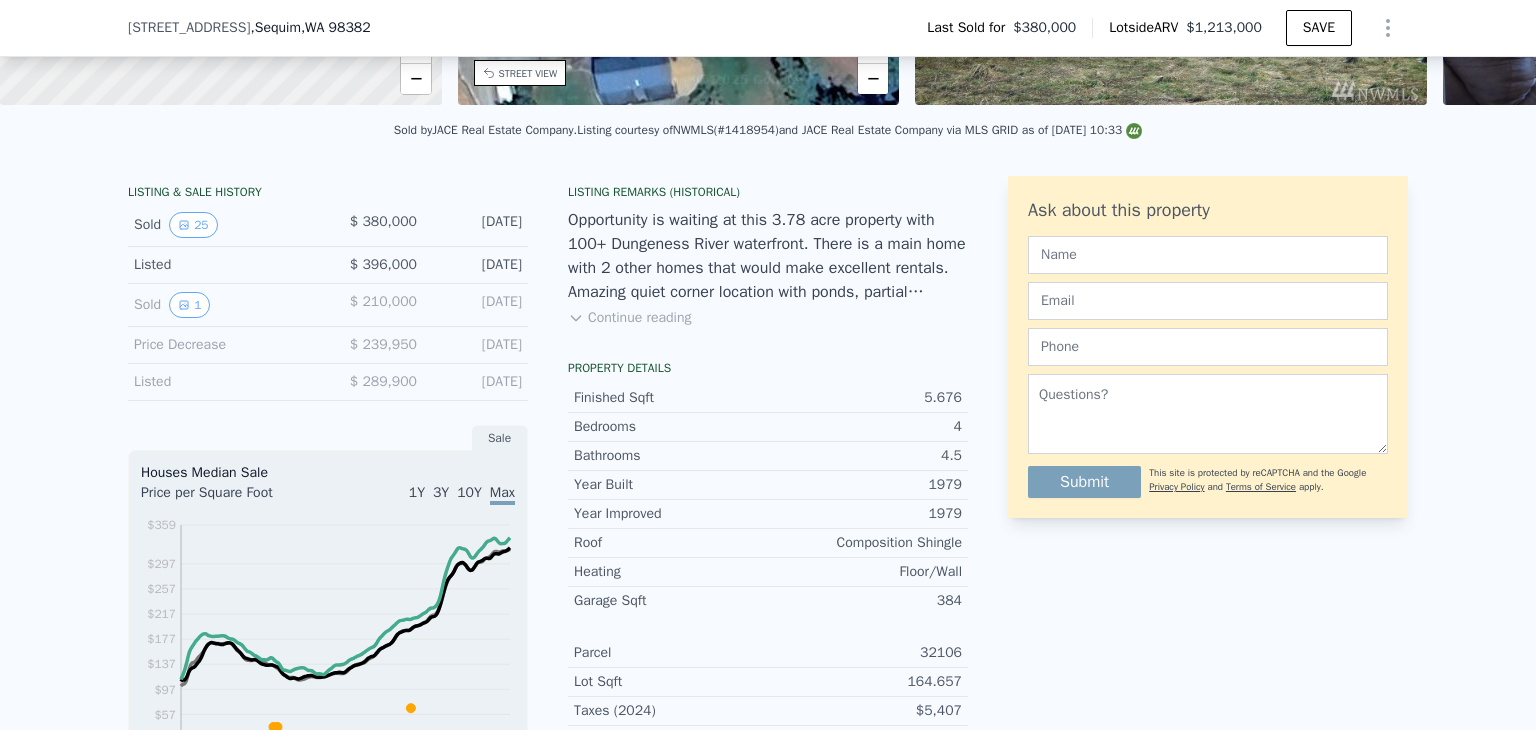 scroll, scrollTop: 392, scrollLeft: 0, axis: vertical 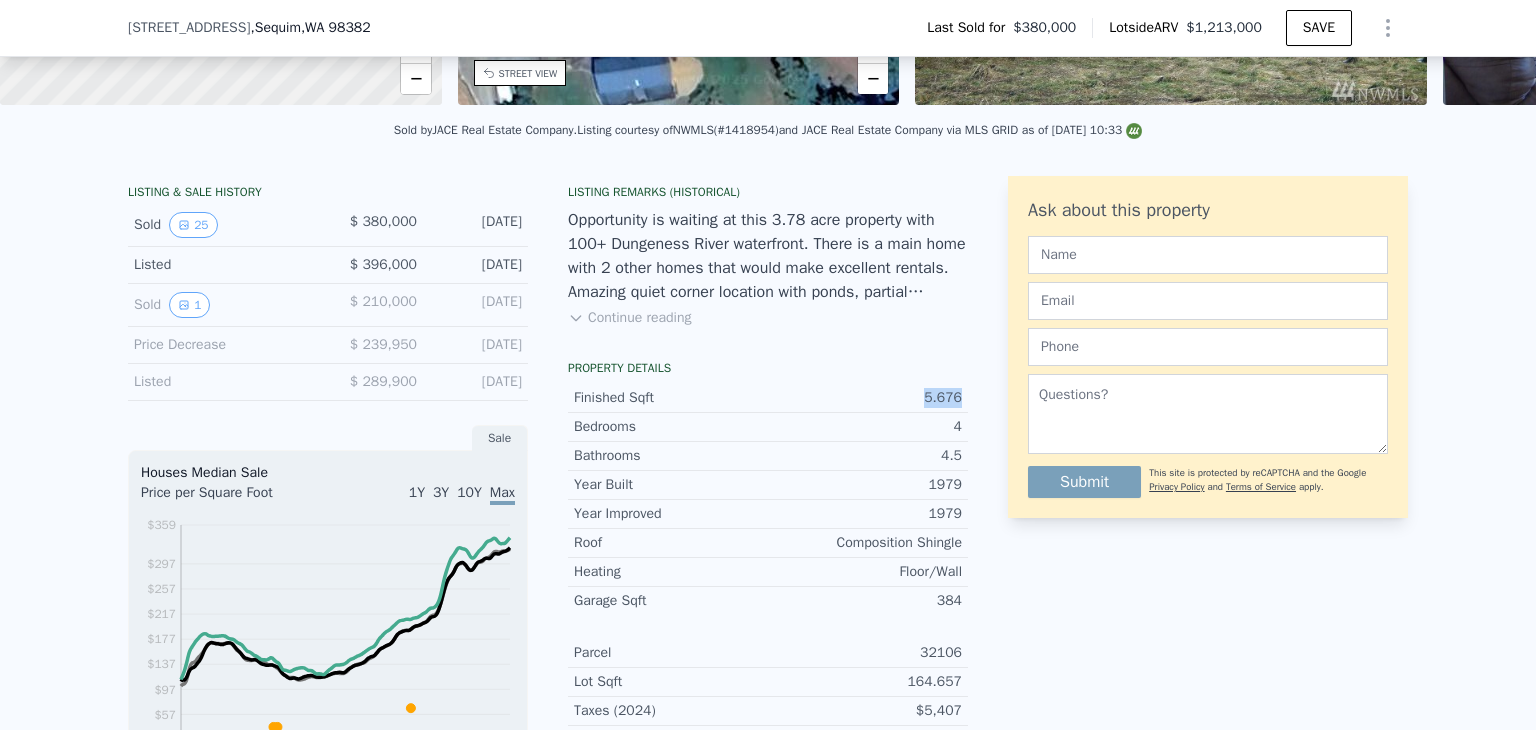 drag, startPoint x: 912, startPoint y: 417, endPoint x: 964, endPoint y: 414, distance: 52.086468 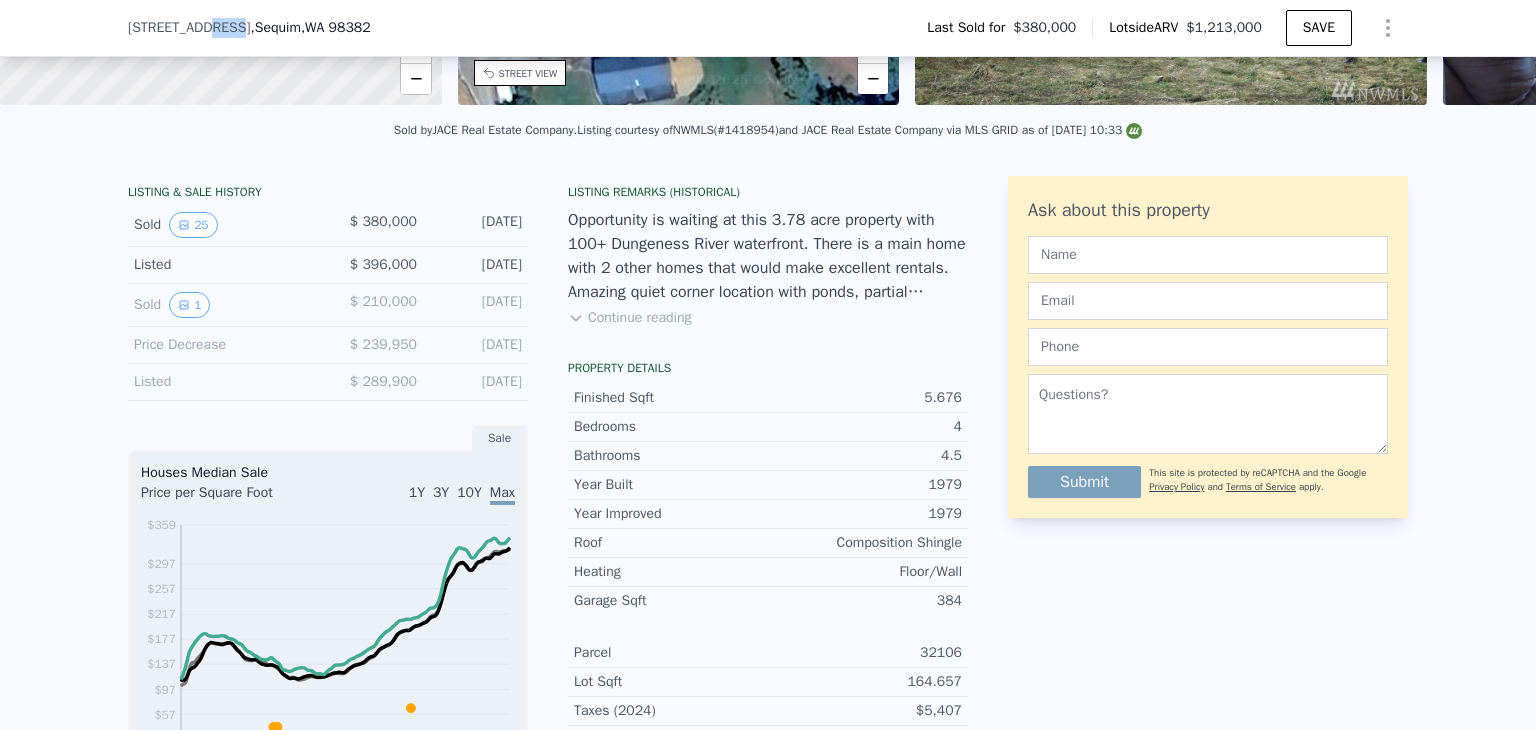 drag, startPoint x: 196, startPoint y: 28, endPoint x: 222, endPoint y: 28, distance: 26 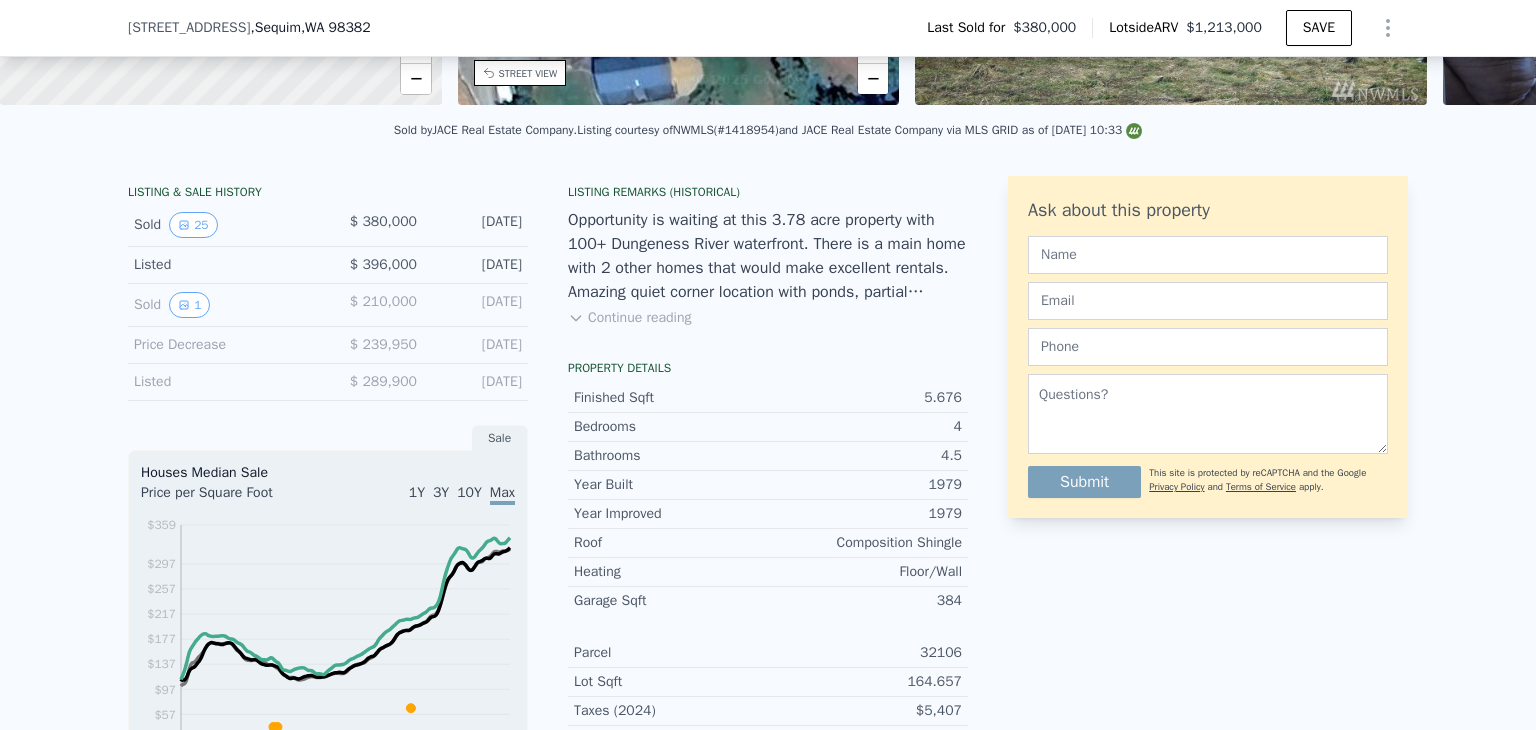 click on "LISTING & SALE HISTORY Sold 25 $ 380,000 Mar 28, 2019 Listed $ 396,000 Mar 3, 2019 Sold 1 $ 210,000 Oct 14, 2010 Price Decrease $ 239,950 Oct 14, 2010 Listed $ 289,900 Mar 7, 2010" at bounding box center [328, 288] 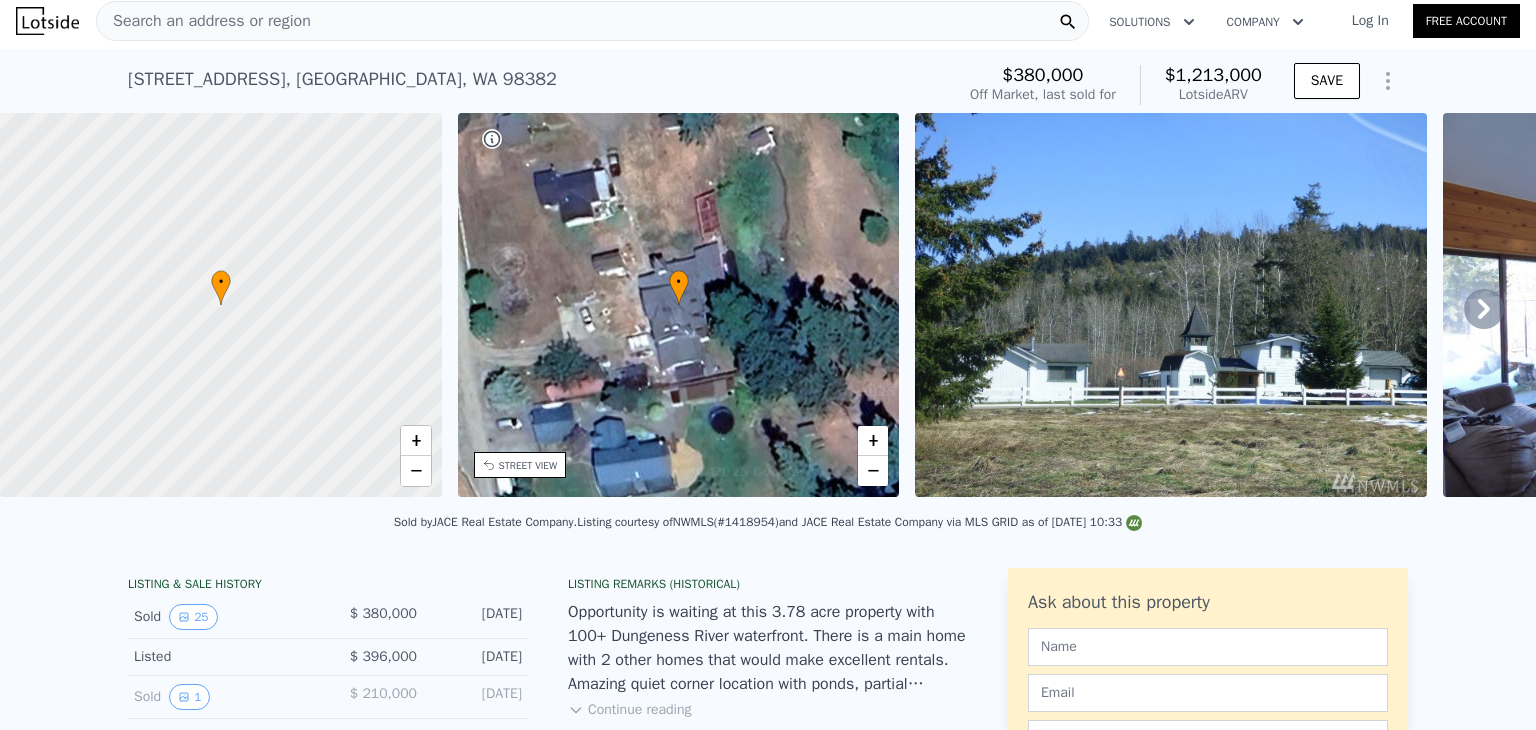 scroll, scrollTop: 0, scrollLeft: 0, axis: both 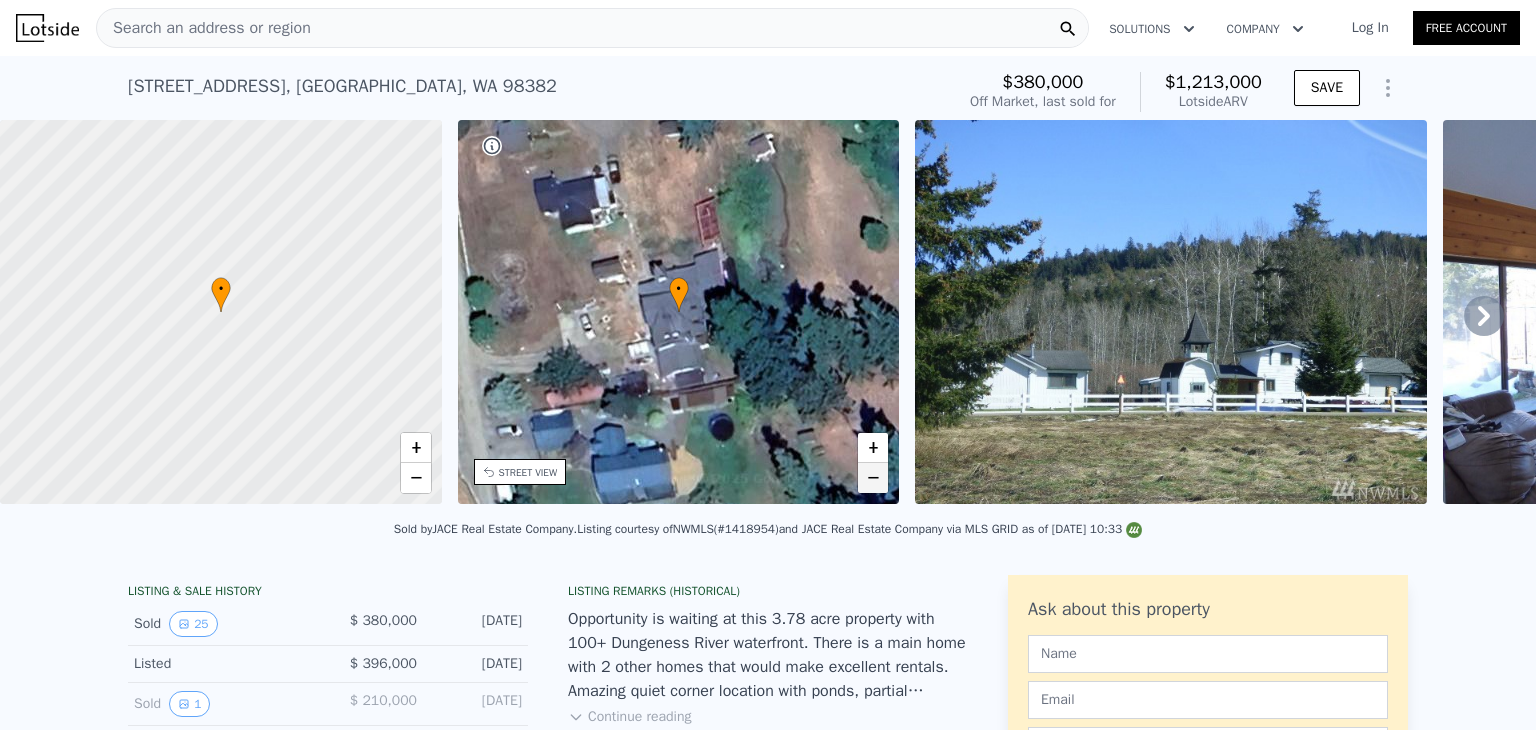 click on "−" at bounding box center [873, 478] 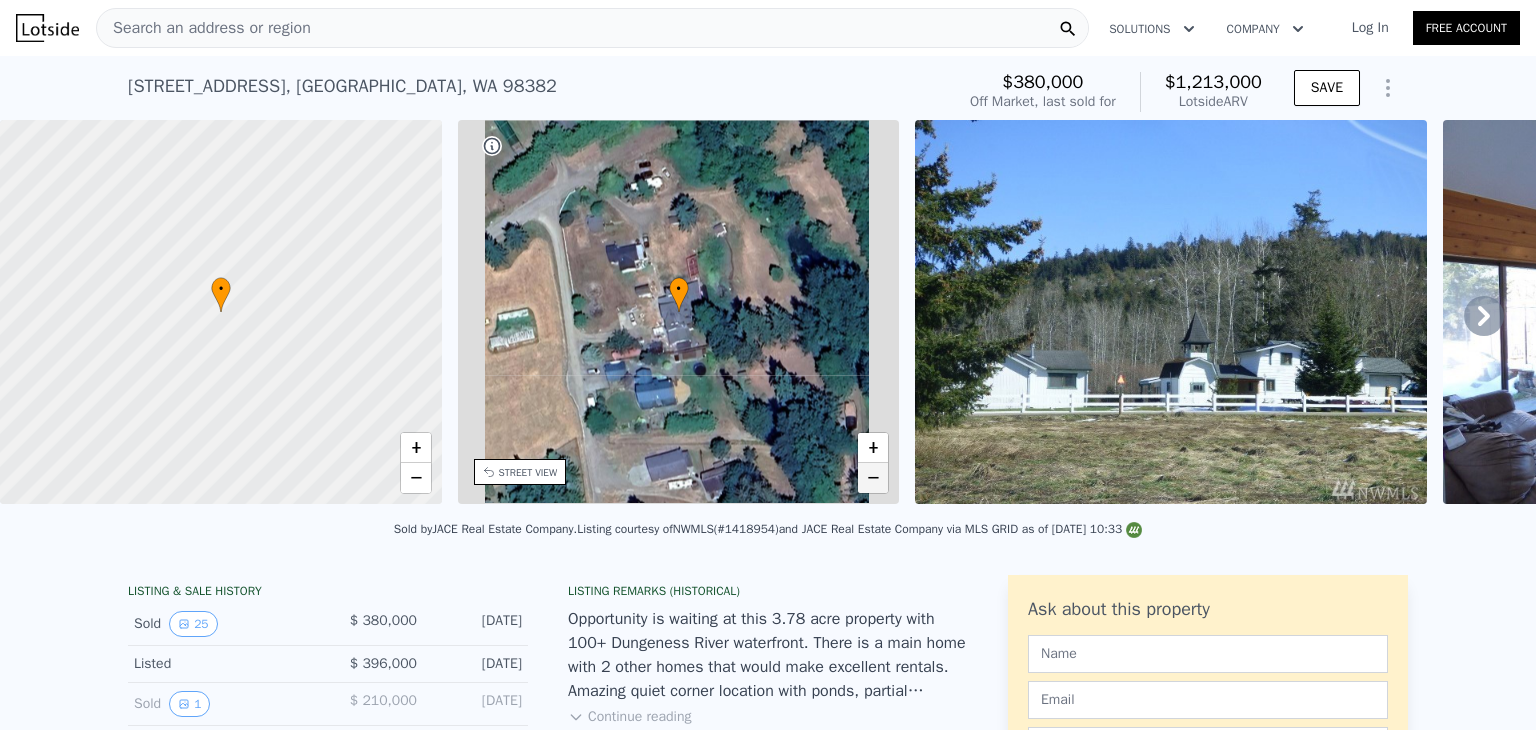 click on "−" at bounding box center (873, 478) 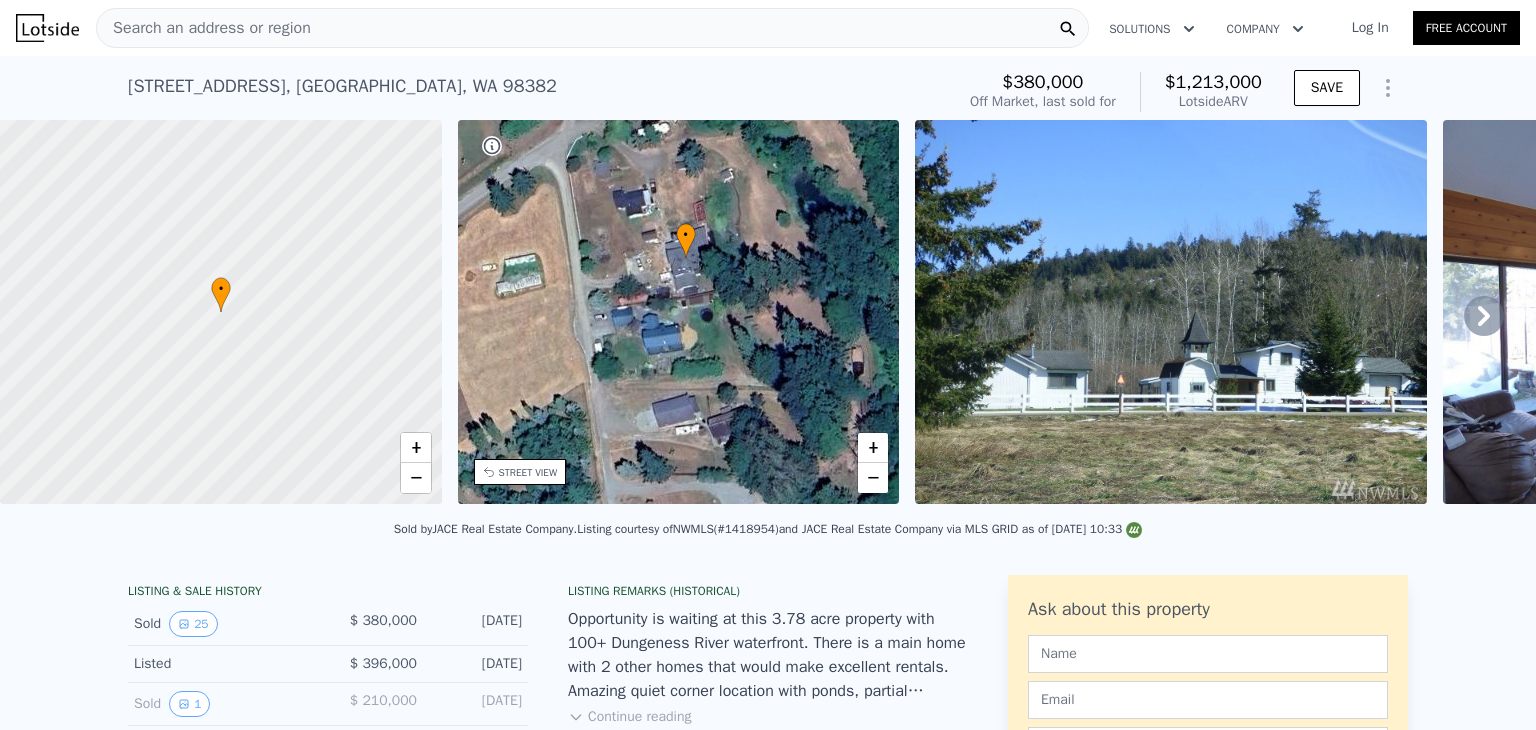 drag, startPoint x: 688, startPoint y: 441, endPoint x: 695, endPoint y: 387, distance: 54.451813 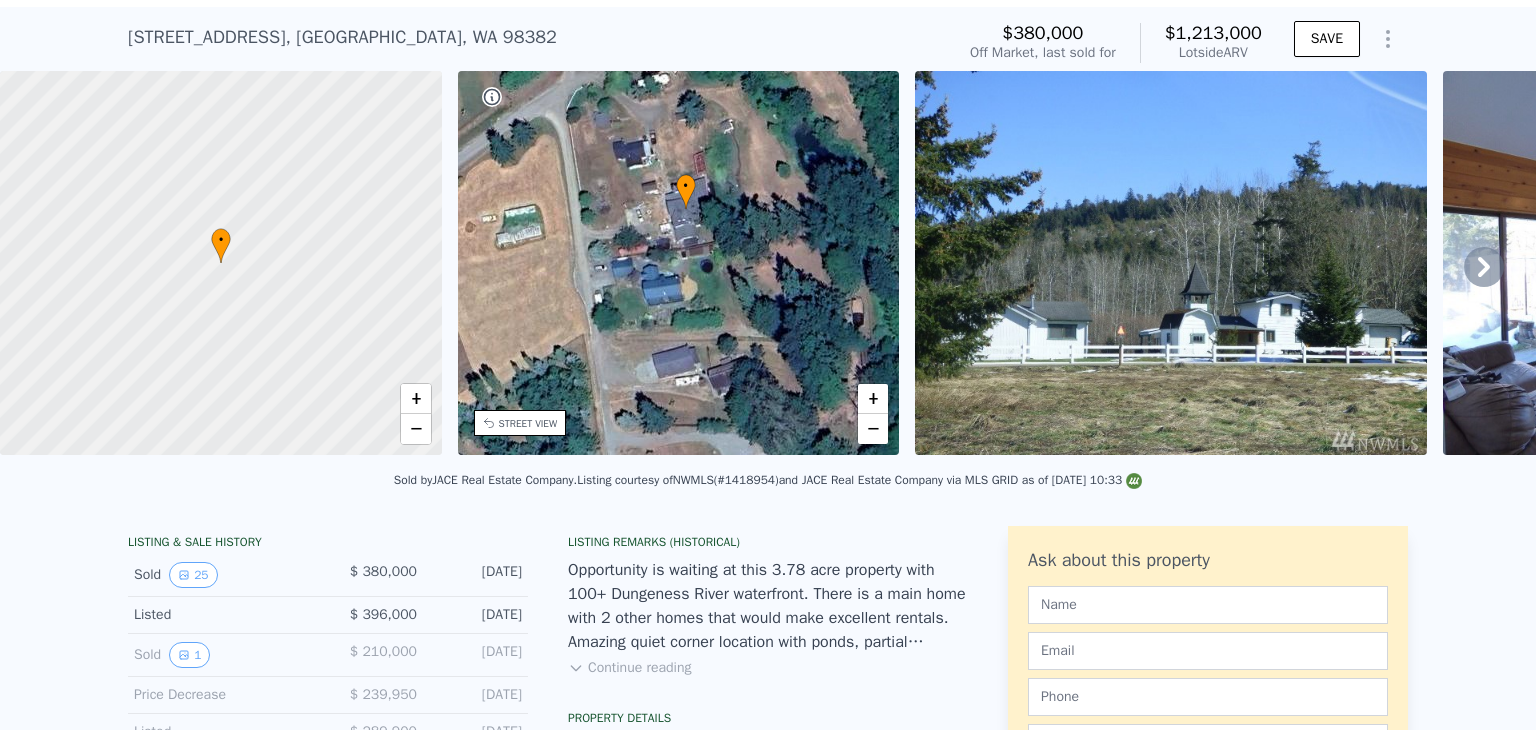 scroll, scrollTop: 192, scrollLeft: 0, axis: vertical 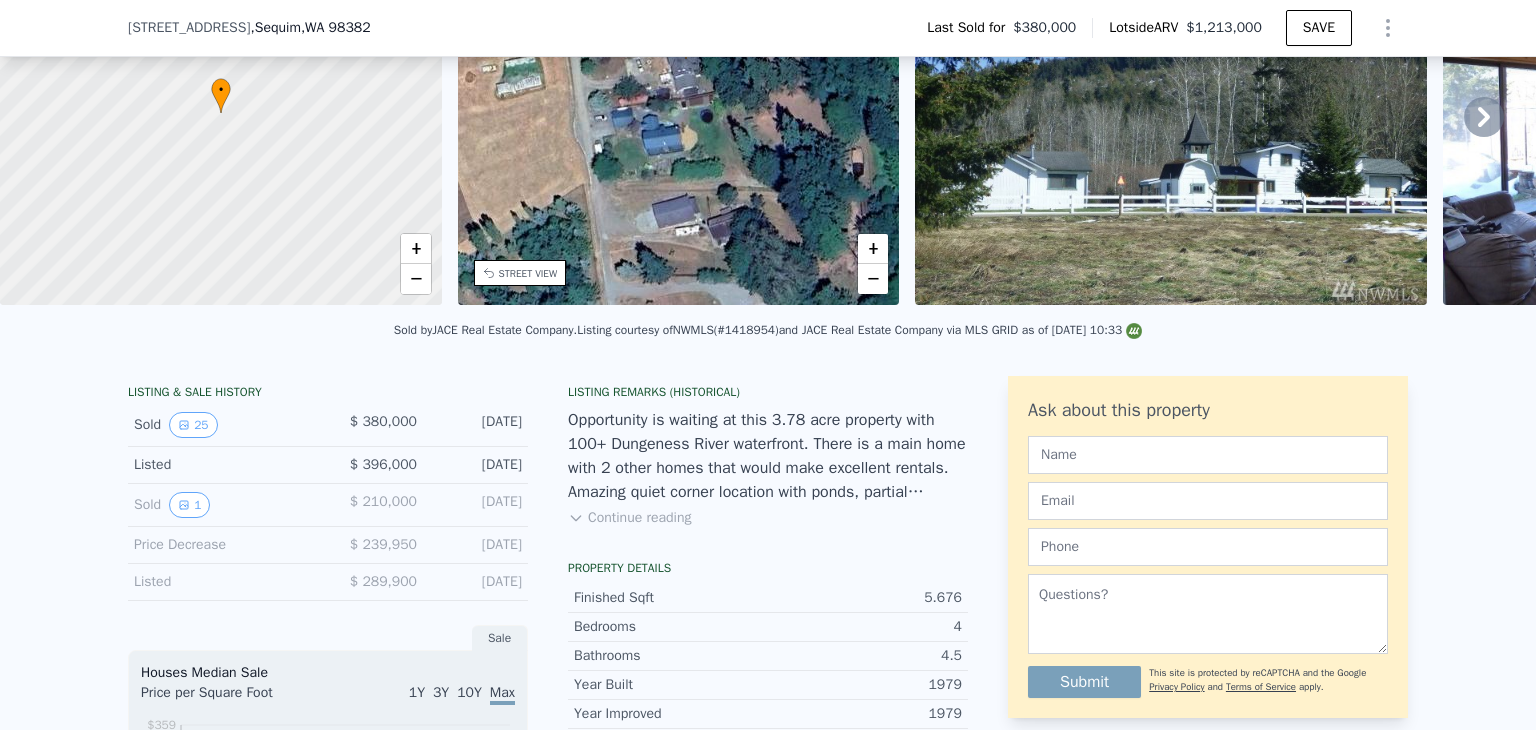 click on "Listing Remarks (Historical) Opportunity is waiting at this 3.78 acre property with 100+ Dungeness River waterfront.  There is a main home with 2 other homes that would make excellent rentals.  Amazing quiet corner location with ponds, partial mountain views, and nice landscaping.  Home has large country kitchen leading to a comfortable living room with vaulted ceilings and large windows with view of the pond and river. Owner has been doing extensive work to the property. Don't miss this great opportunity close to Sequim!  Continue reading" at bounding box center [768, 468] 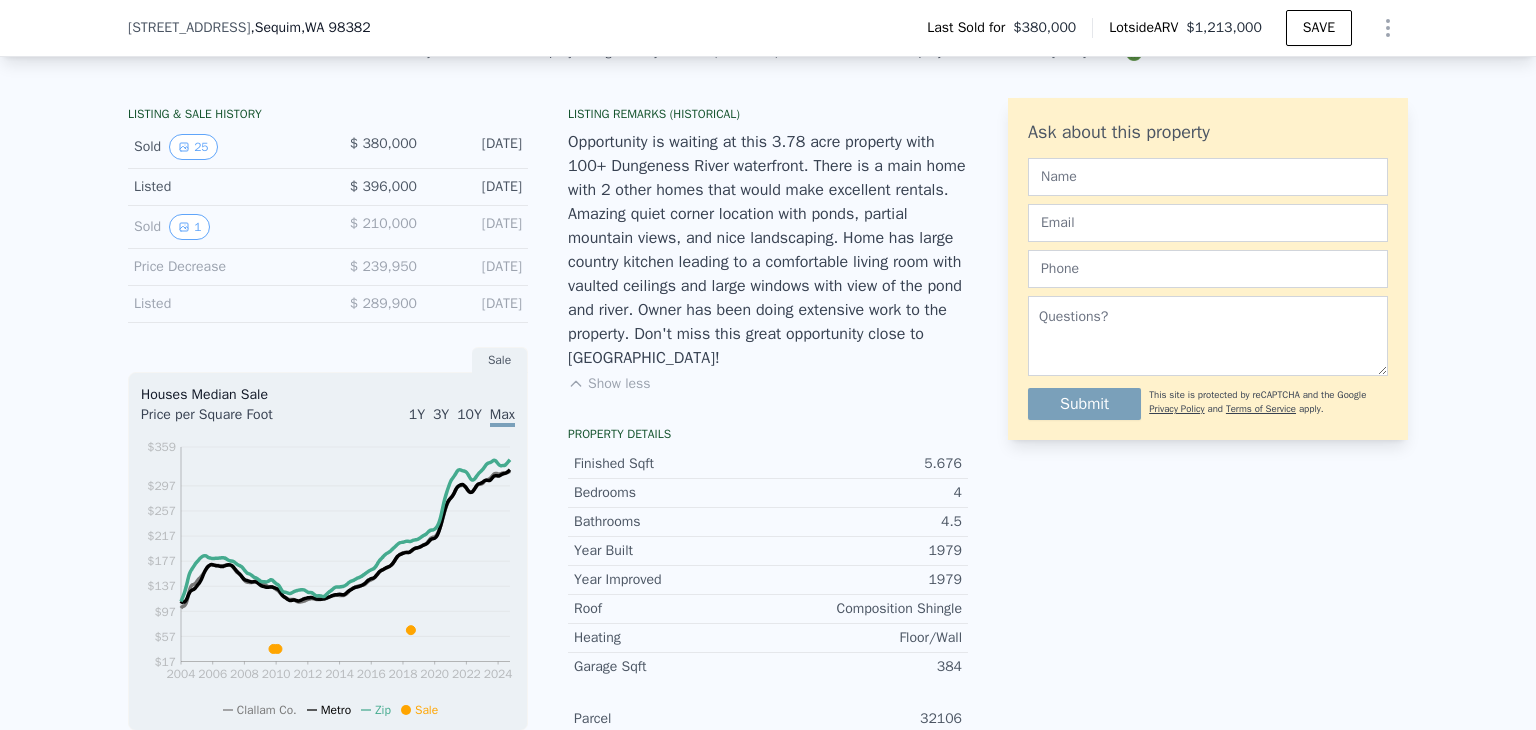 scroll, scrollTop: 592, scrollLeft: 0, axis: vertical 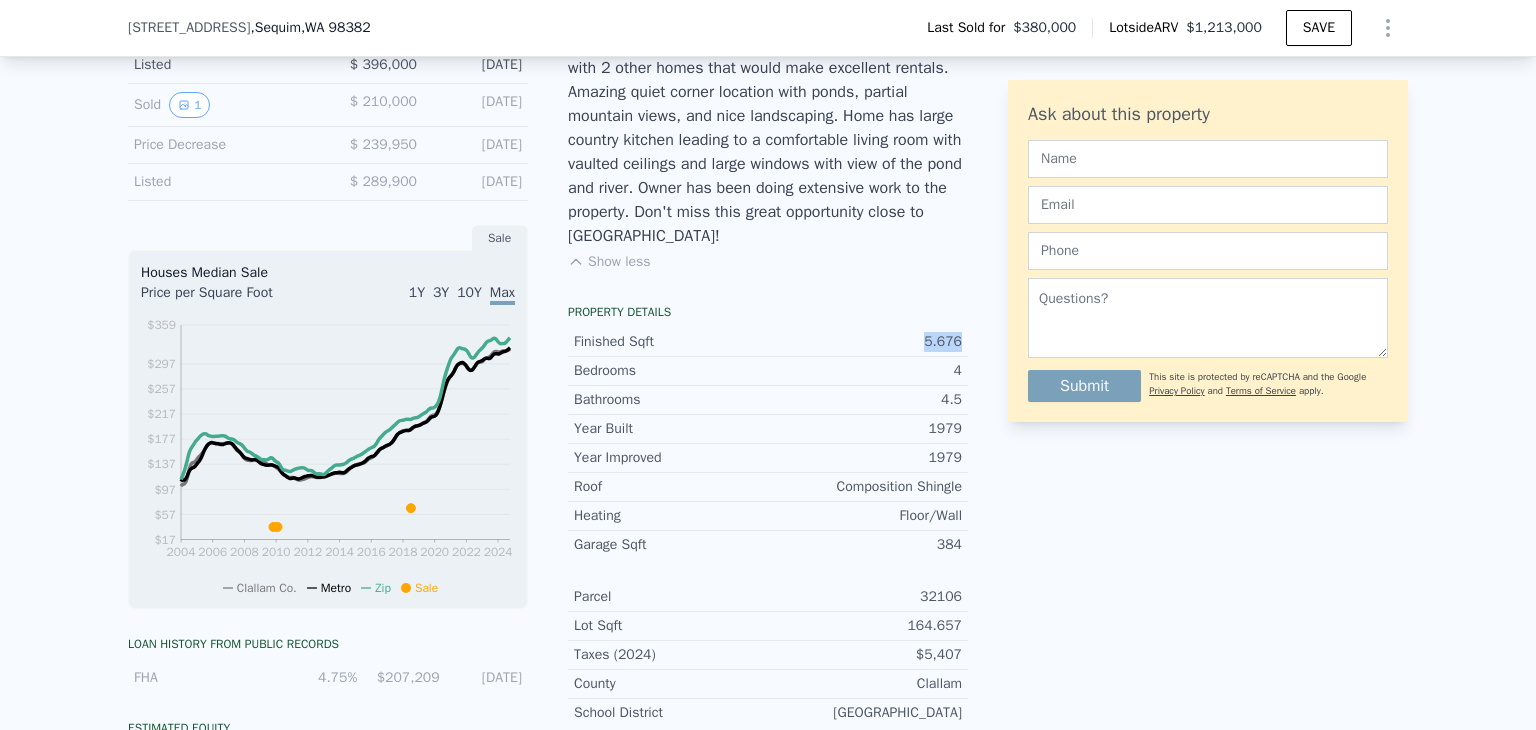 drag, startPoint x: 910, startPoint y: 332, endPoint x: 964, endPoint y: 329, distance: 54.08327 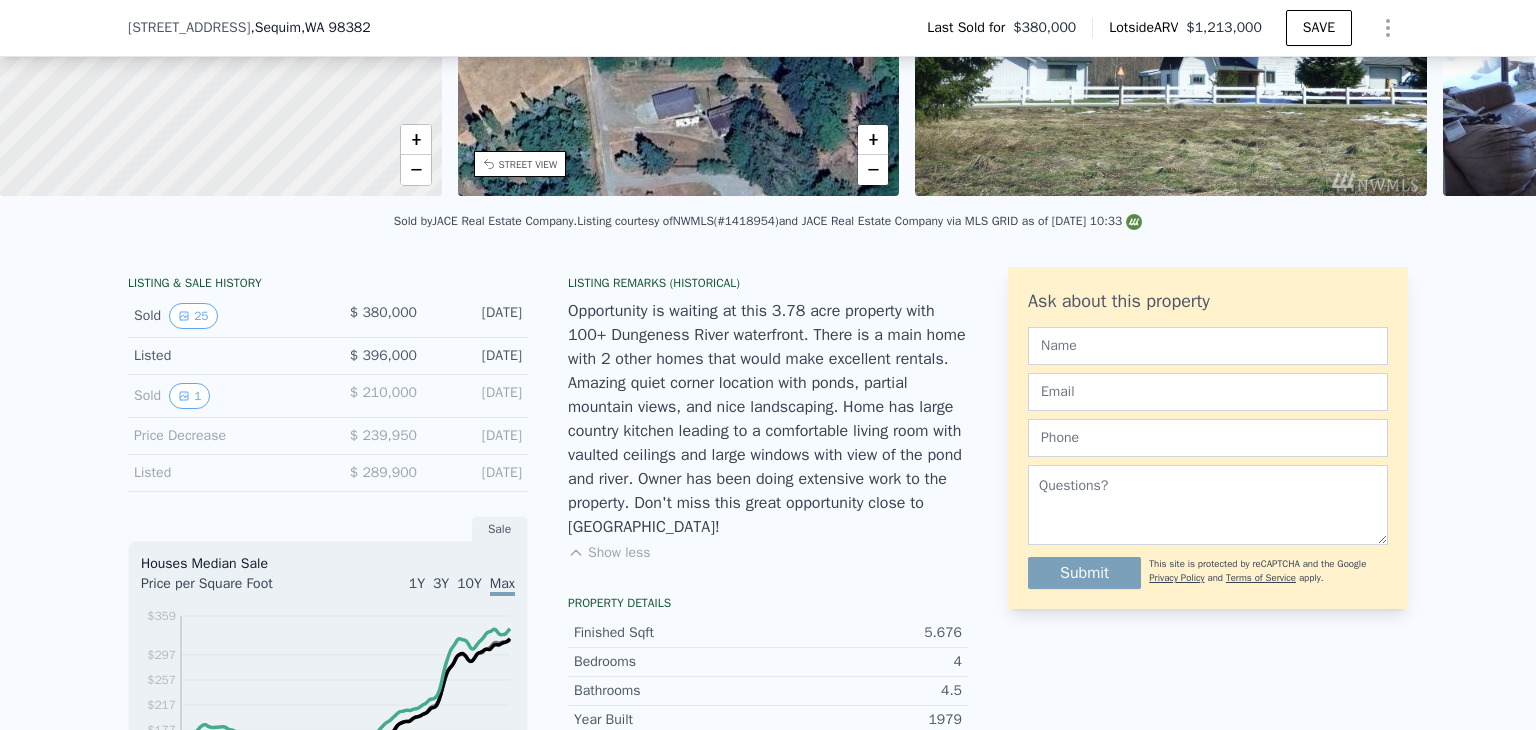 scroll, scrollTop: 292, scrollLeft: 0, axis: vertical 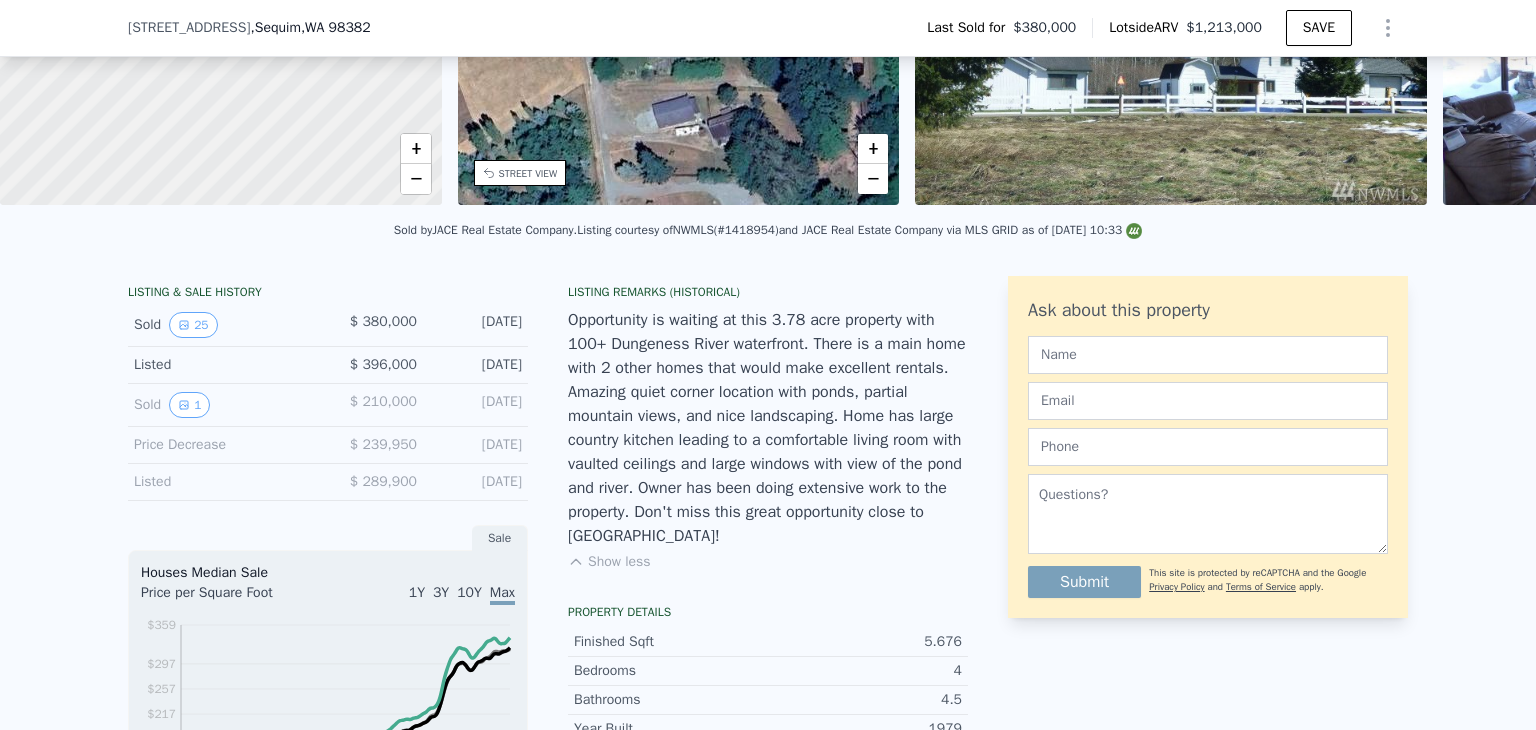 click on "Opportunity is waiting at this 3.78 acre property with 100+ Dungeness River waterfront.  There is a main home with 2 other homes that would make excellent rentals.  Amazing quiet corner location with ponds, partial mountain views, and nice landscaping.  Home has large country kitchen leading to a comfortable living room with vaulted ceilings and large windows with view of the pond and river. Owner has been doing extensive work to the property. Don't miss this great opportunity close to Sequim!" at bounding box center [768, 428] 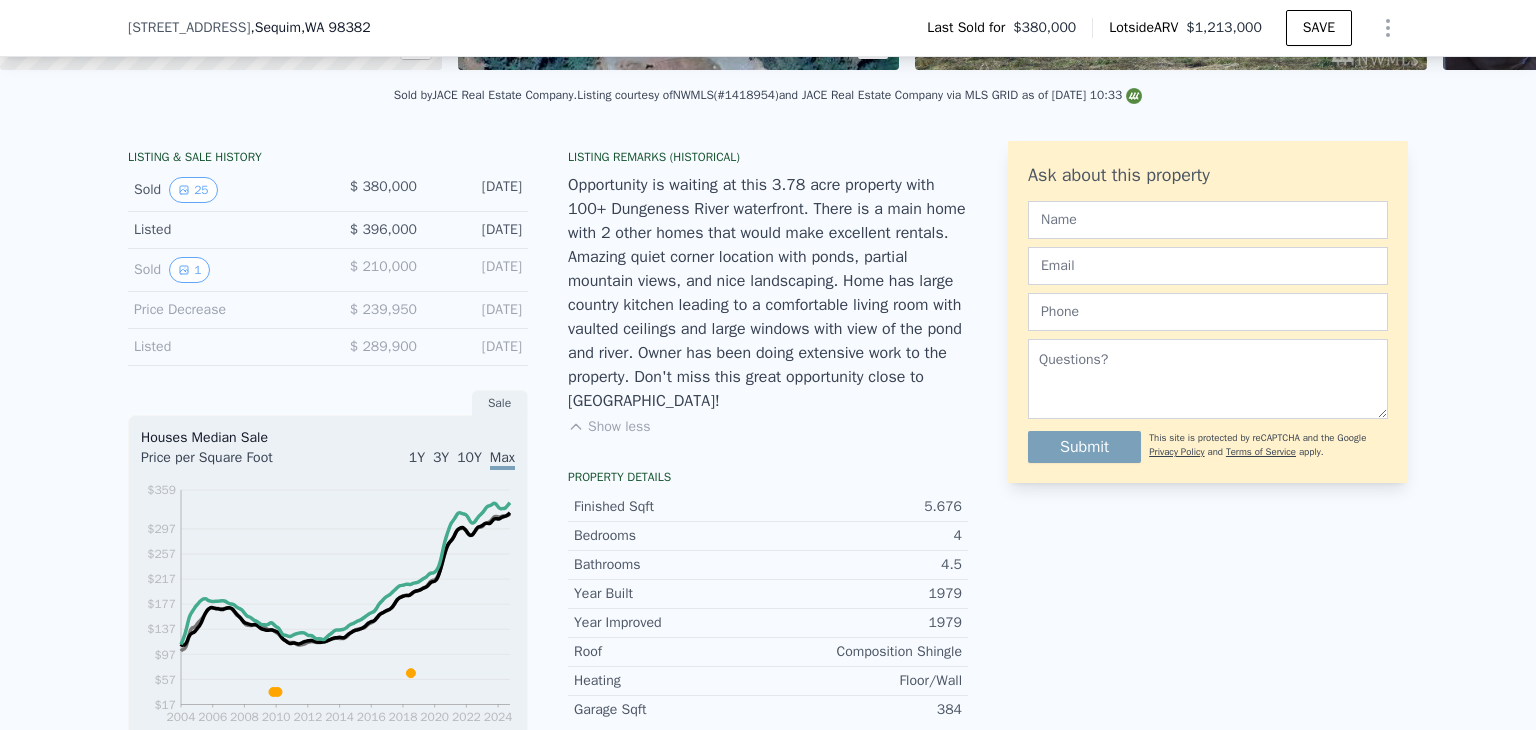 scroll, scrollTop: 192, scrollLeft: 0, axis: vertical 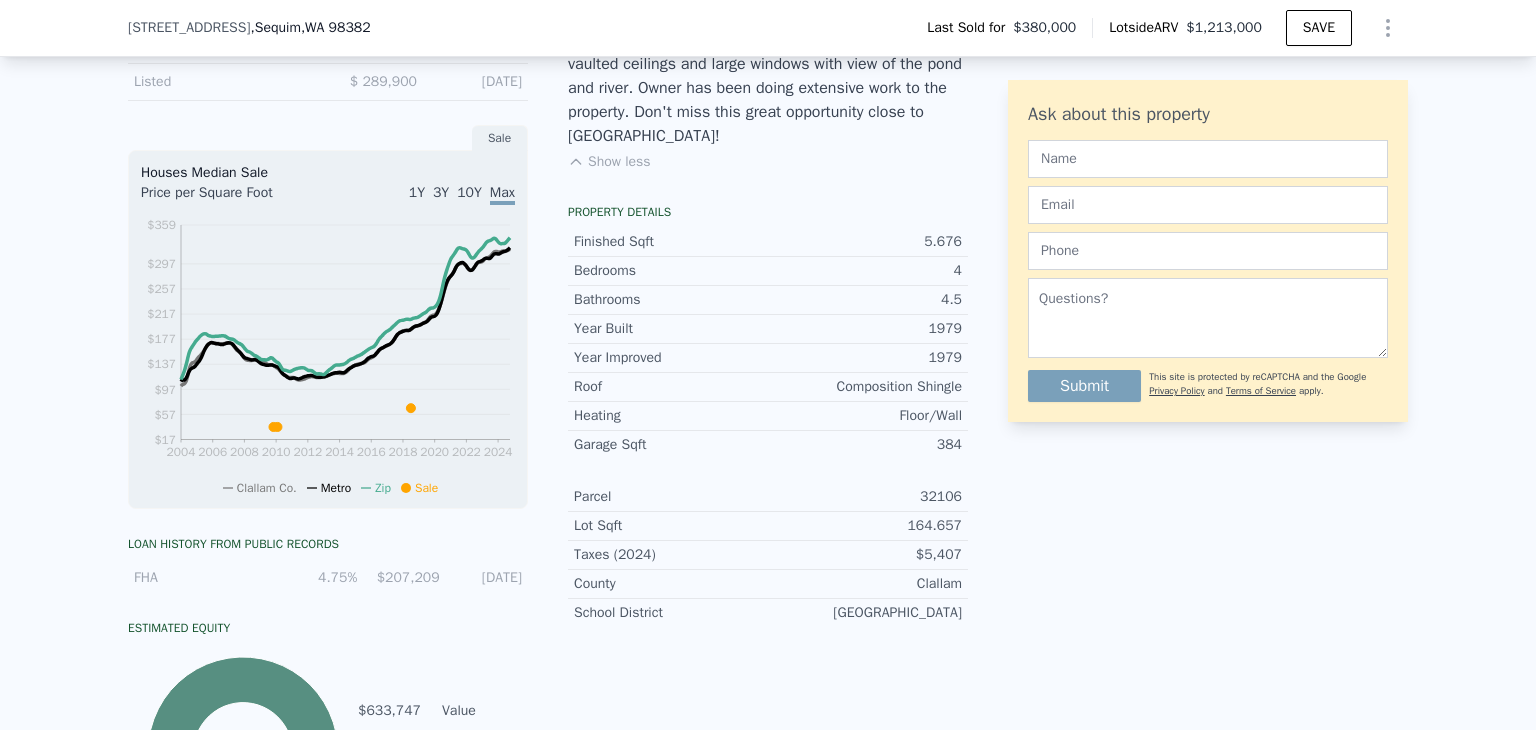 drag, startPoint x: 568, startPoint y: 359, endPoint x: 780, endPoint y: 195, distance: 268.02985 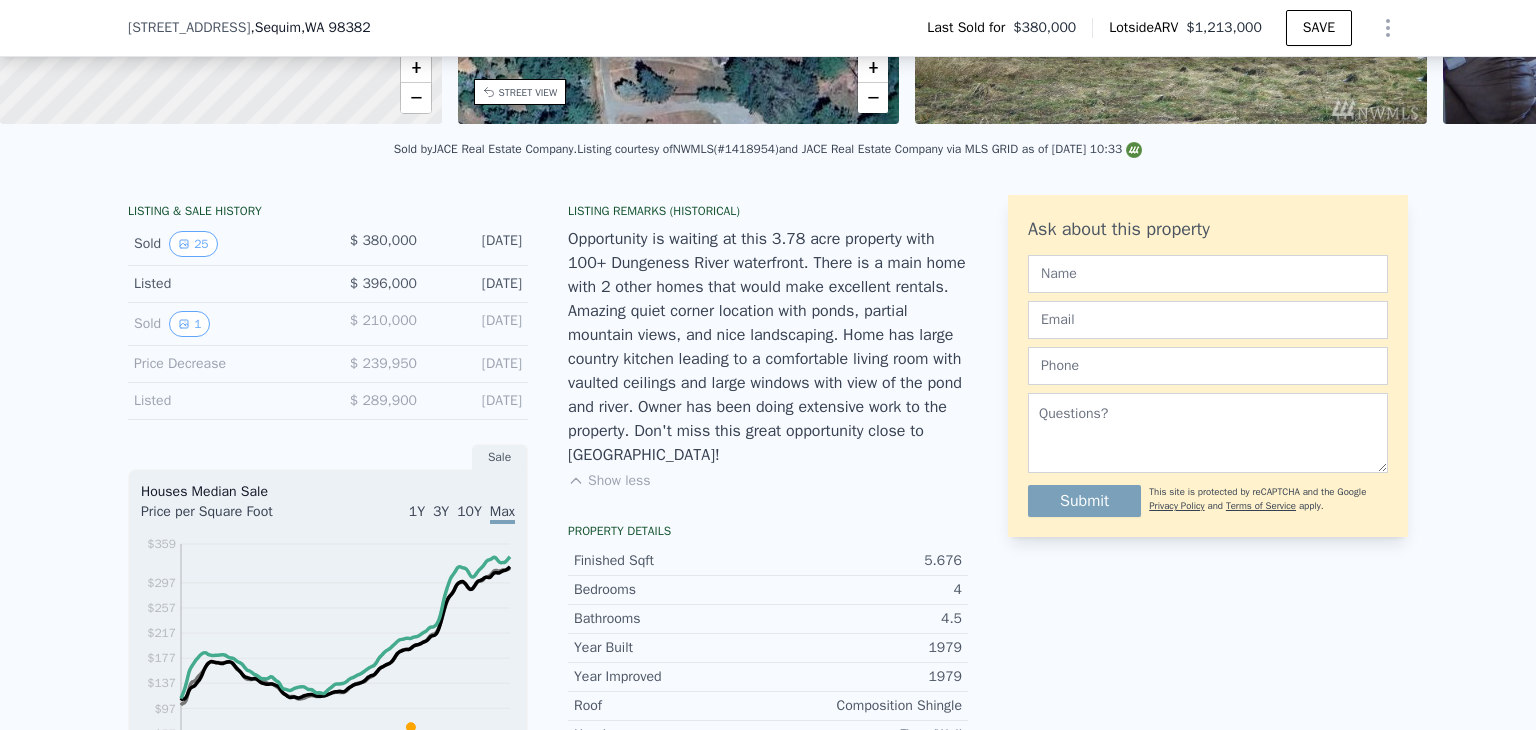 scroll, scrollTop: 92, scrollLeft: 0, axis: vertical 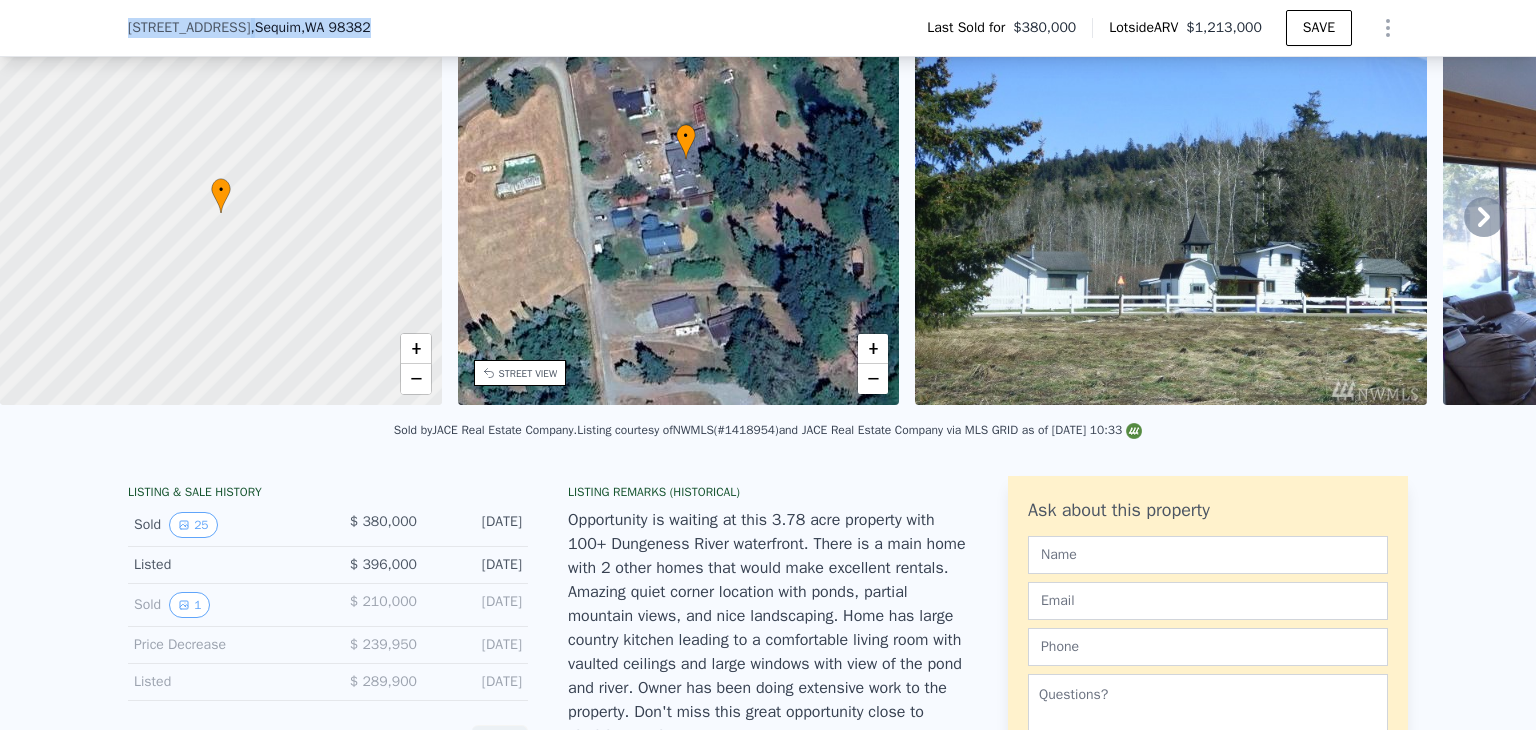 drag, startPoint x: 375, startPoint y: 27, endPoint x: 96, endPoint y: 26, distance: 279.0018 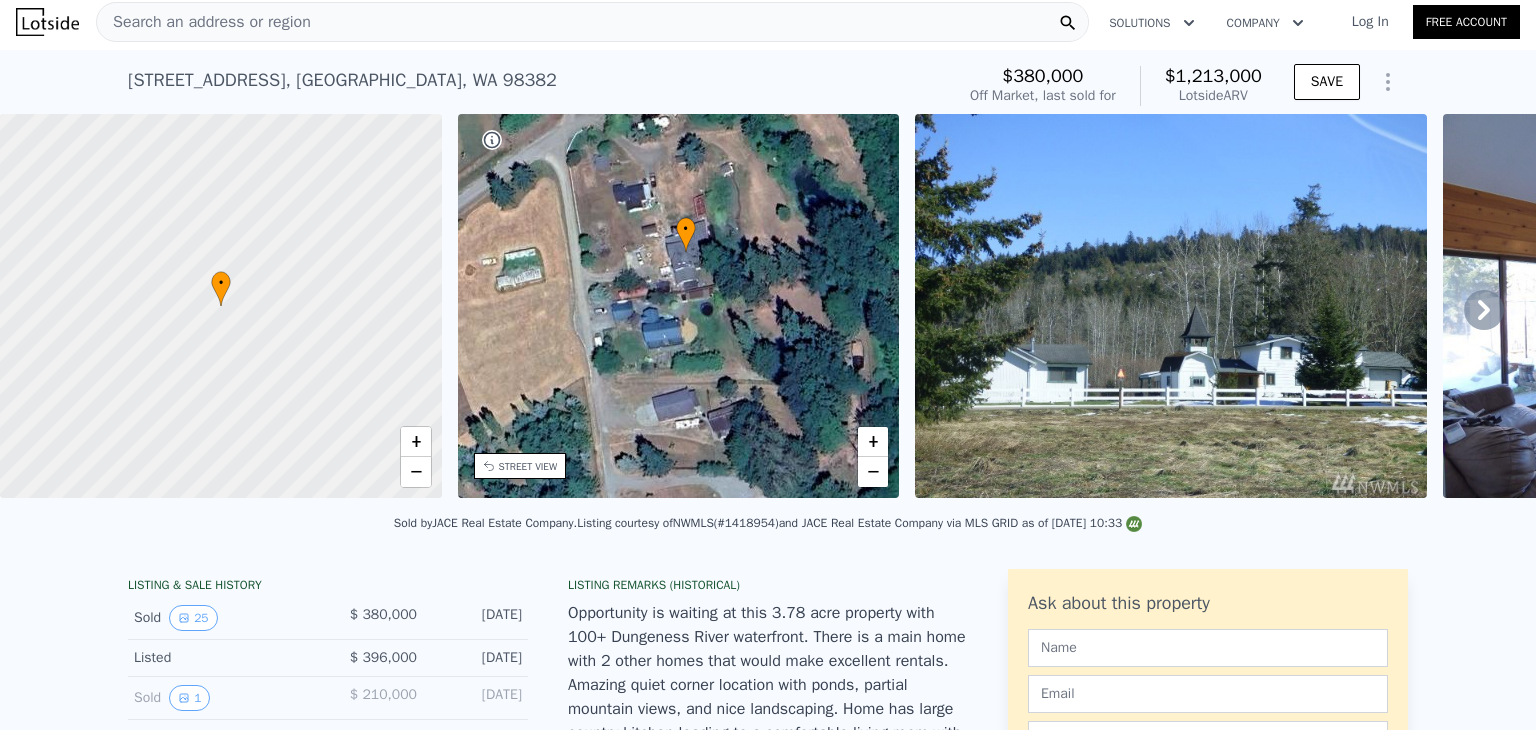 scroll, scrollTop: 0, scrollLeft: 0, axis: both 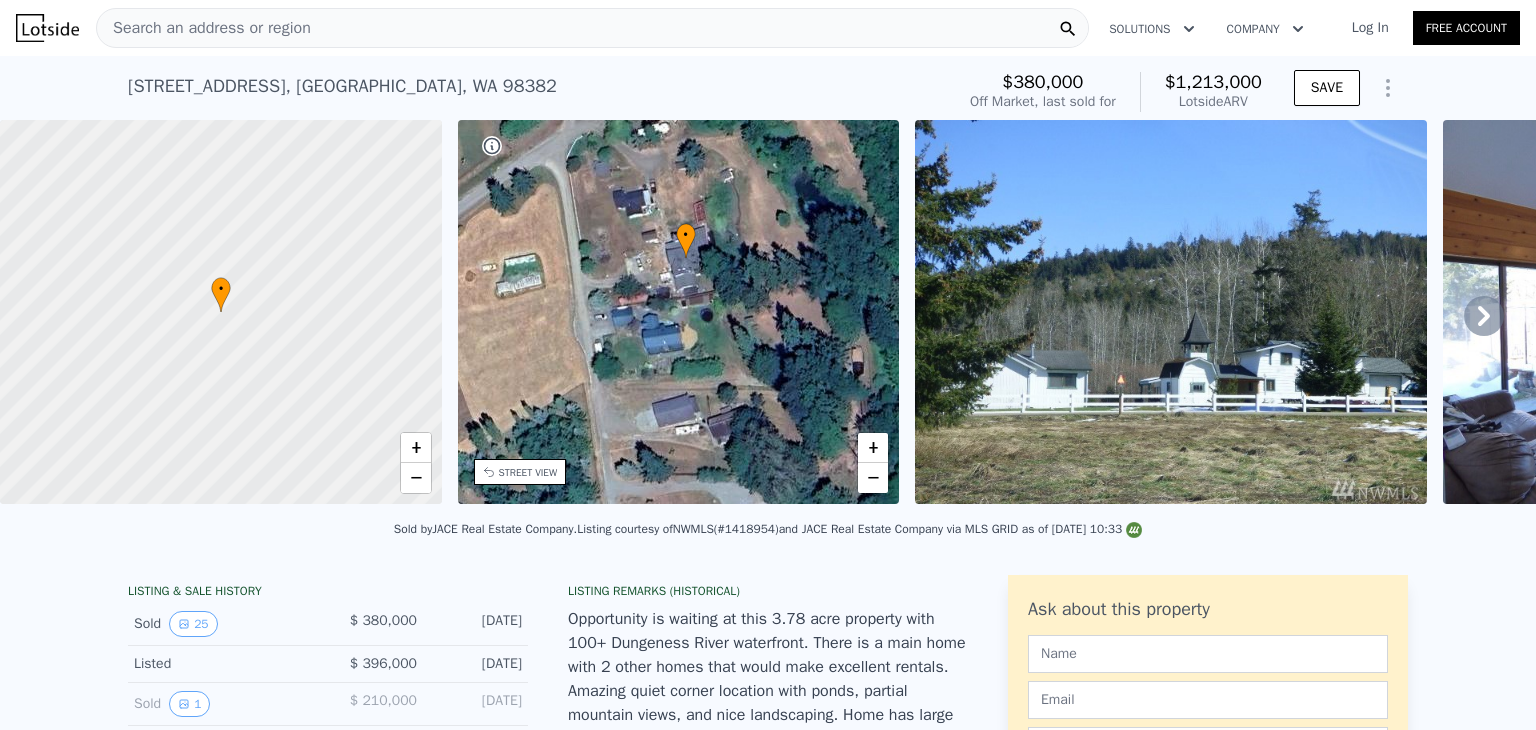 click on "Search an address or region" at bounding box center [592, 28] 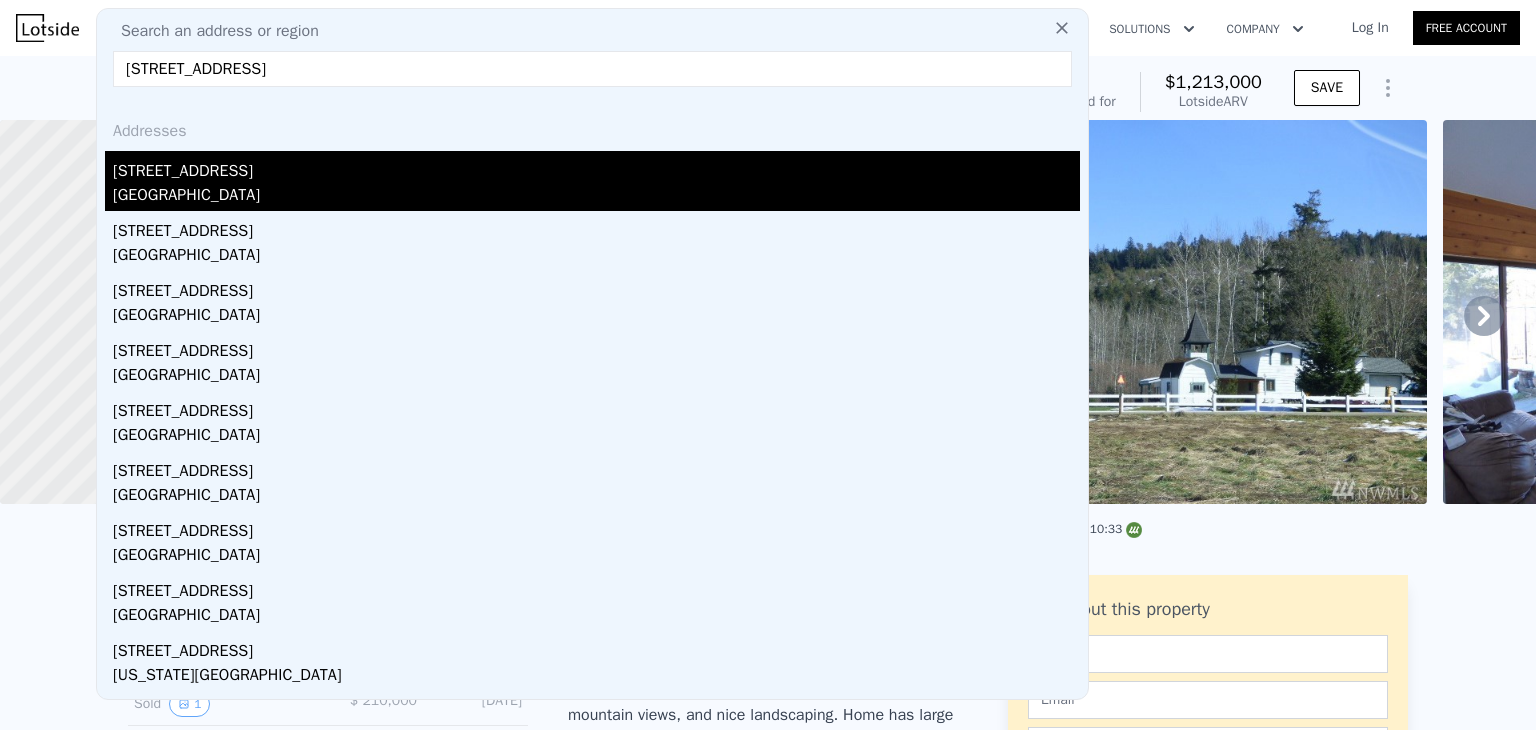 type on "14214 Westwood Pl NE" 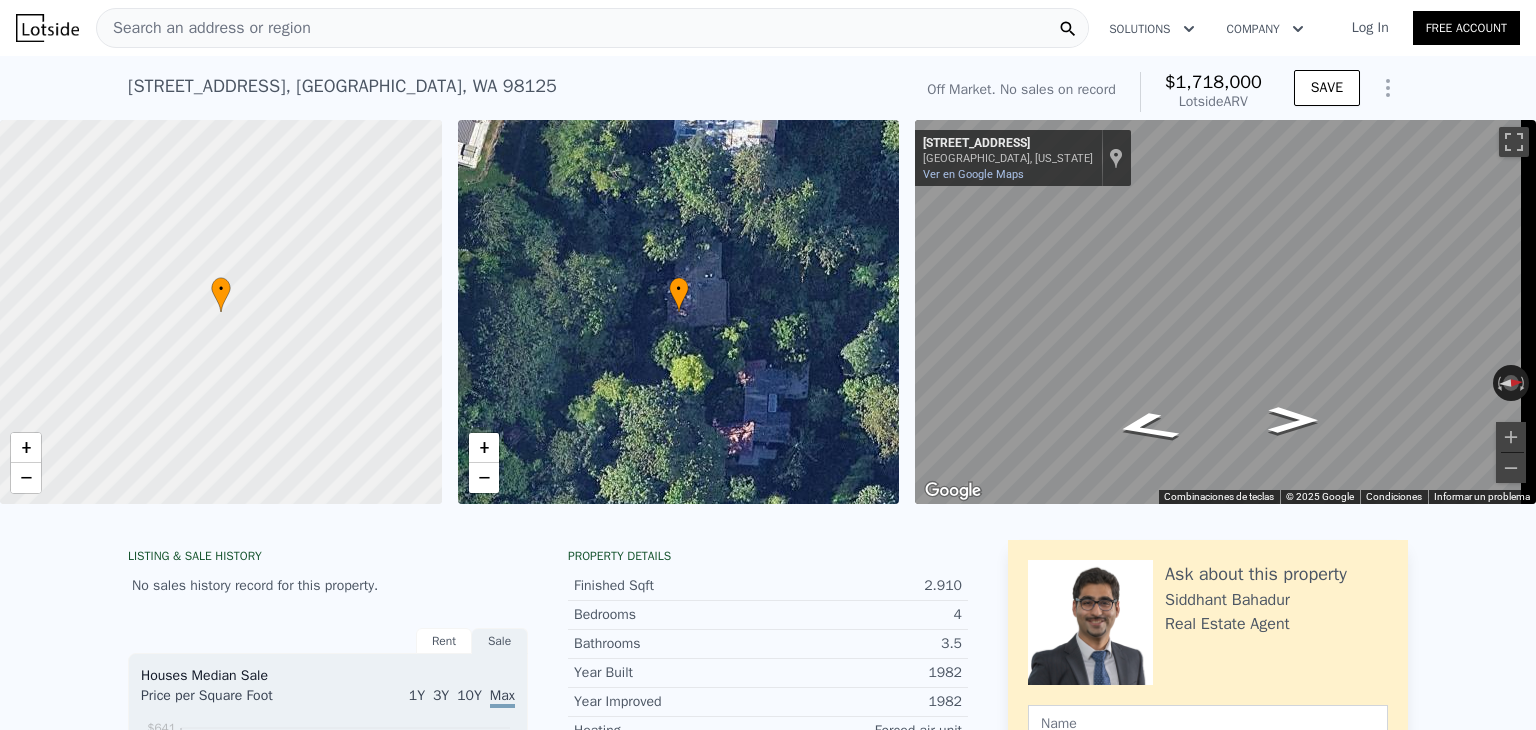 click on "Search an address or region" at bounding box center [592, 28] 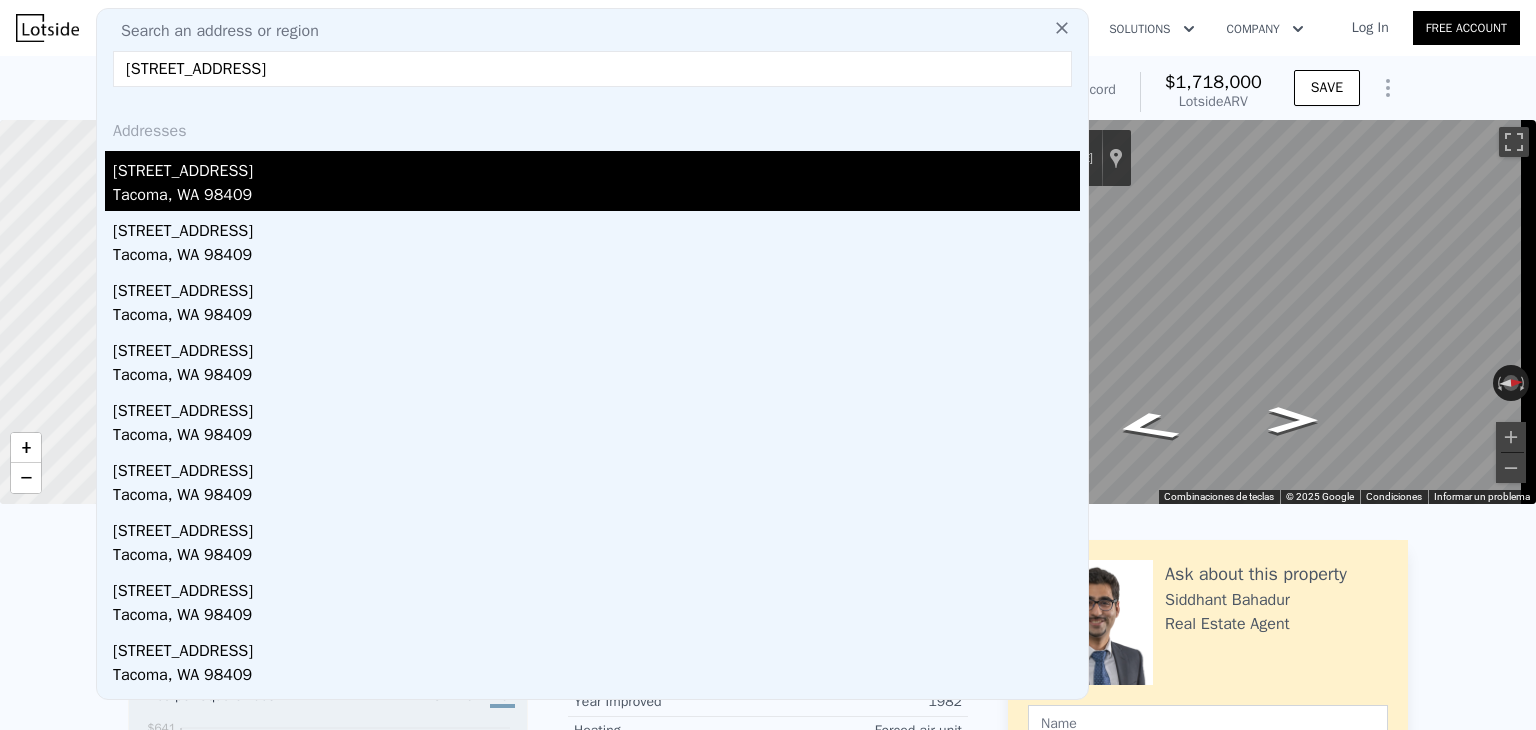 type on "6010 S Alder Street Tacoma, WA 98409" 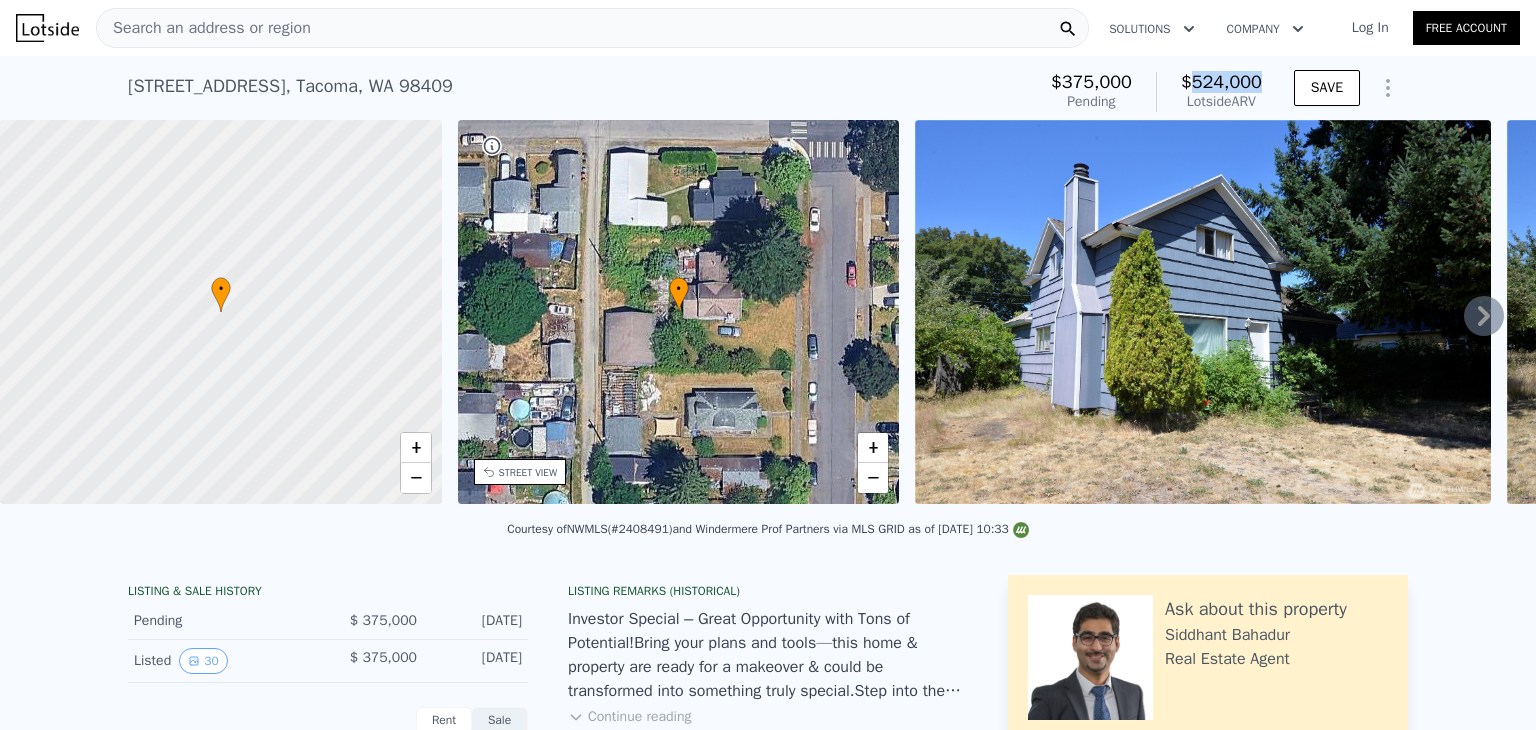 drag, startPoint x: 1189, startPoint y: 75, endPoint x: 1250, endPoint y: 74, distance: 61.008198 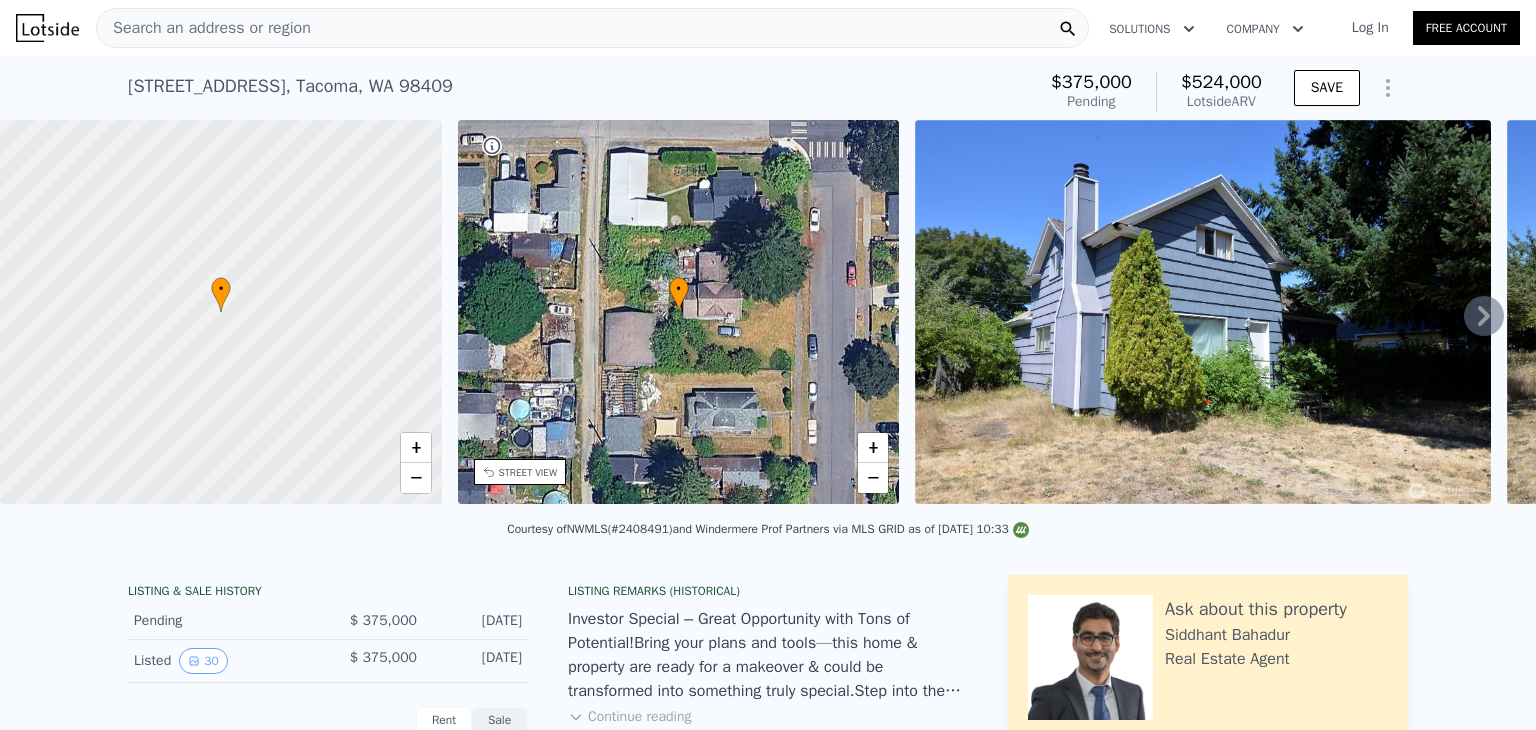 click on "6010 S Alder St ,   Tacoma ,   WA   98409 Pending (~ARV  $524k )" at bounding box center [577, 92] 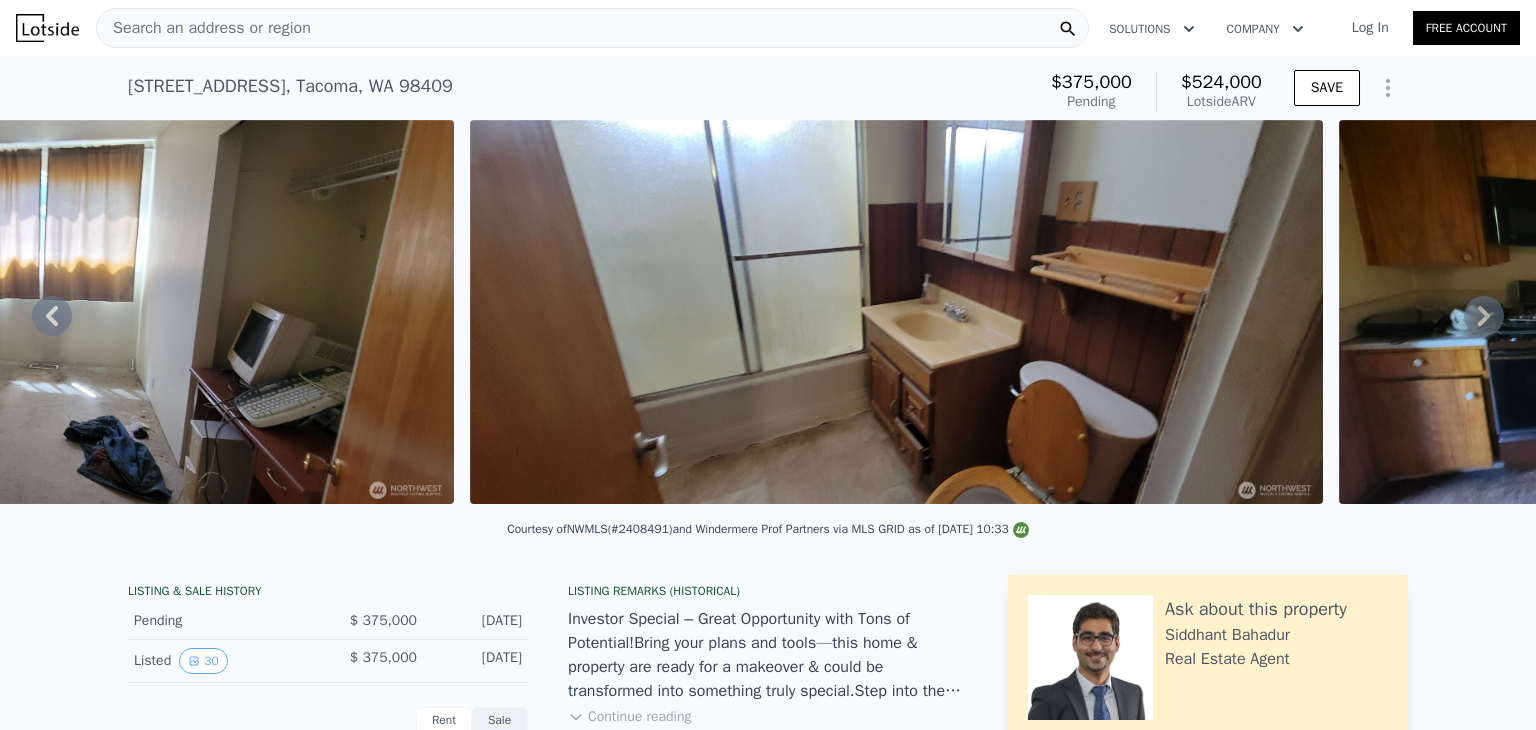 scroll, scrollTop: 0, scrollLeft: 7516, axis: horizontal 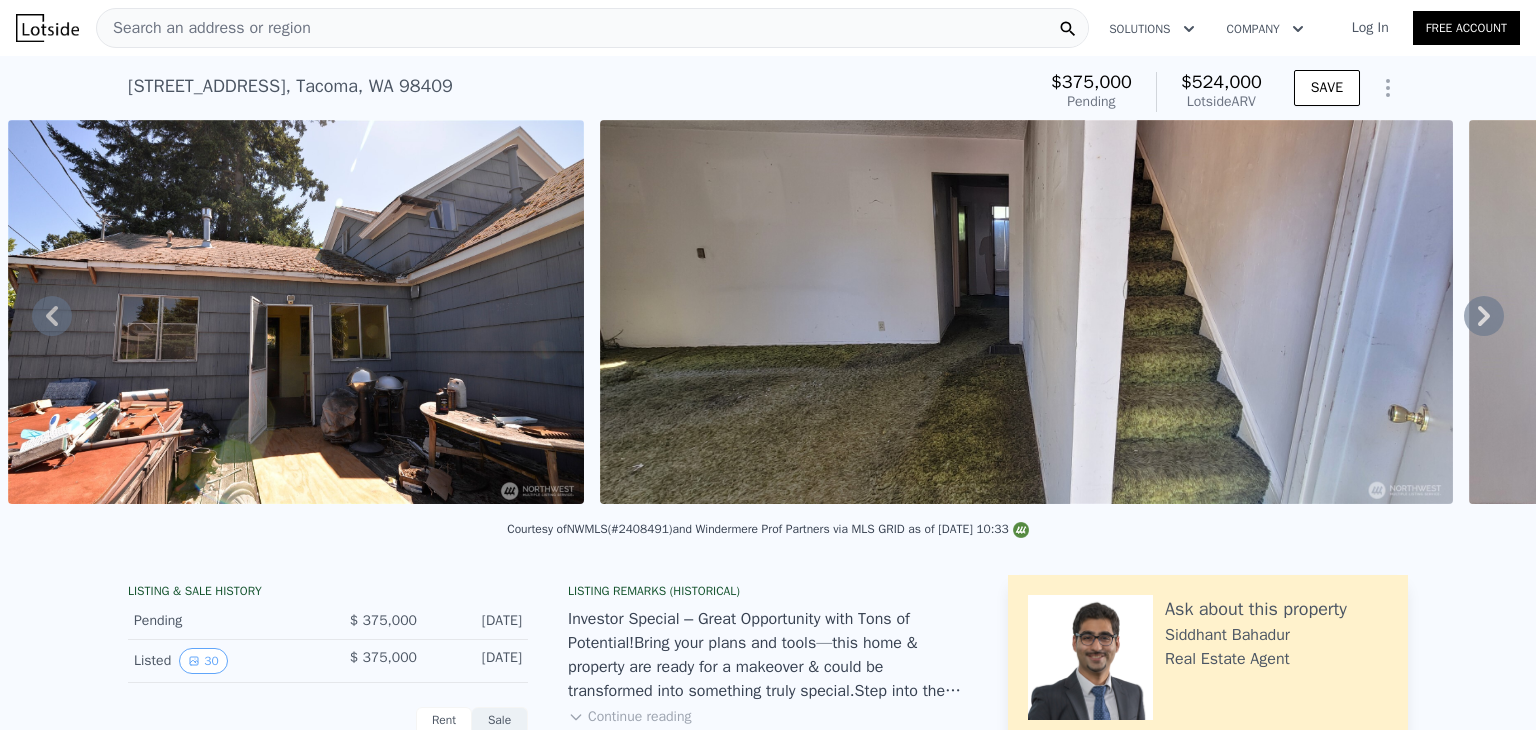 click at bounding box center (1026, 312) 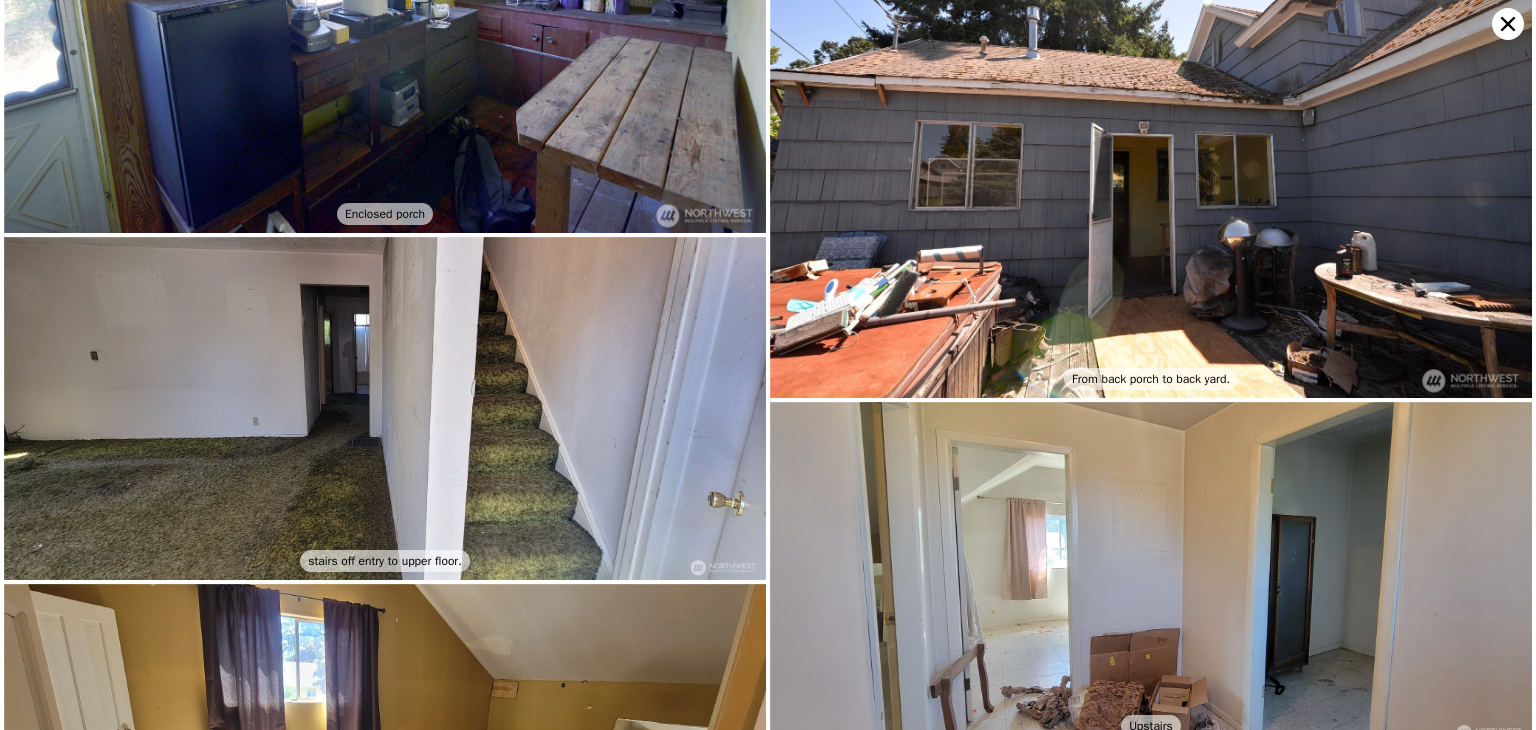 scroll, scrollTop: 3404, scrollLeft: 0, axis: vertical 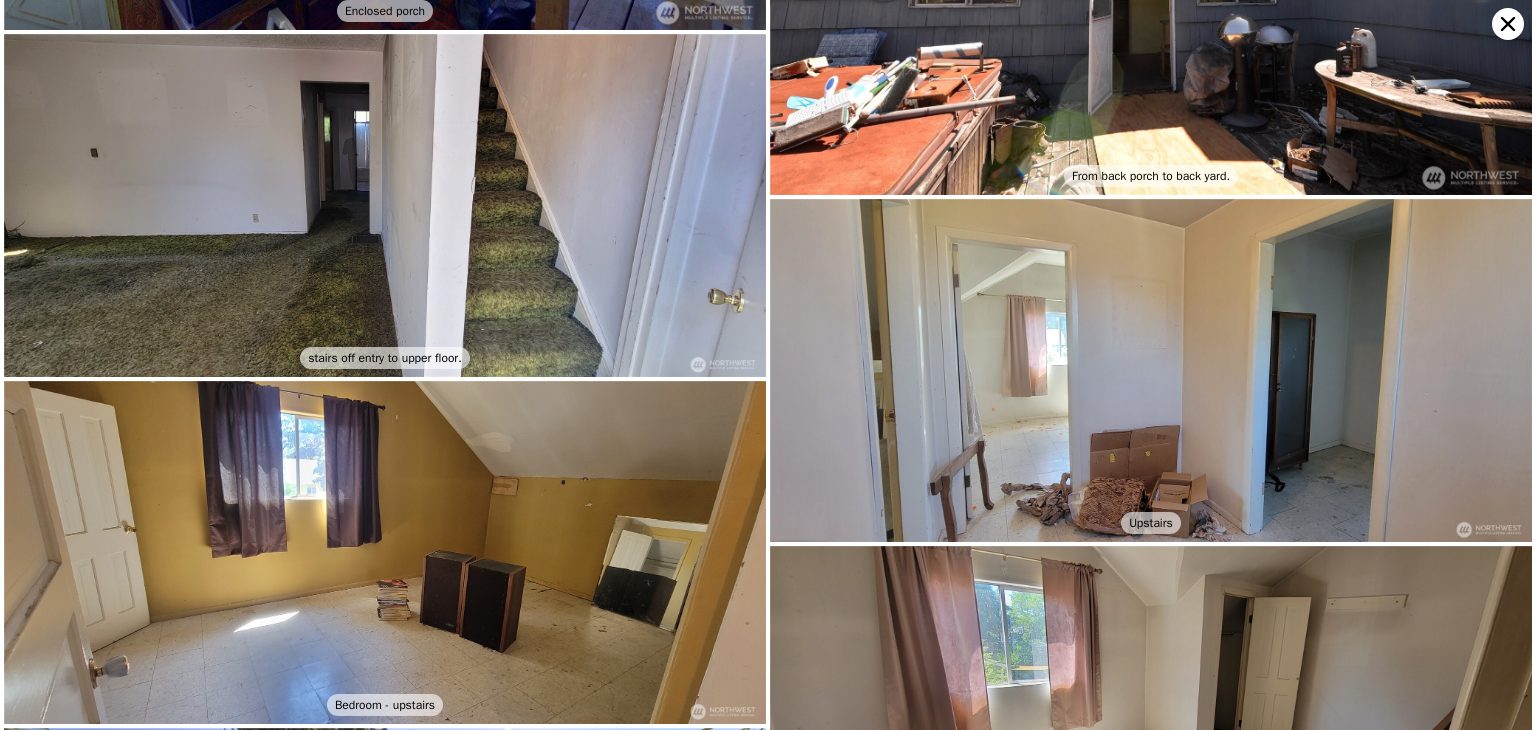 click at bounding box center [385, 205] 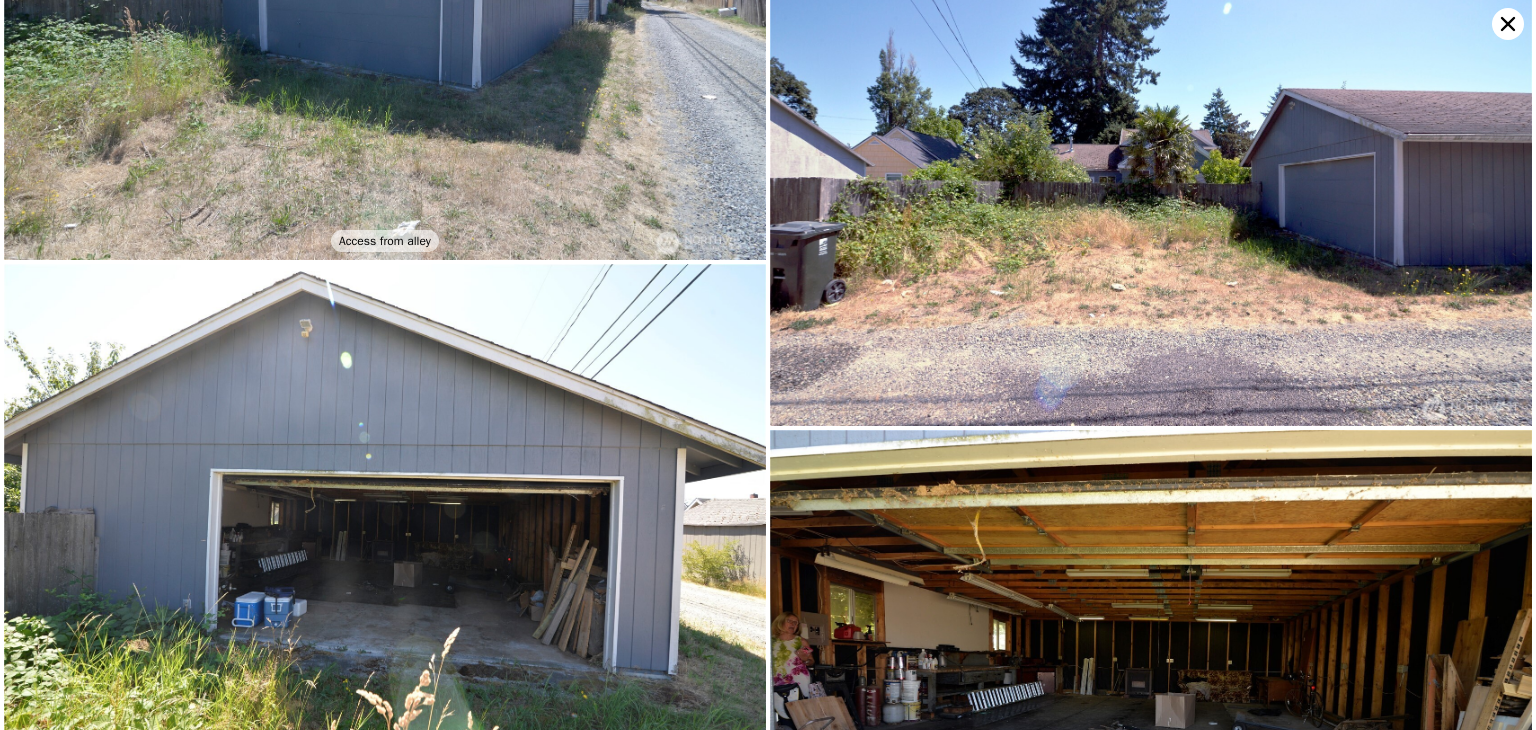 scroll, scrollTop: 5105, scrollLeft: 0, axis: vertical 